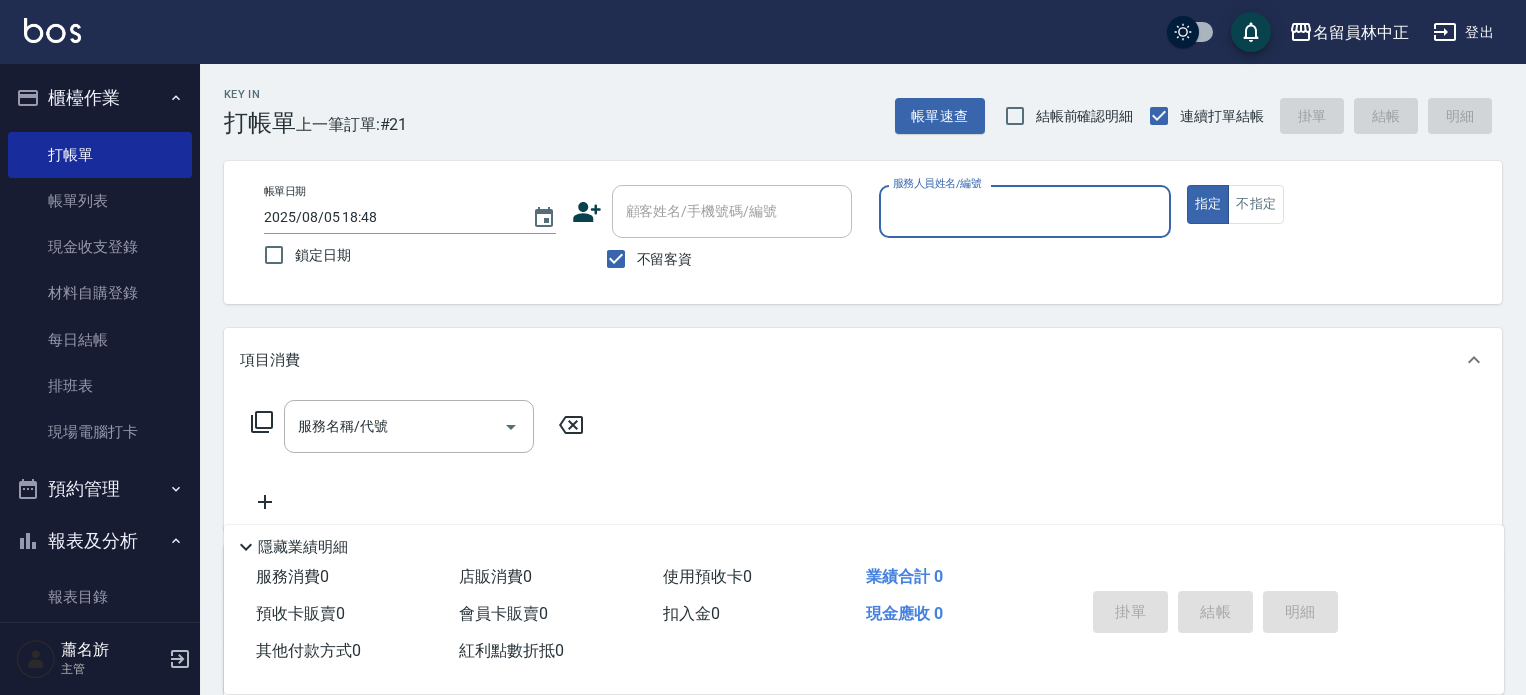 scroll, scrollTop: 0, scrollLeft: 0, axis: both 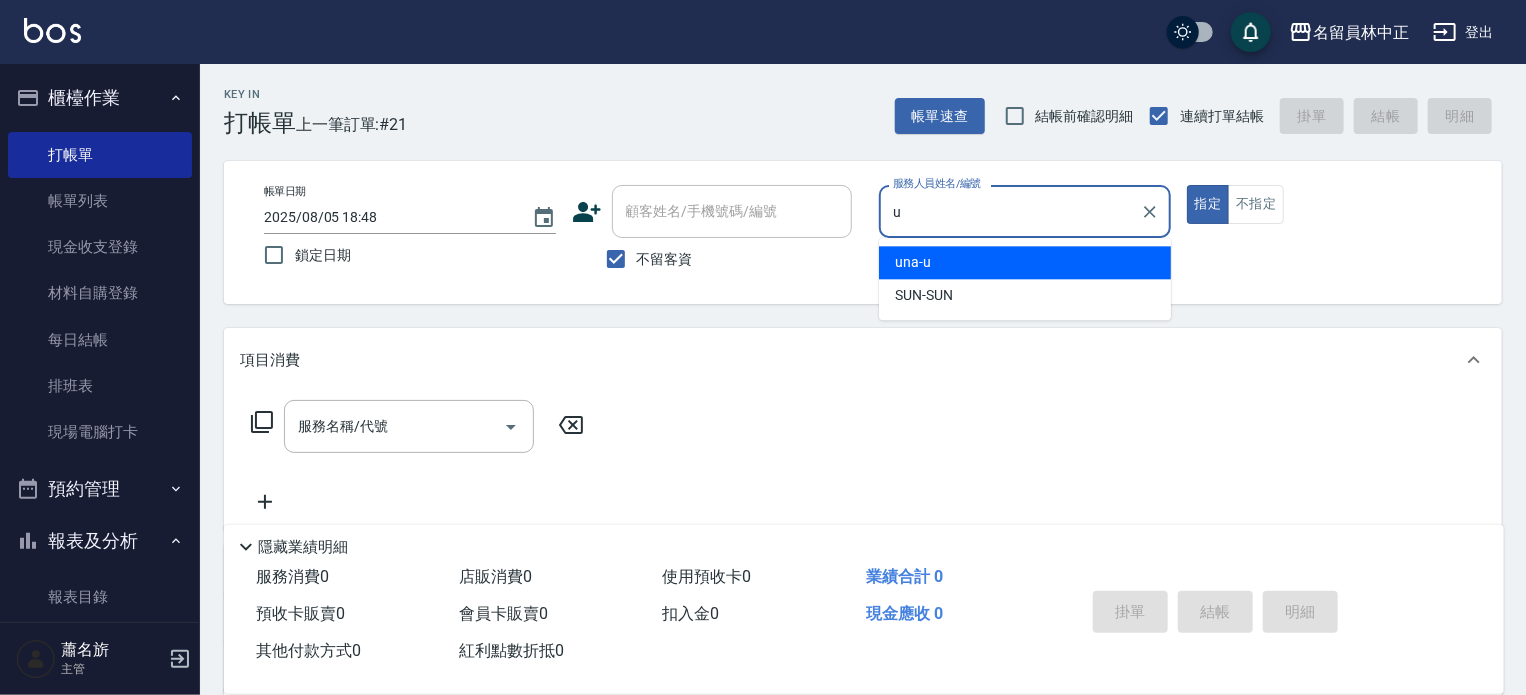 type on "u" 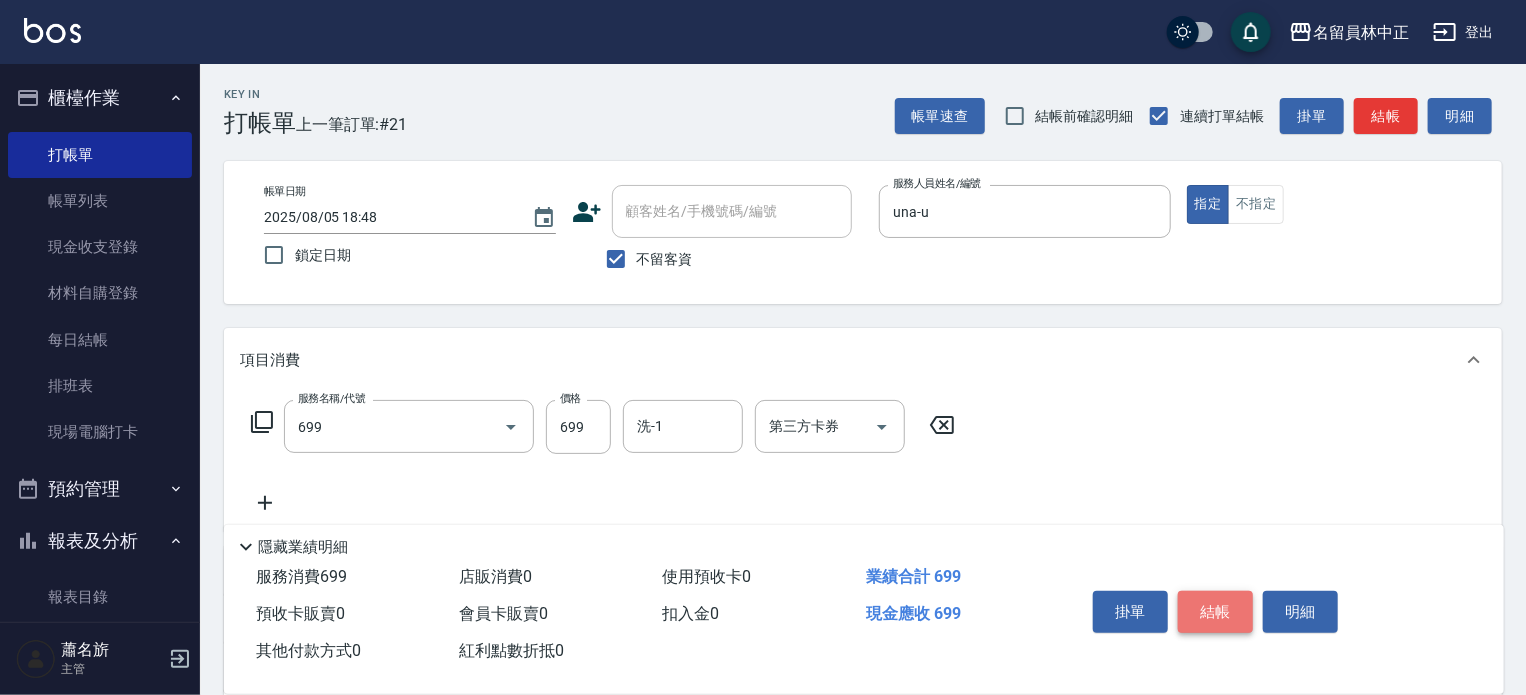 type on "精油洗髮(699)" 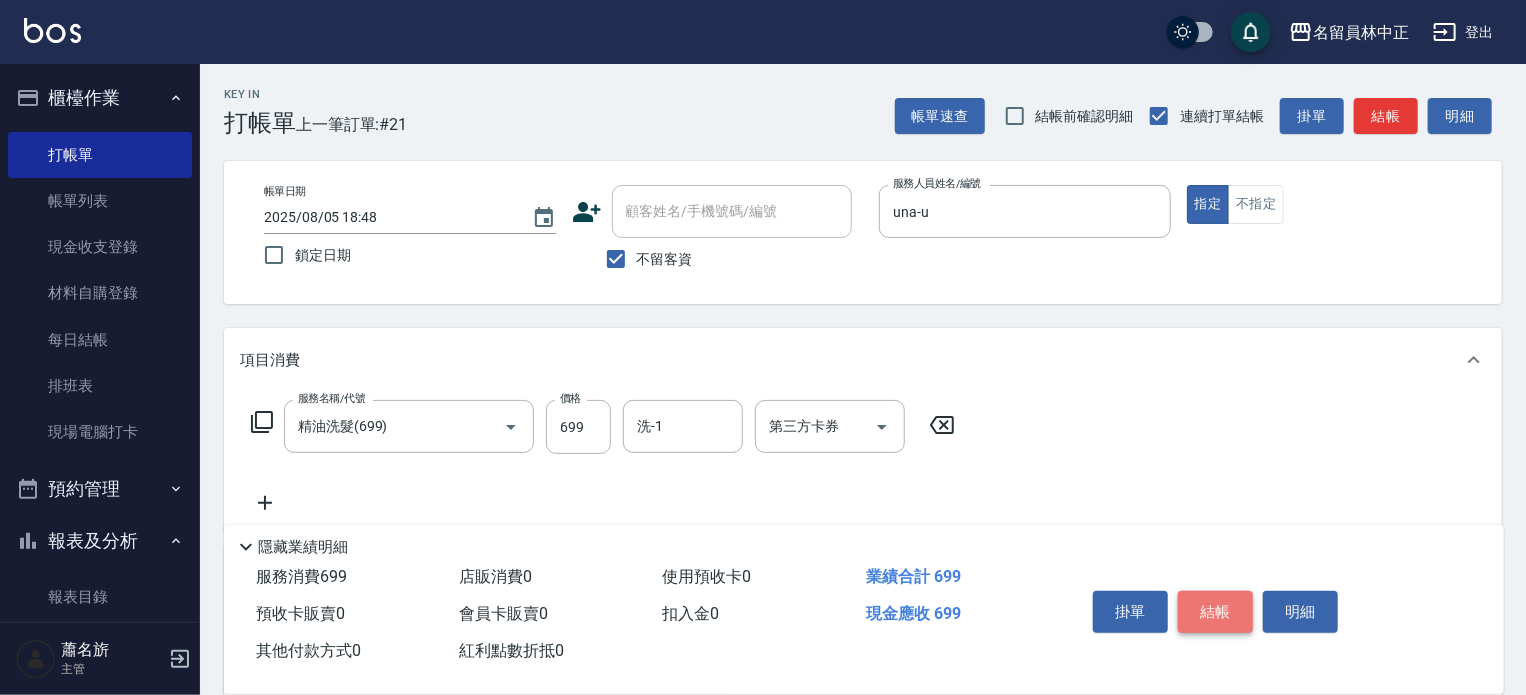 click on "結帳" at bounding box center (1215, 612) 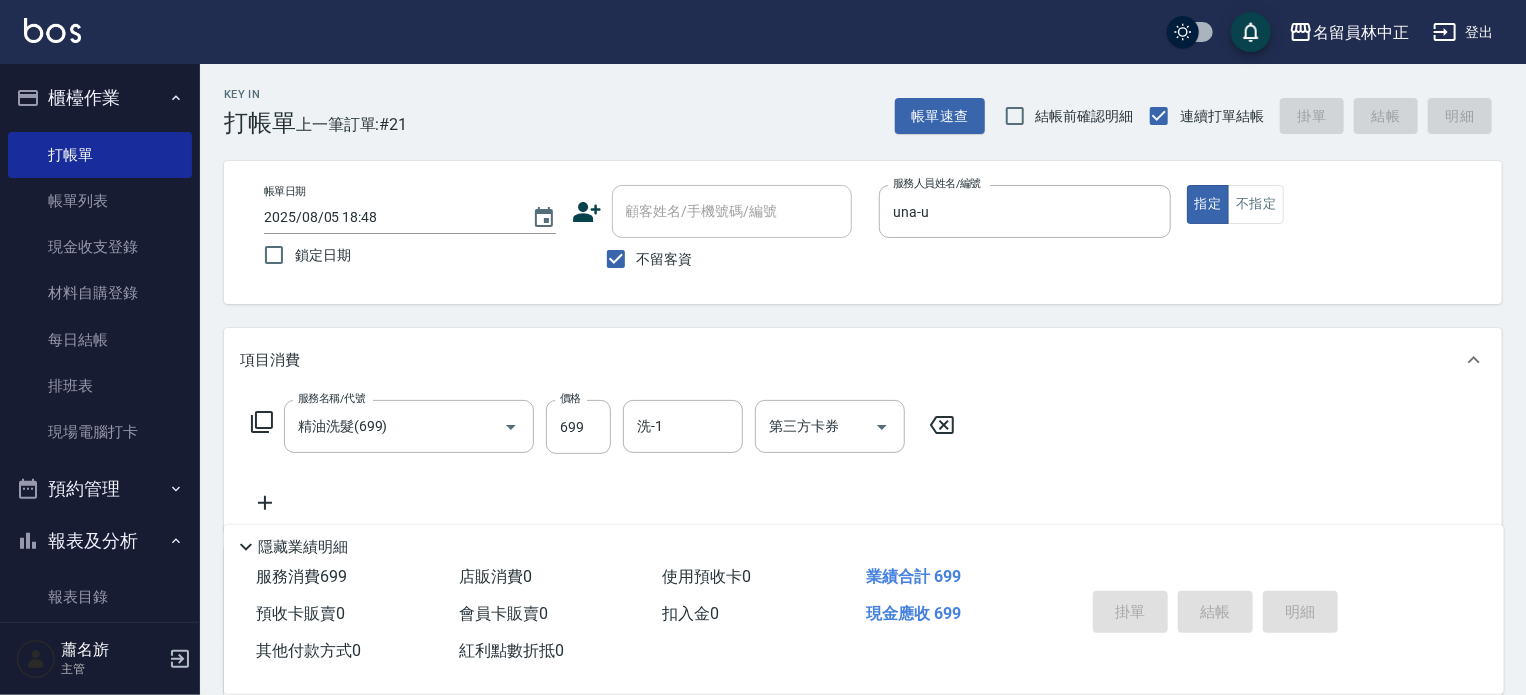 type on "2025/08/05 19:33" 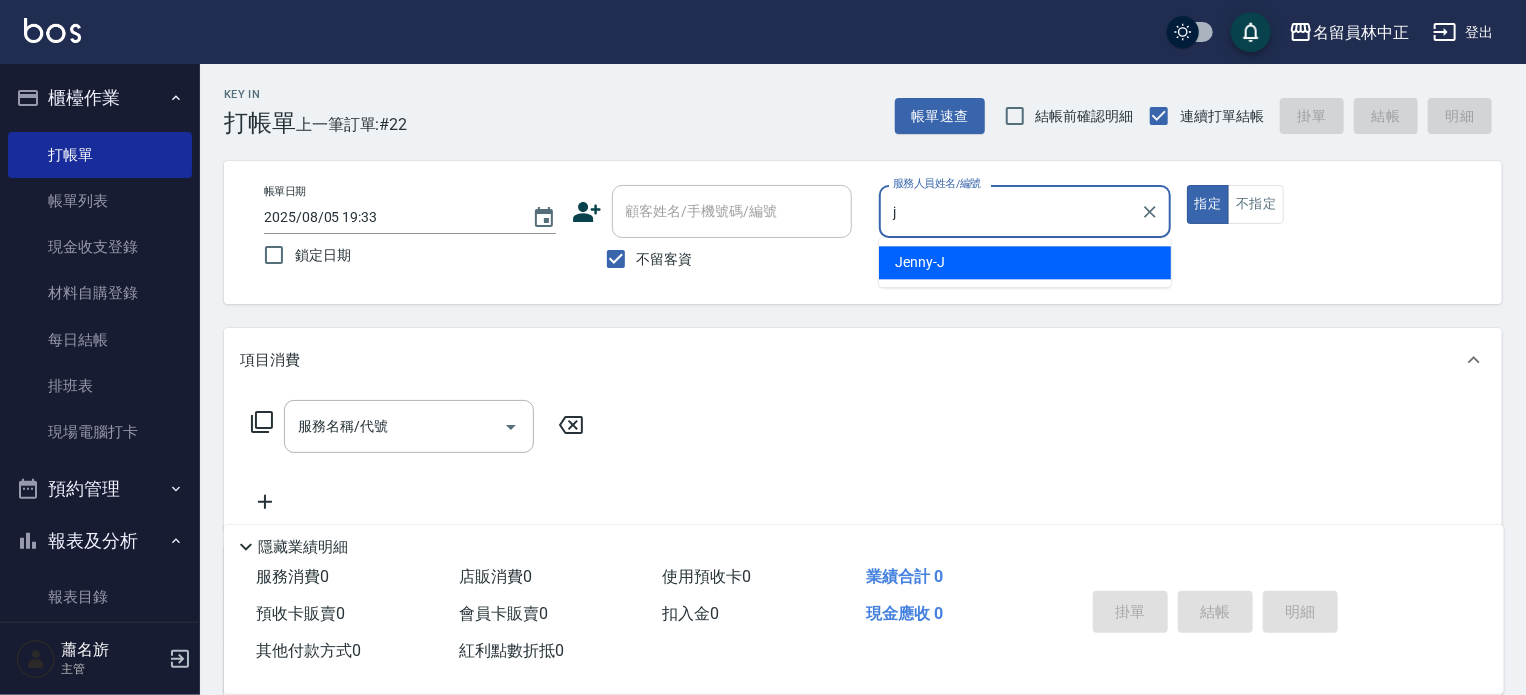 type on "Jenny -J" 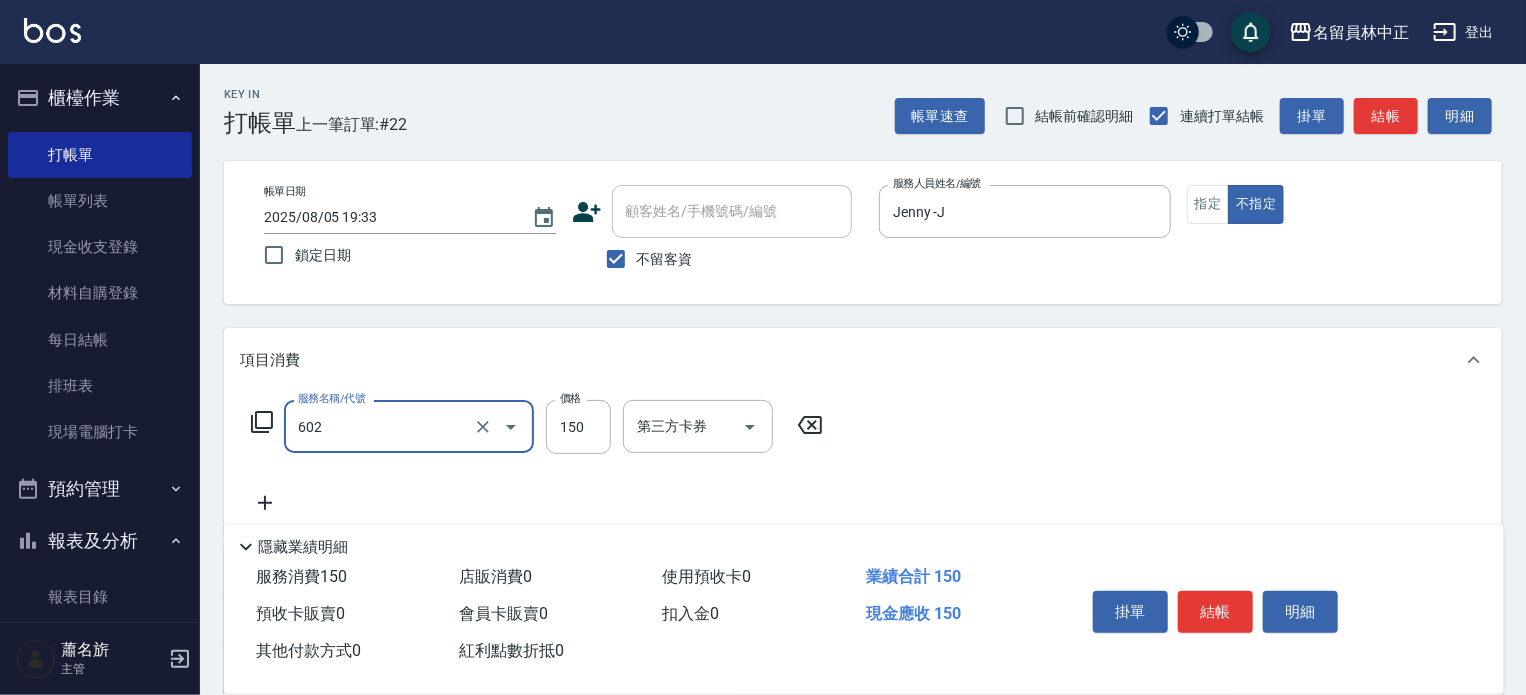 type on "一般洗髮(602)" 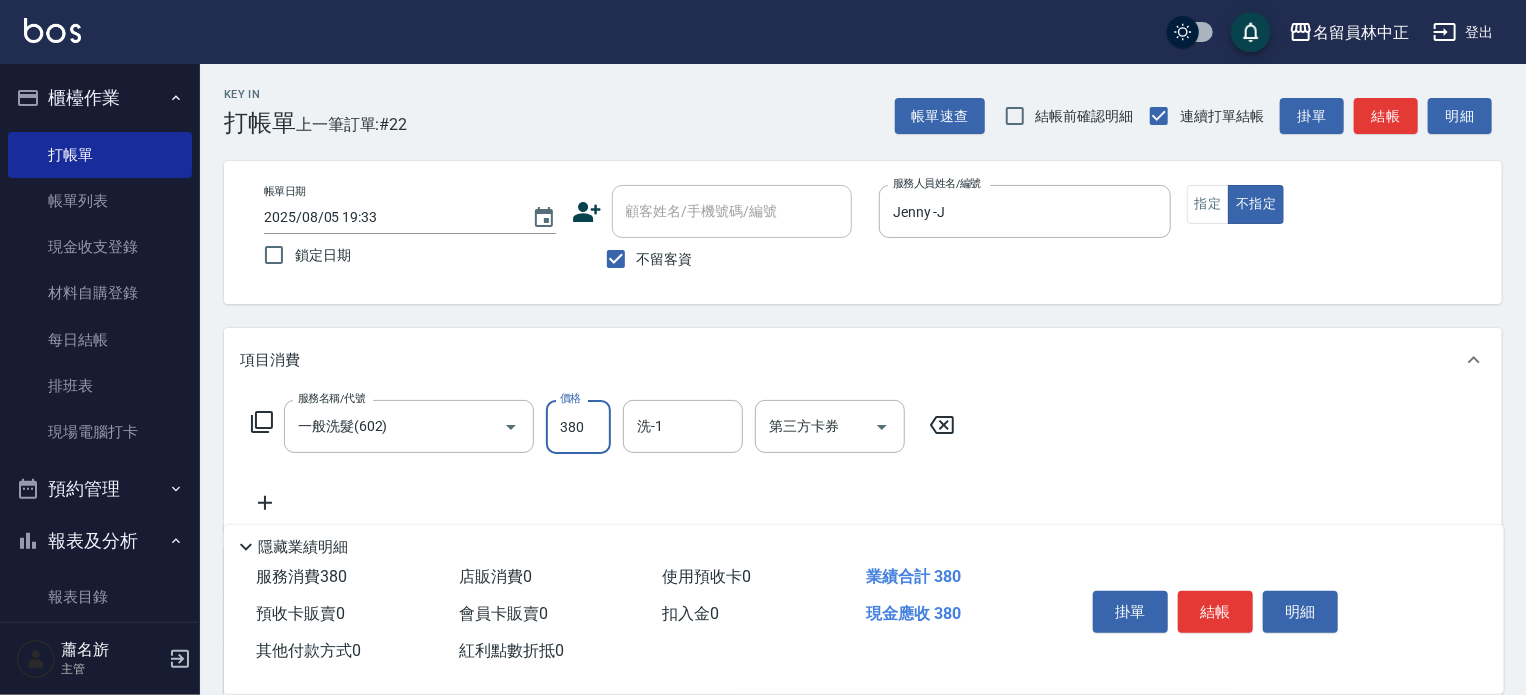 type on "380" 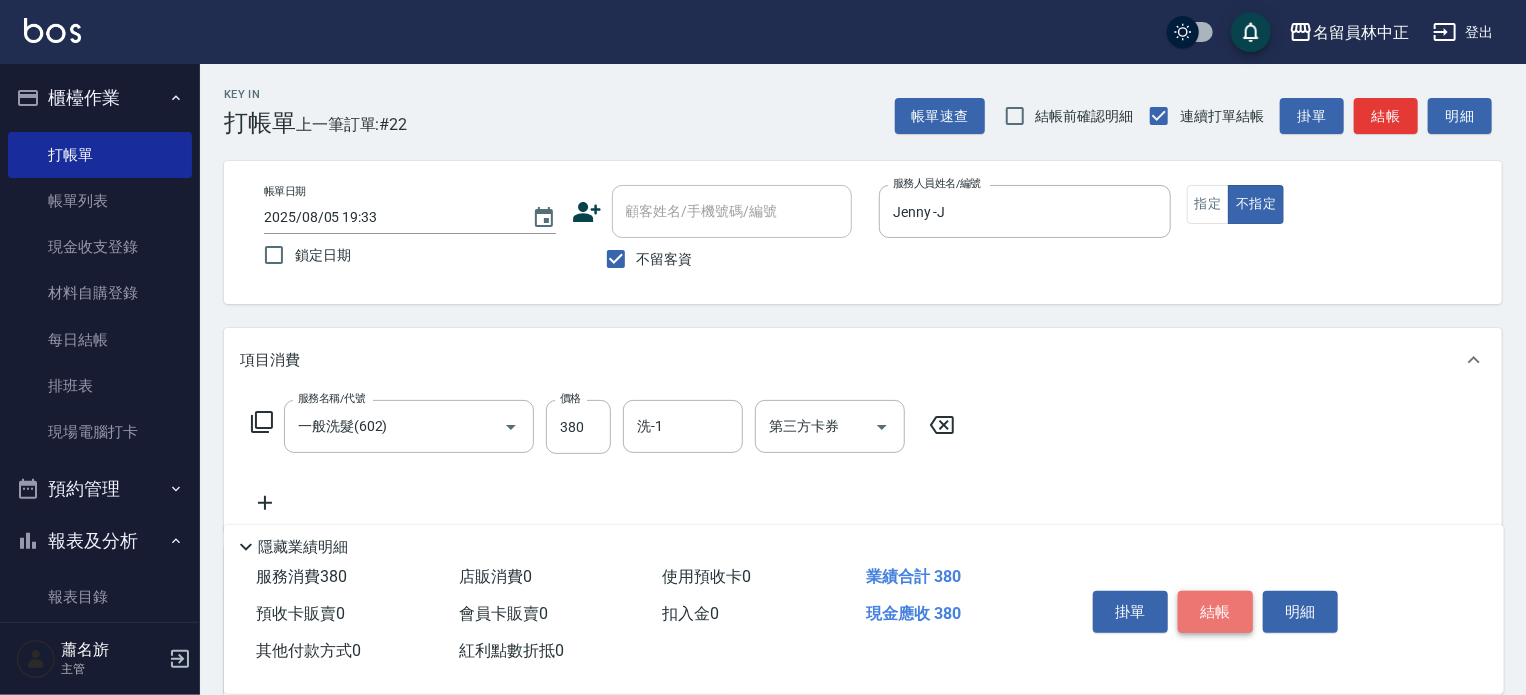 click on "結帳" at bounding box center (1215, 612) 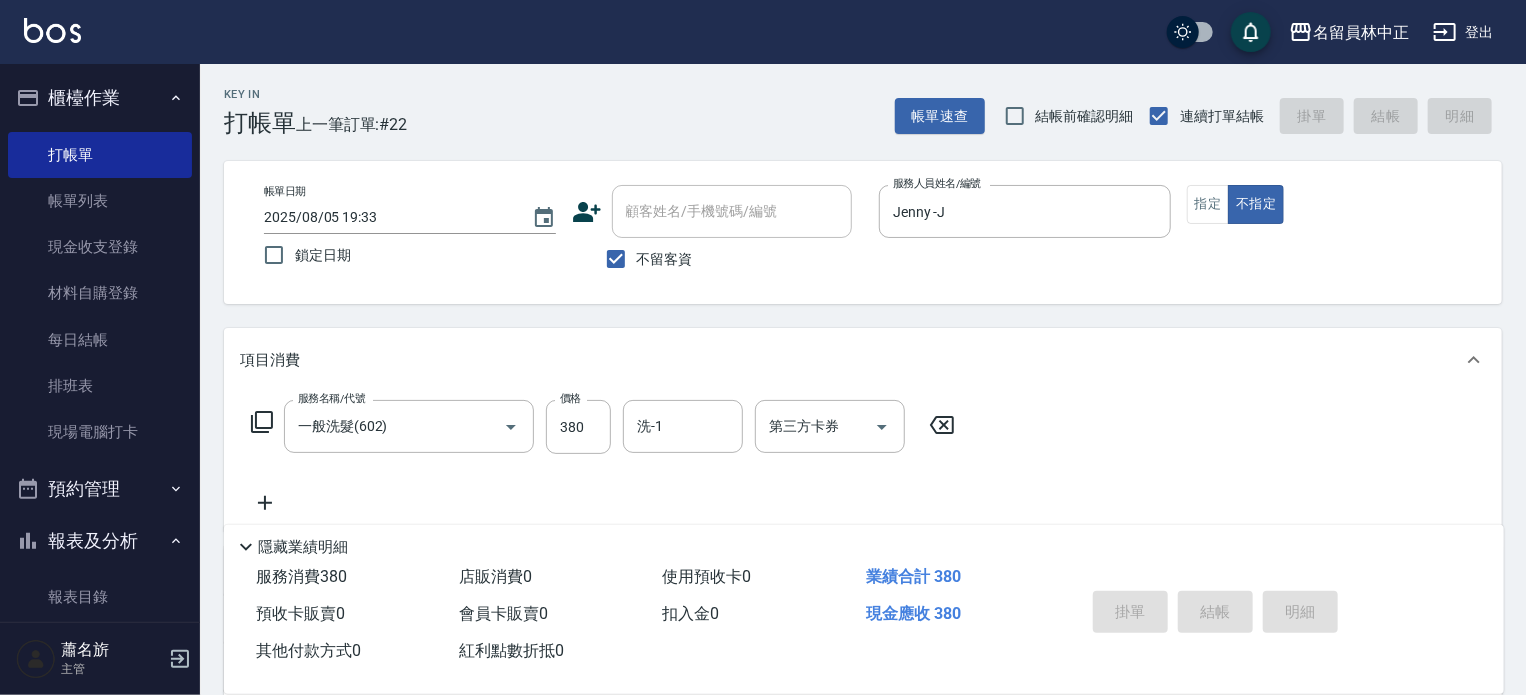 type 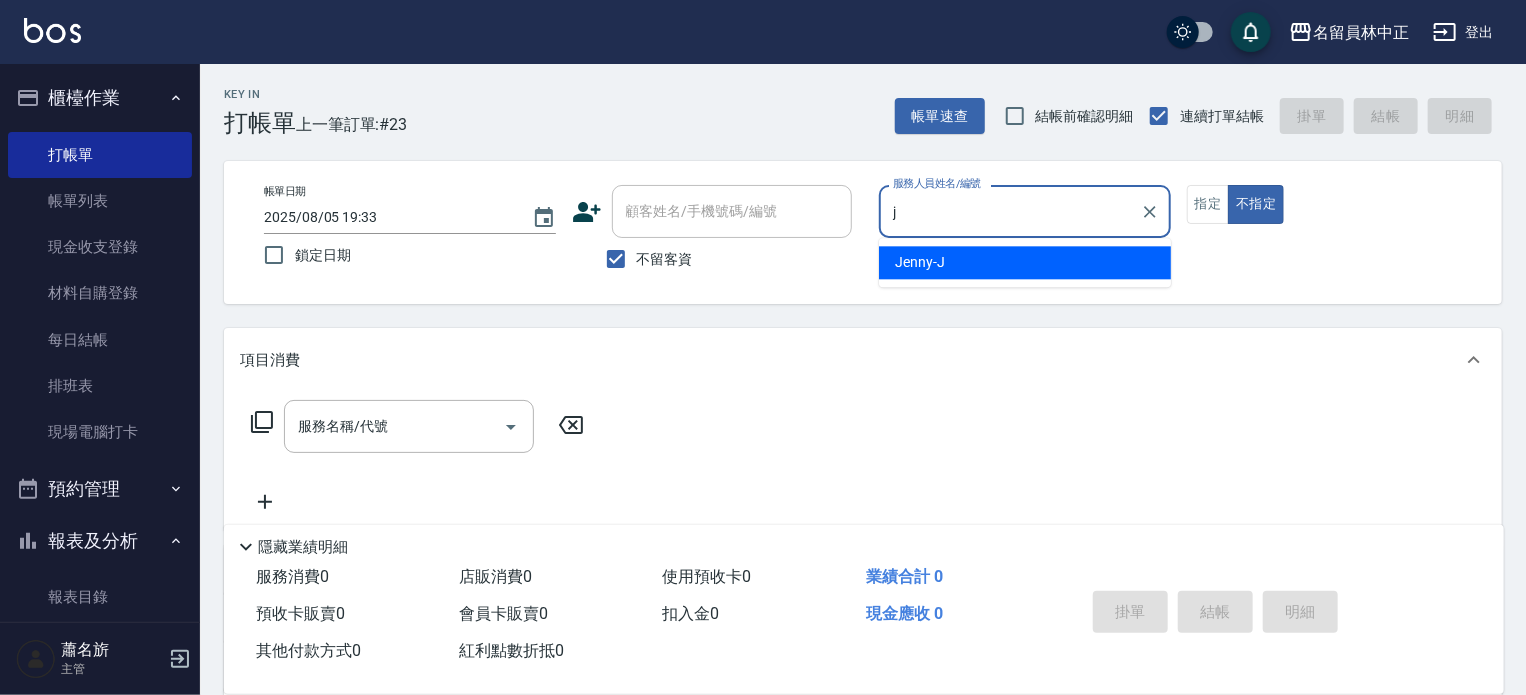 type on "Jenny -J" 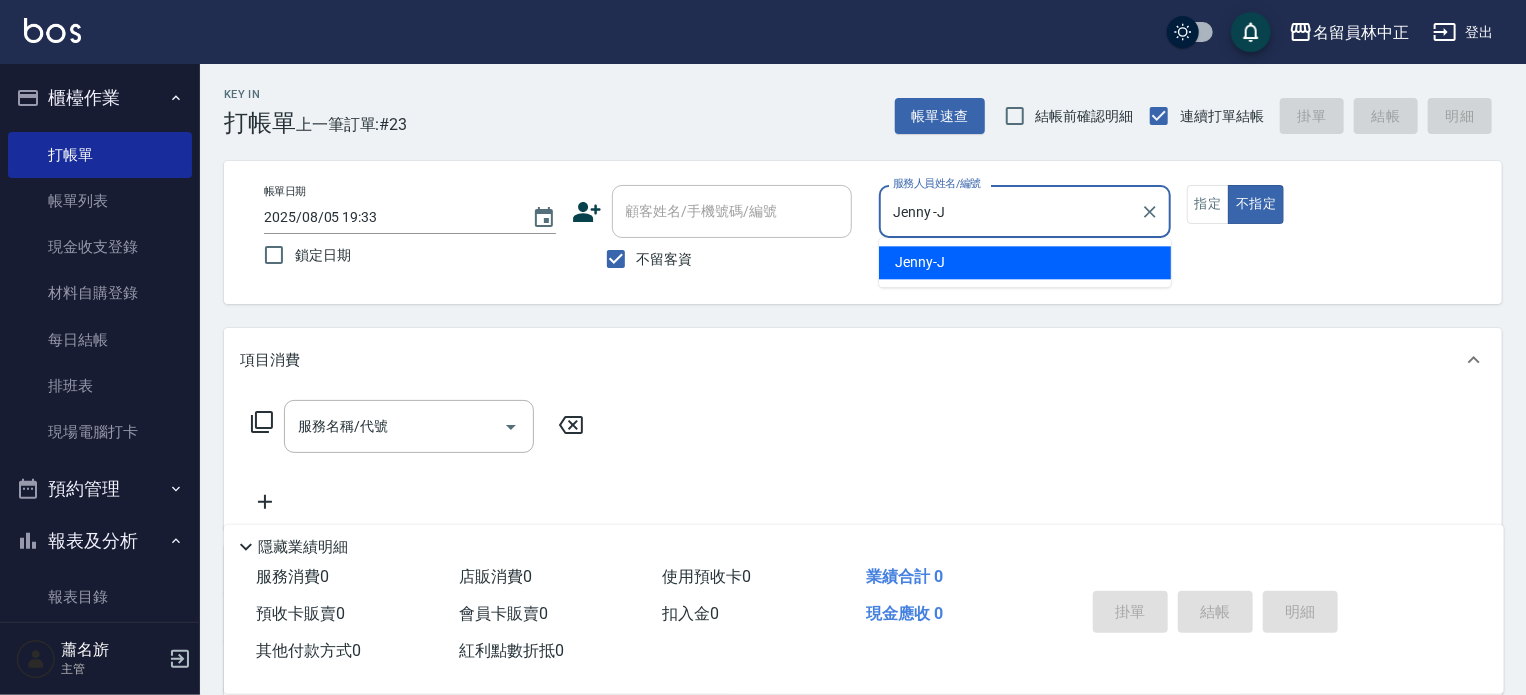 type on "false" 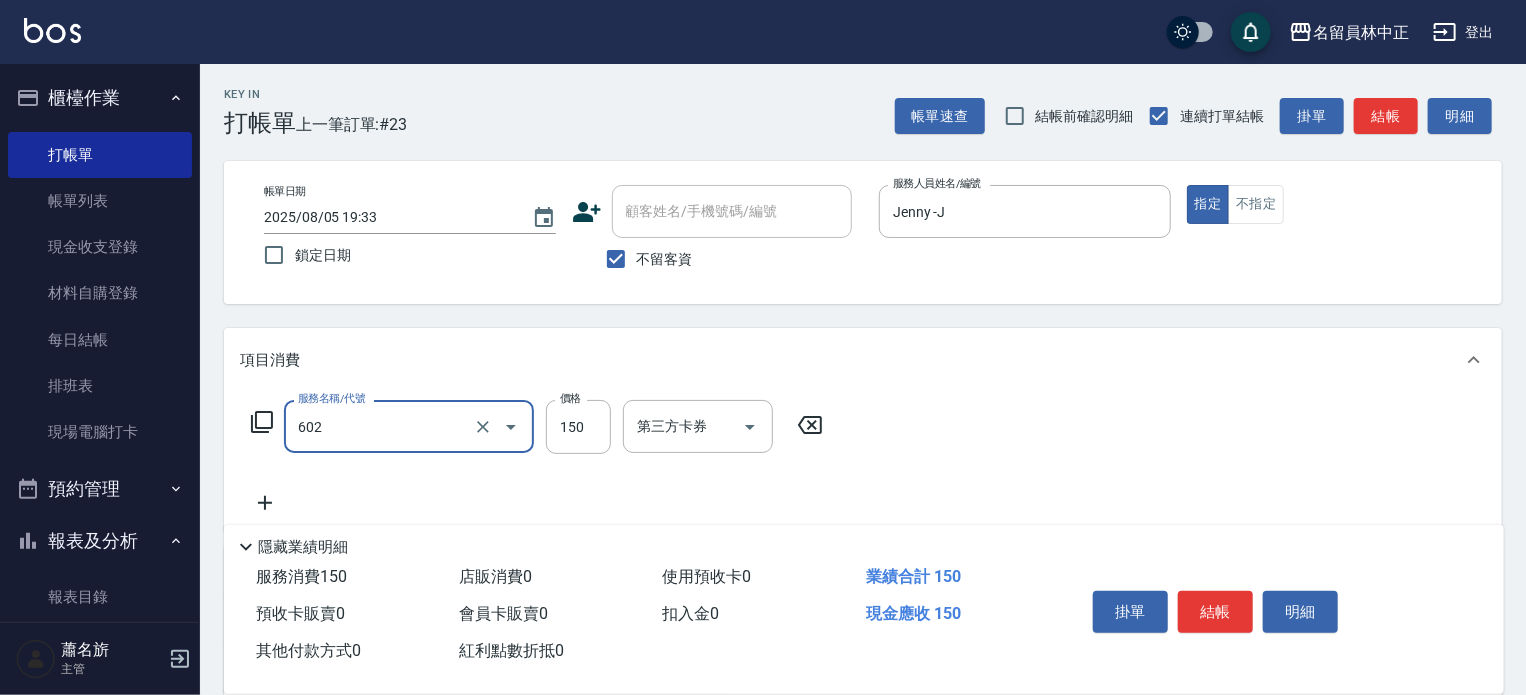 type on "一般洗髮(602)" 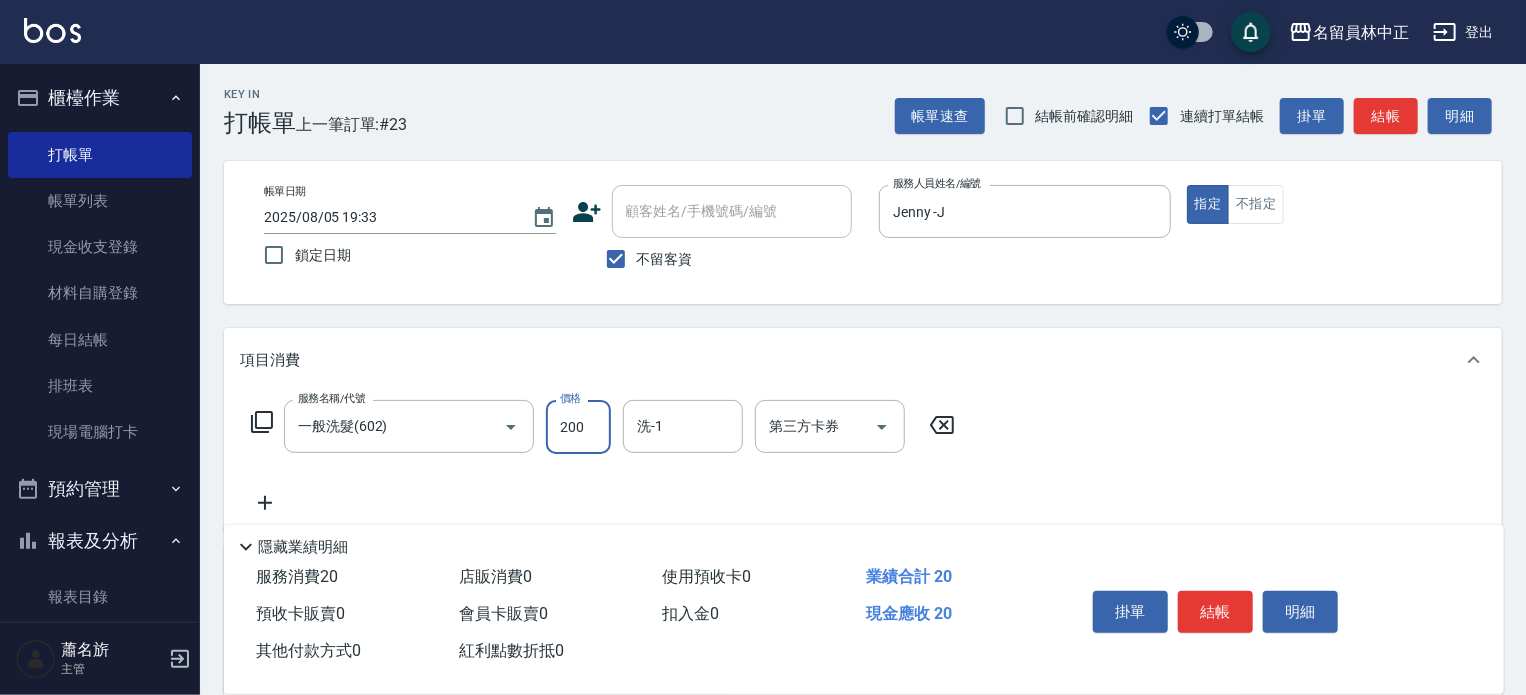 type on "200" 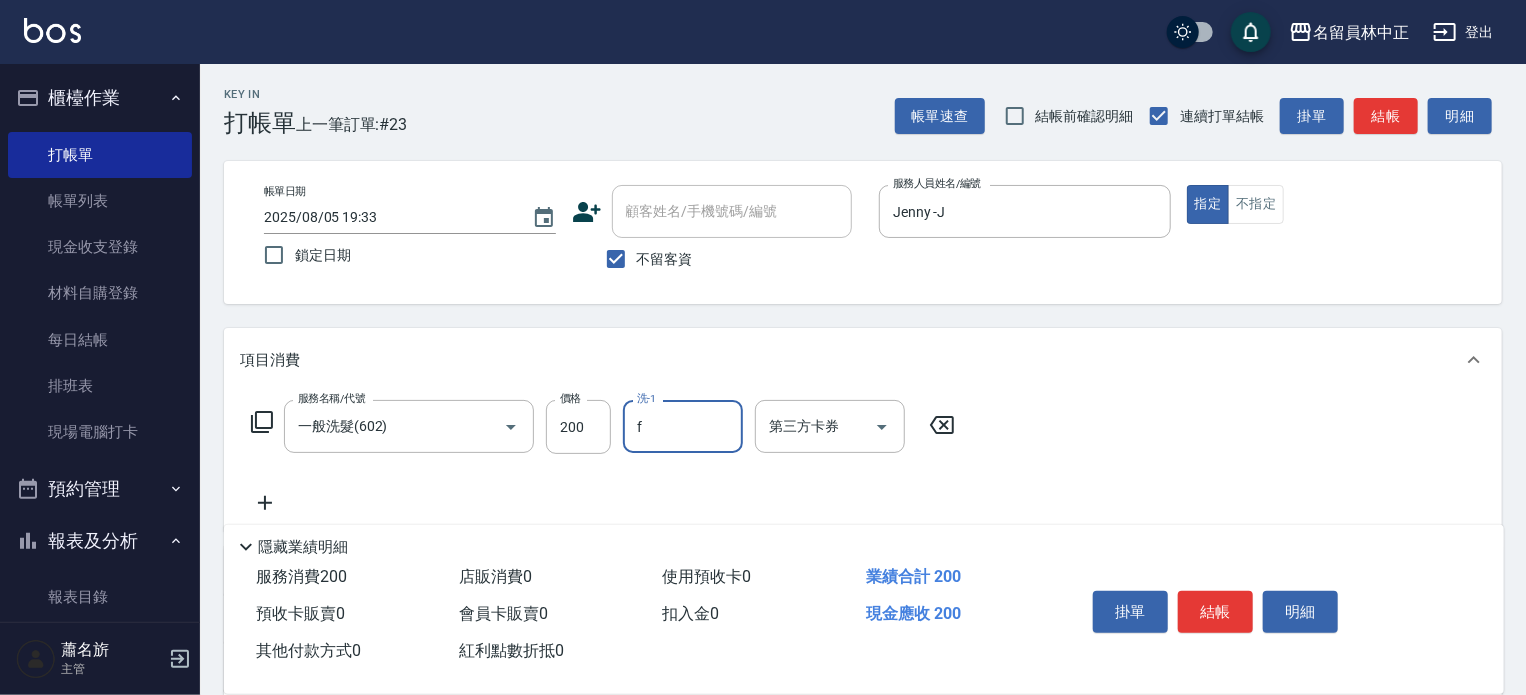type on "[LAST]-F" 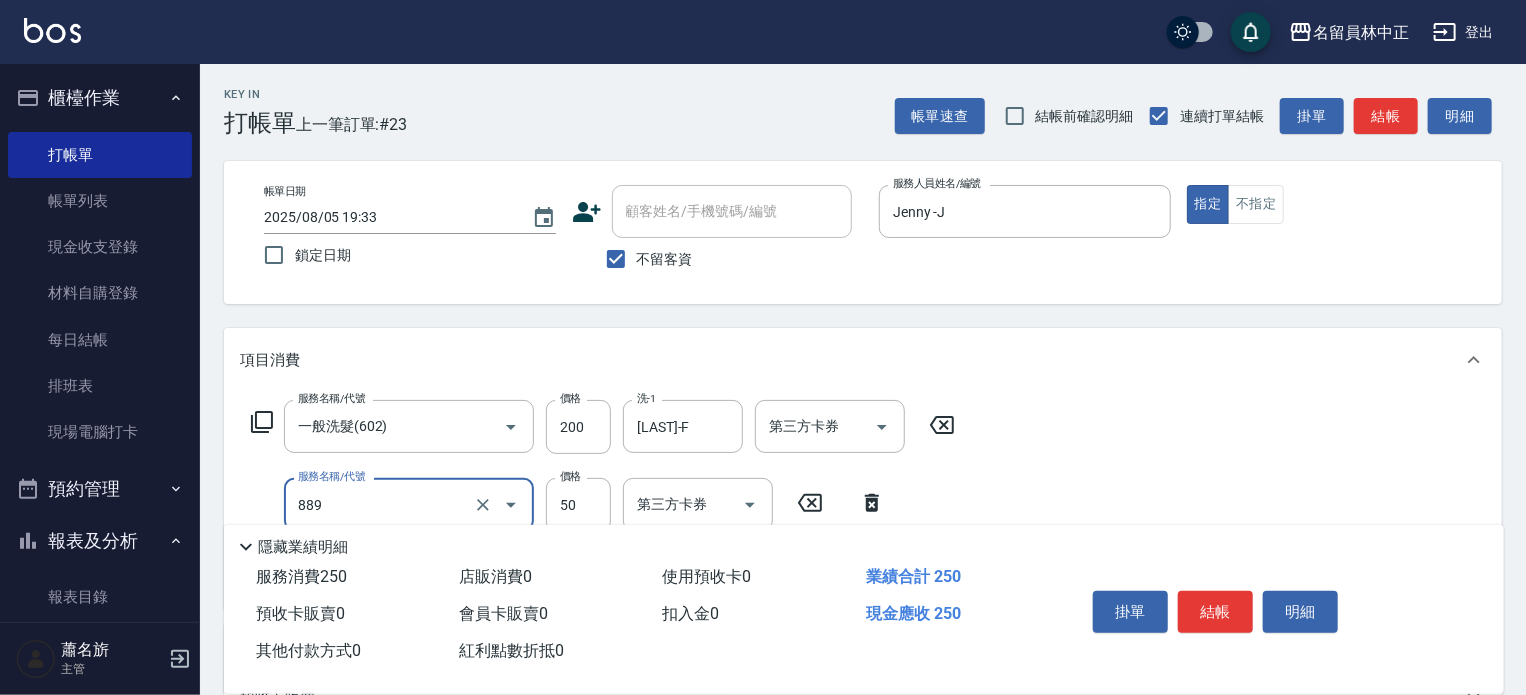 type on "精油(889)" 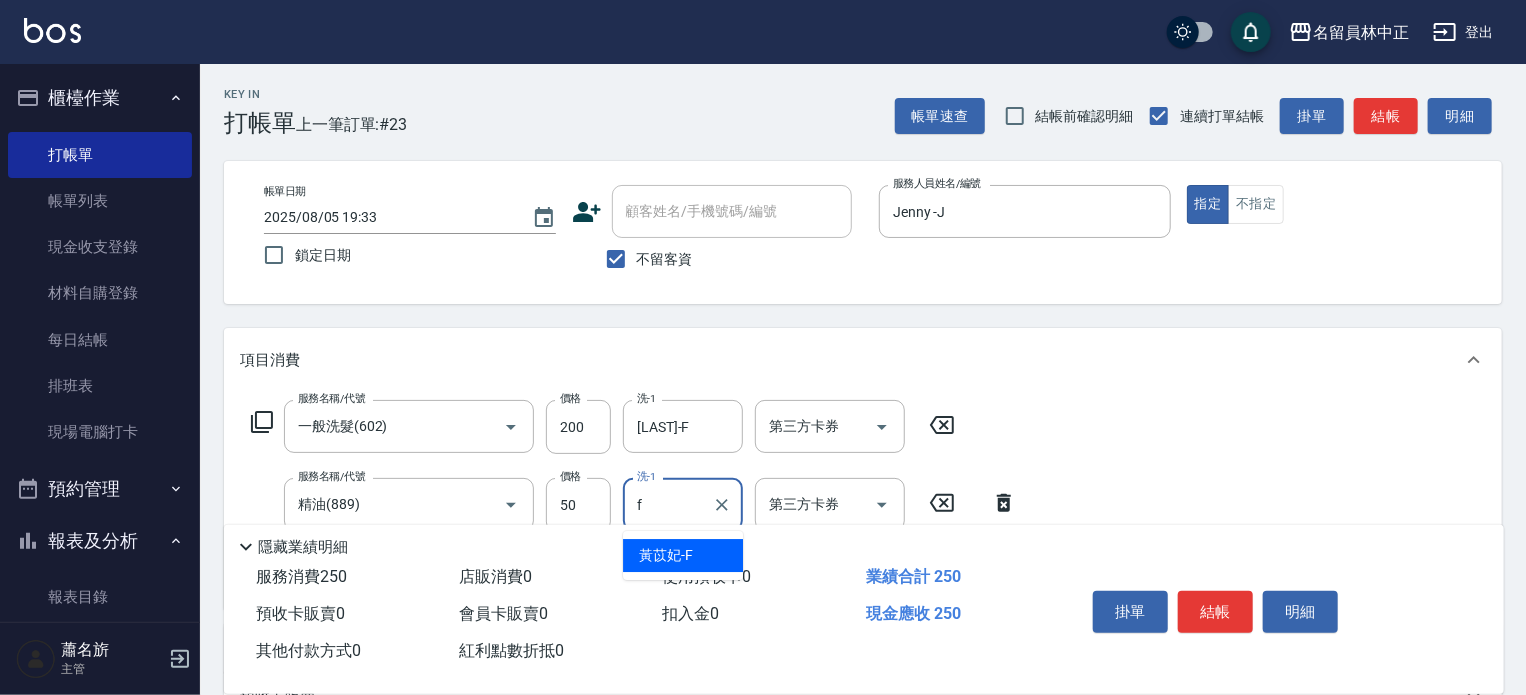 type on "[LAST]-F" 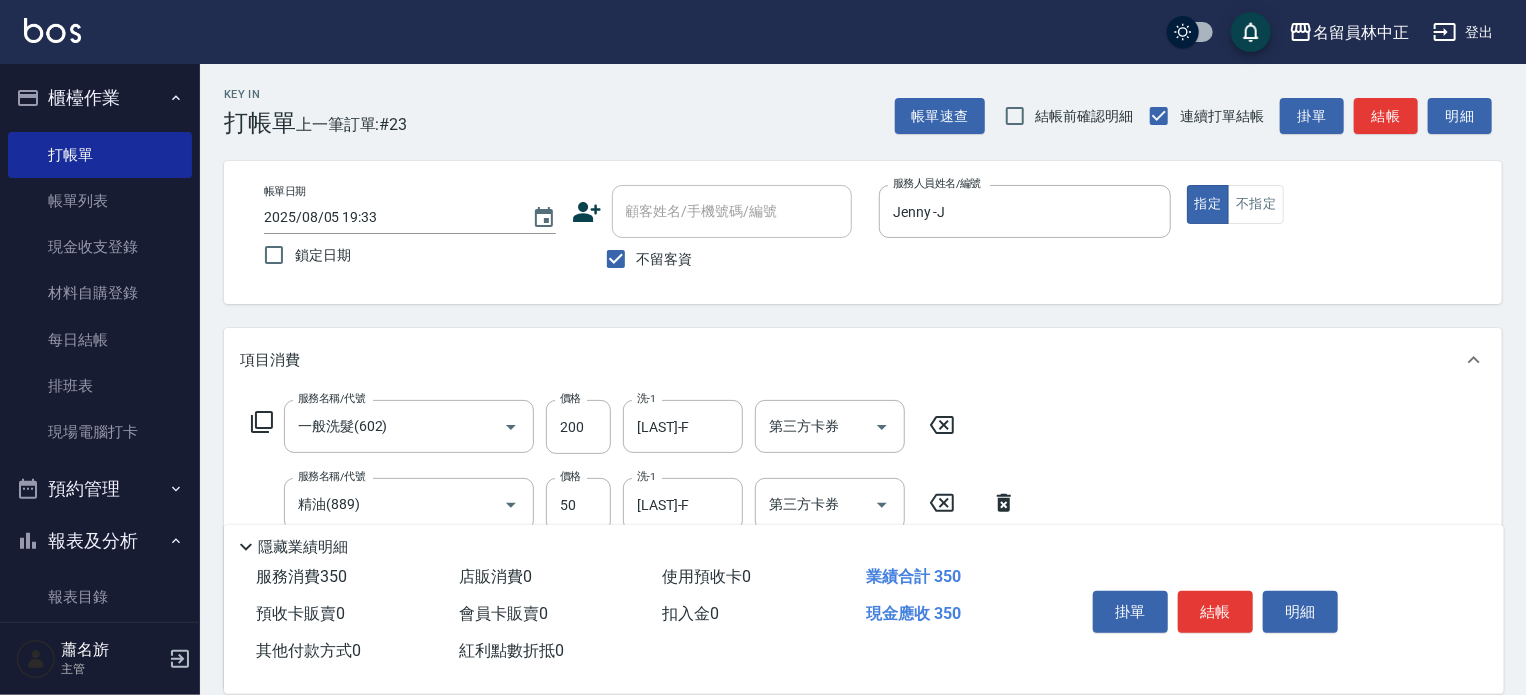 type on "剪髮(302)" 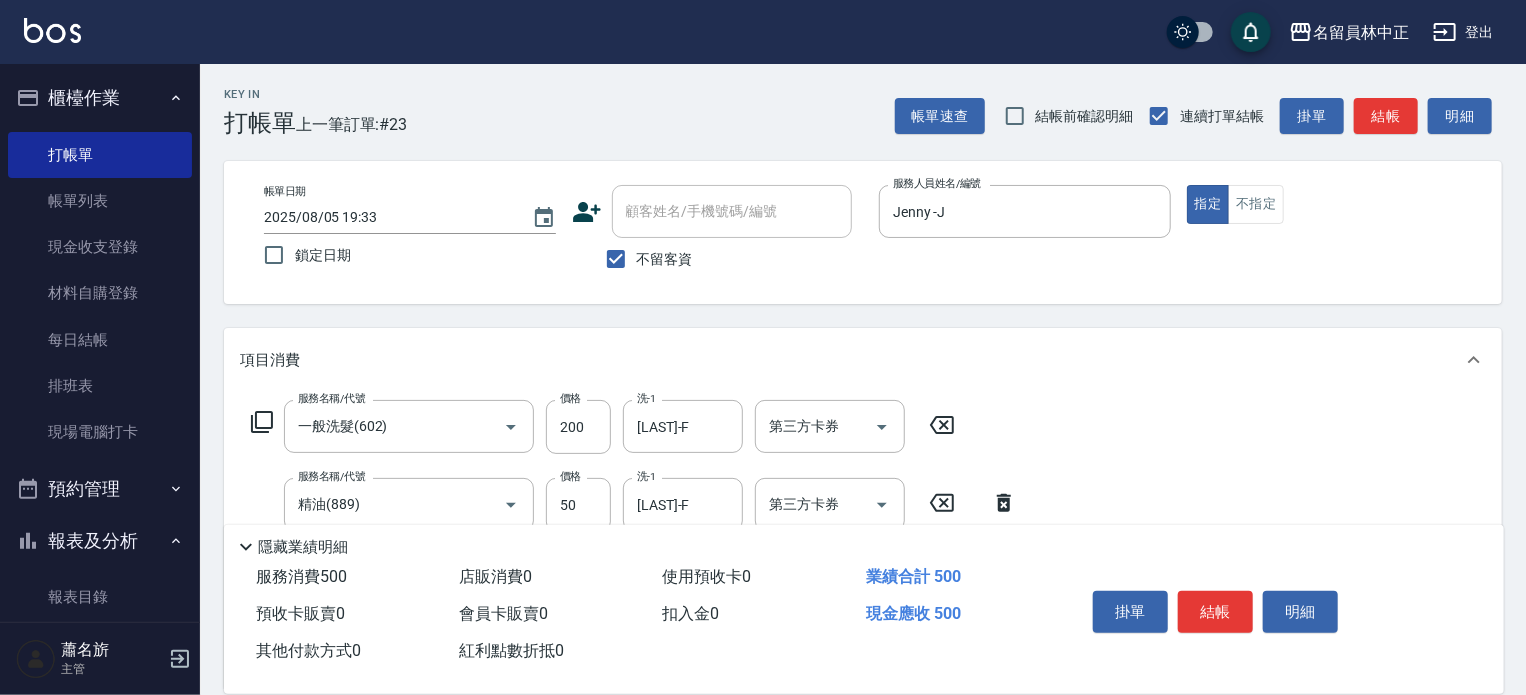 type on "250" 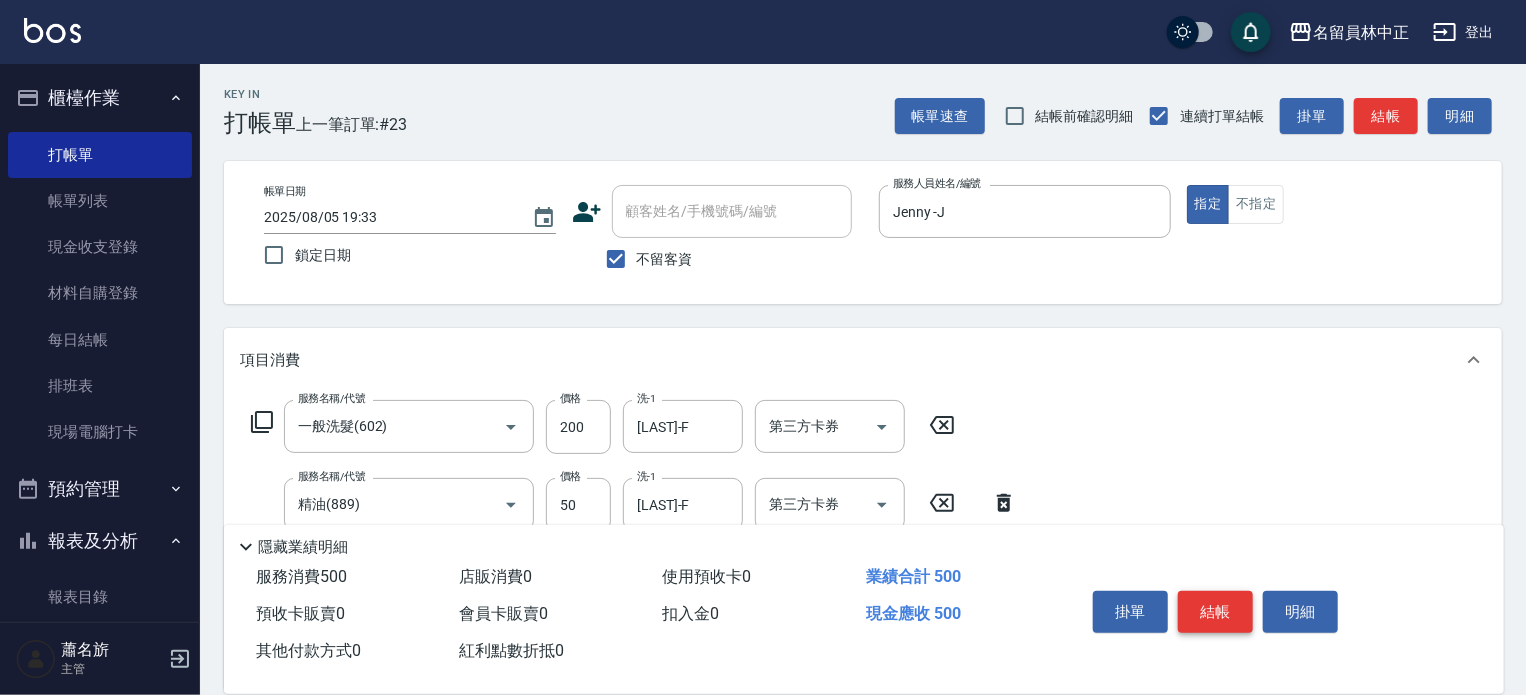 click on "結帳" at bounding box center [1215, 612] 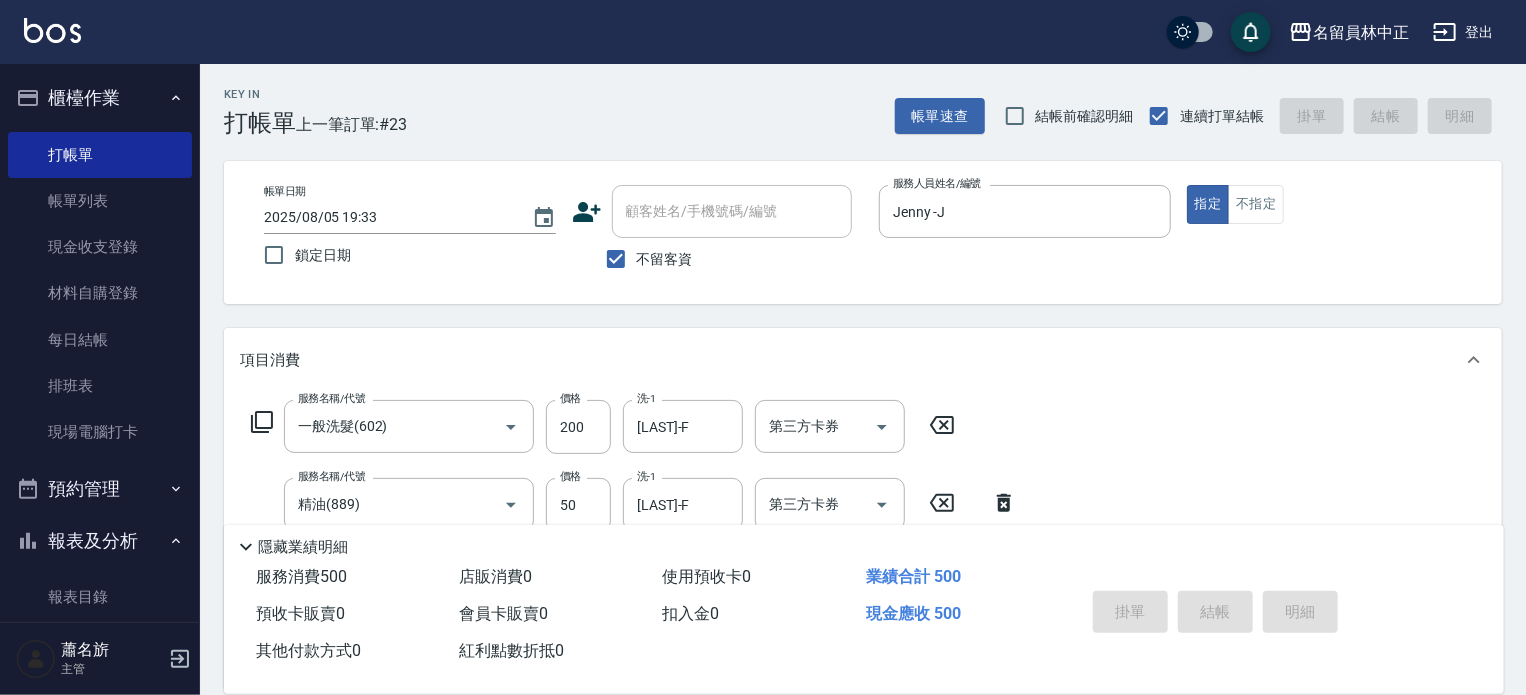 type 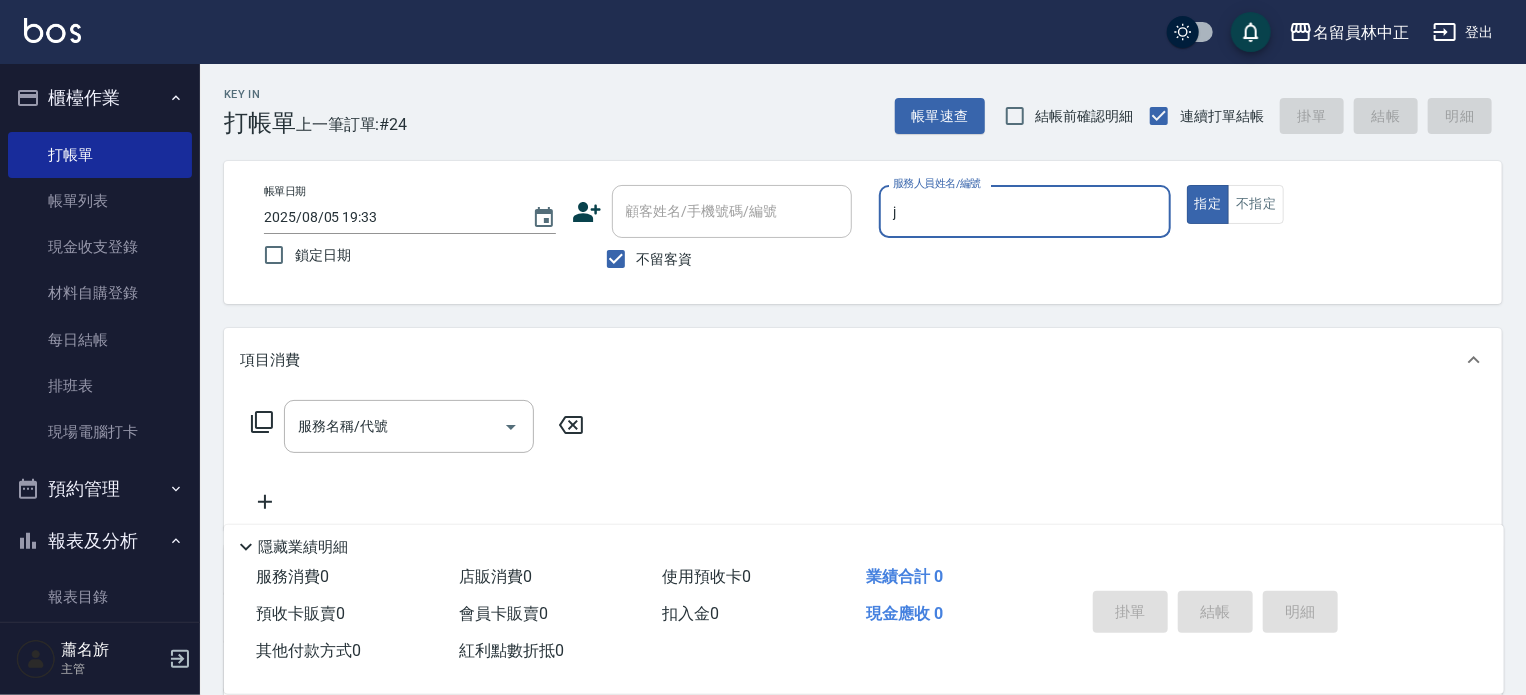 type on "Jenny -J" 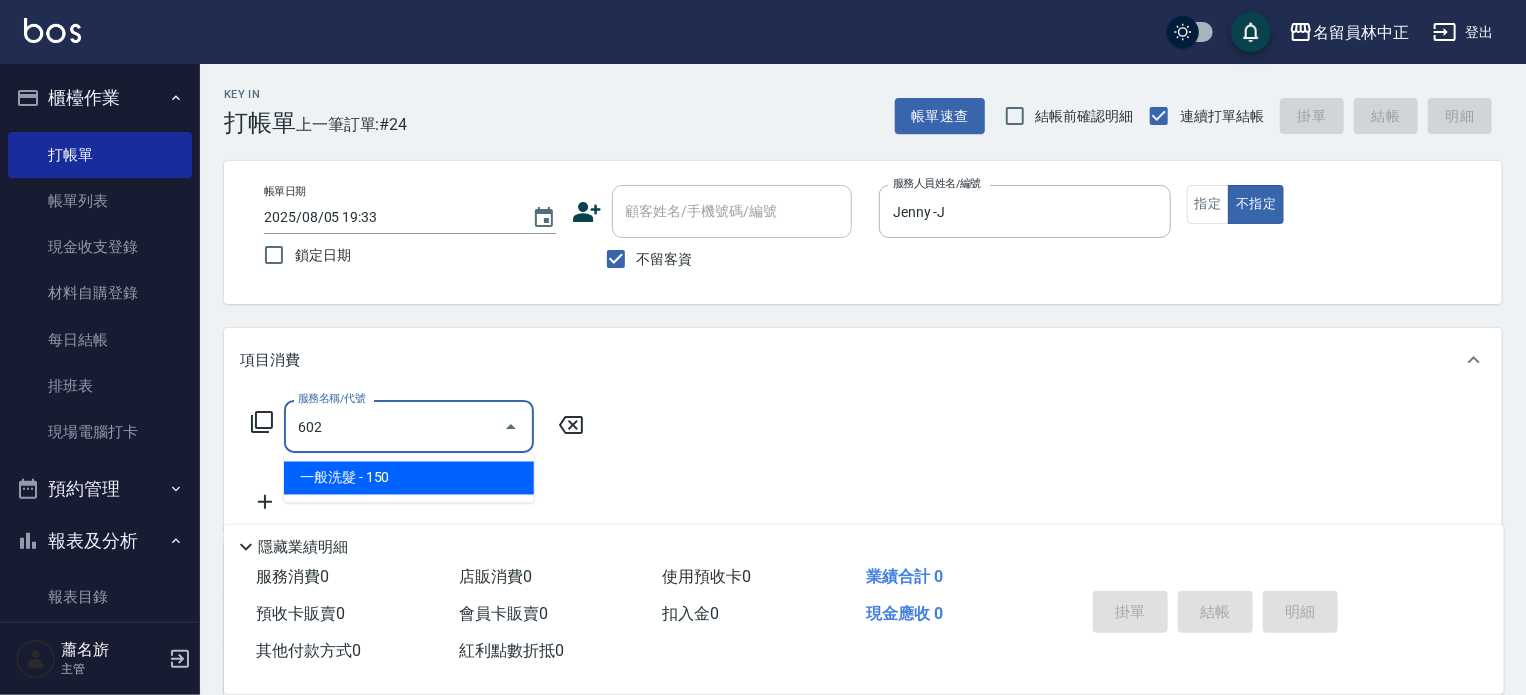 type on "一般洗髮(602)" 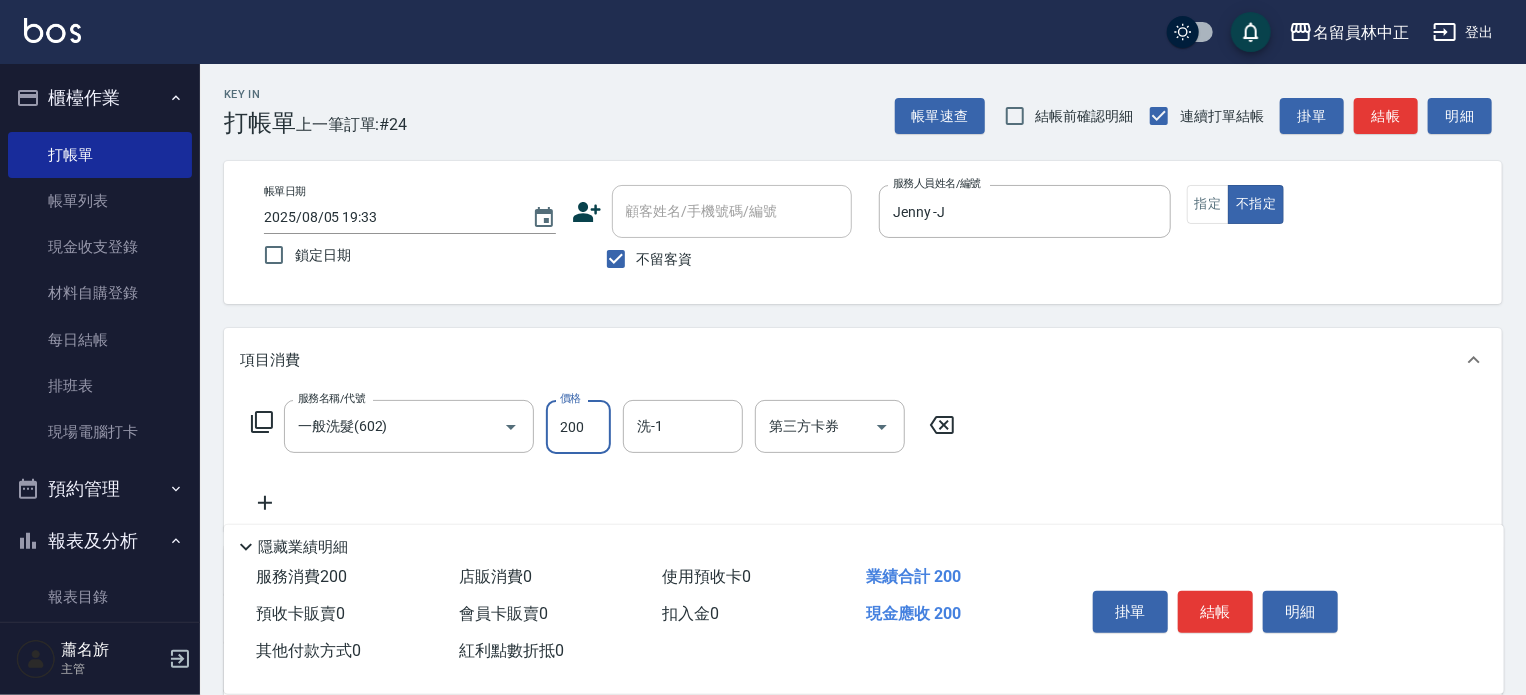 type on "200" 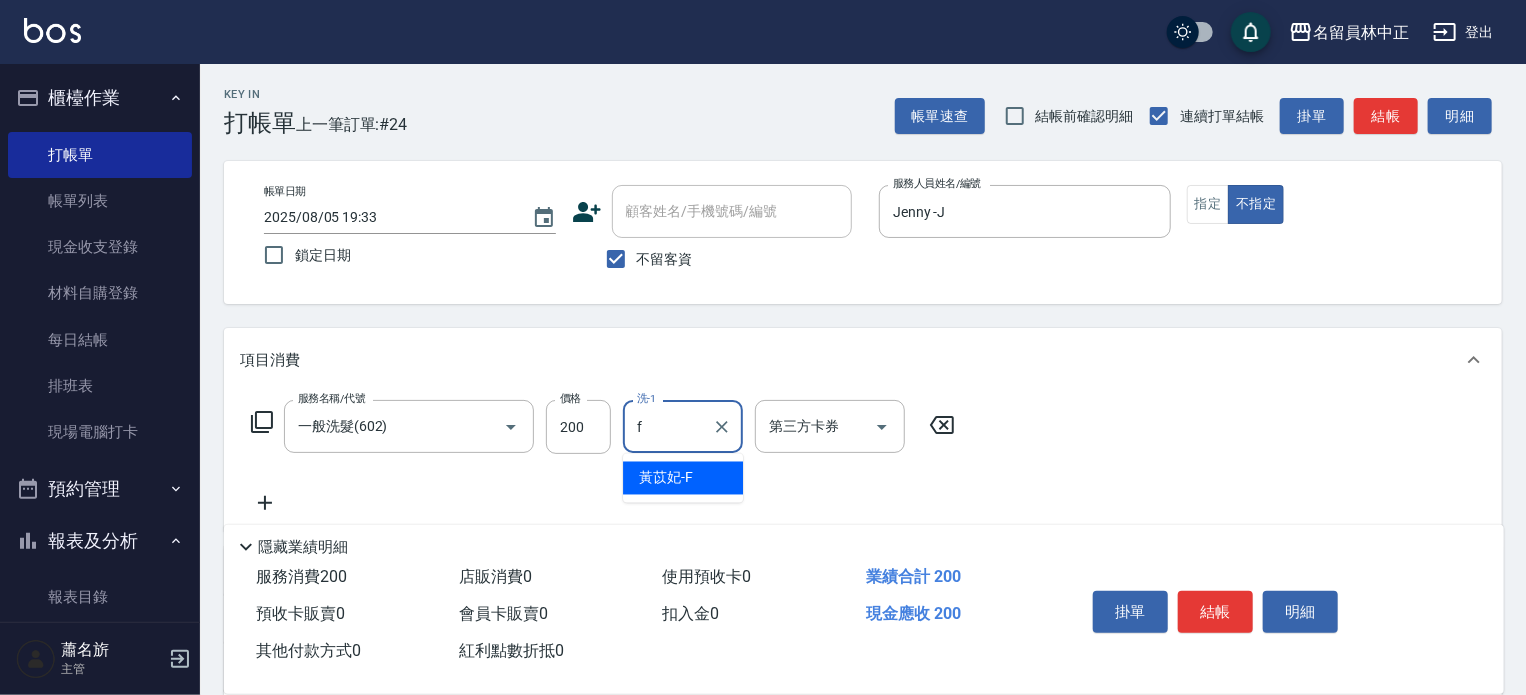 type on "[LAST]-F" 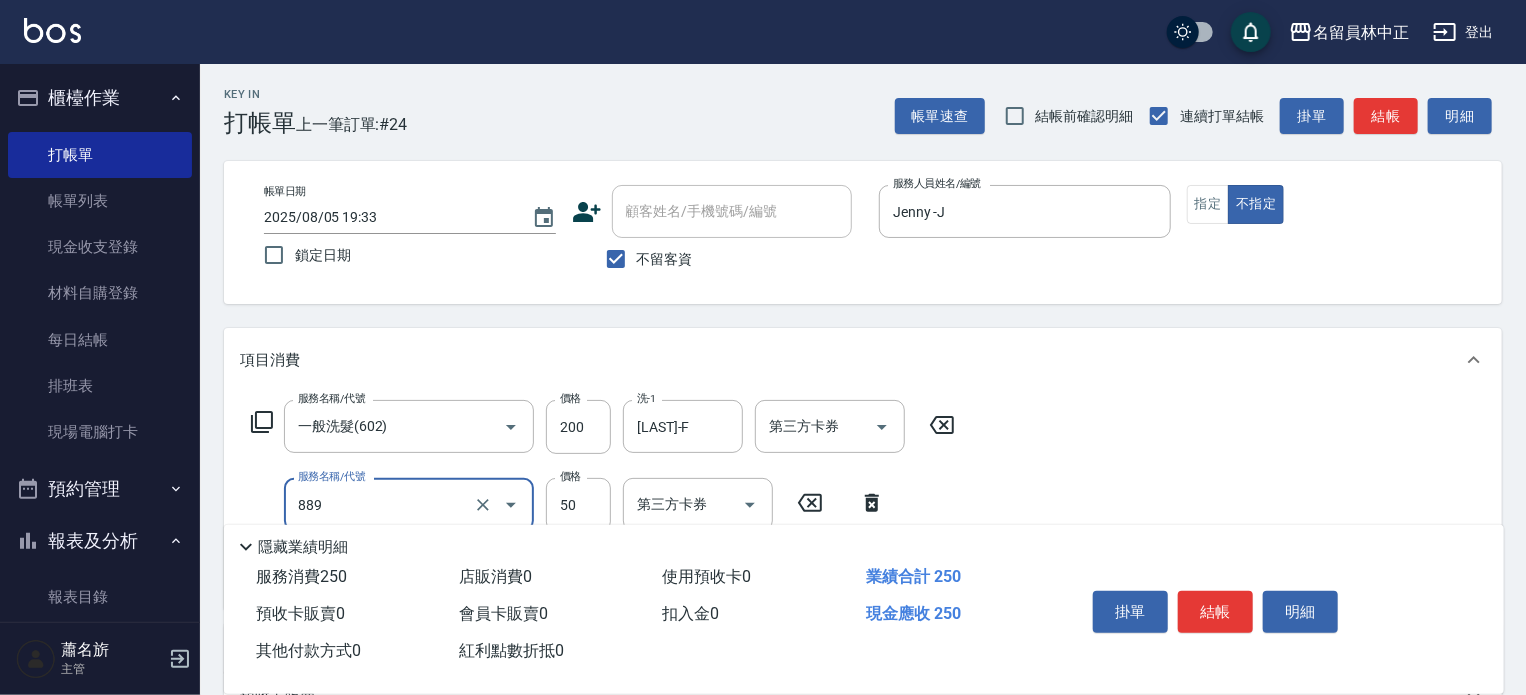 type on "精油(889)" 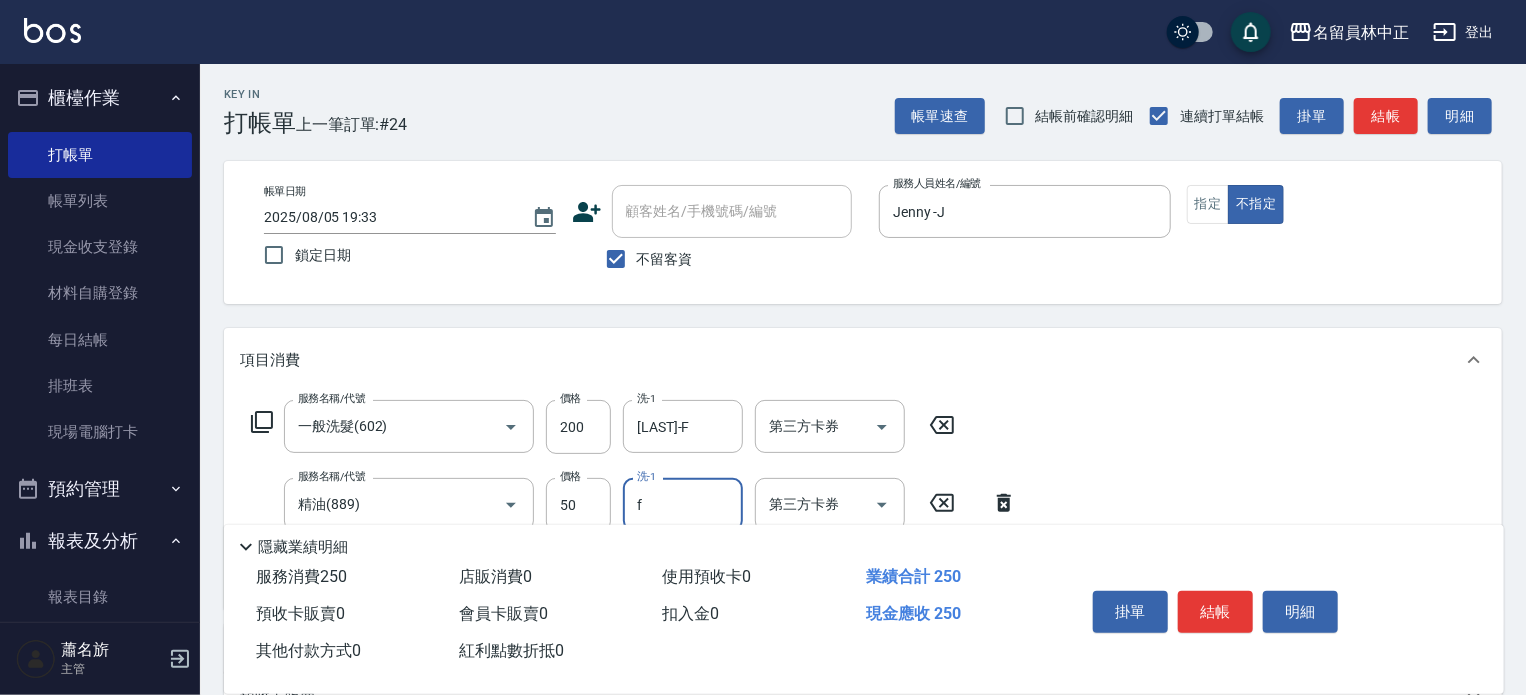 type on "[LAST]-F" 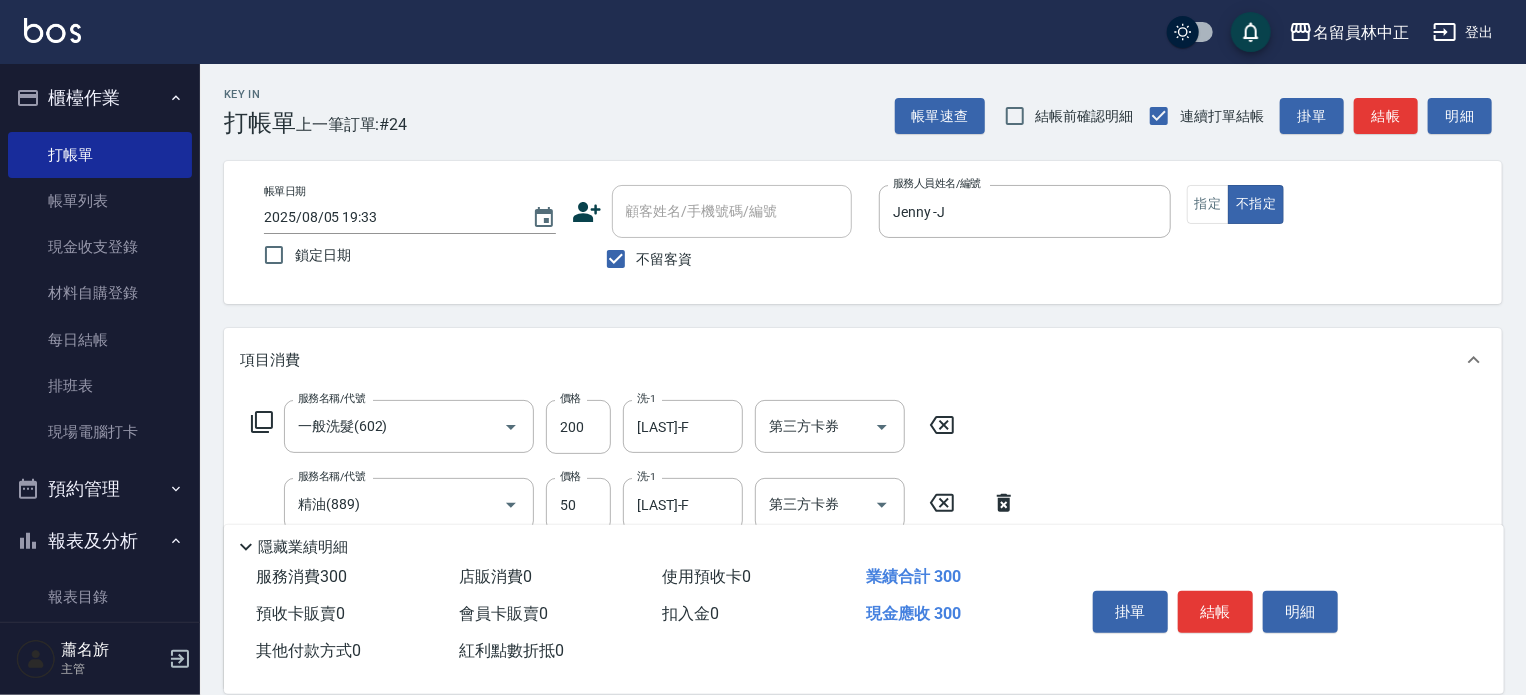 type on "瞬間保養(415)" 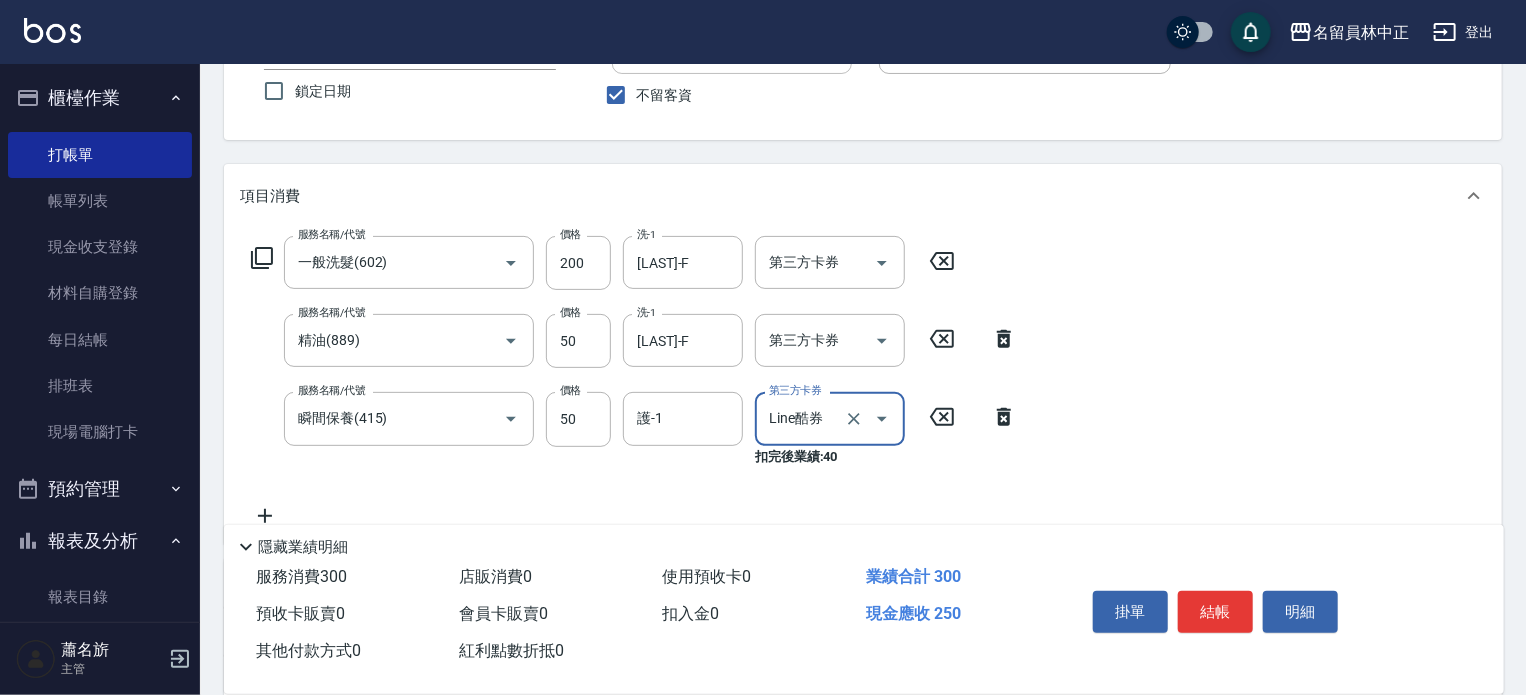 scroll, scrollTop: 200, scrollLeft: 0, axis: vertical 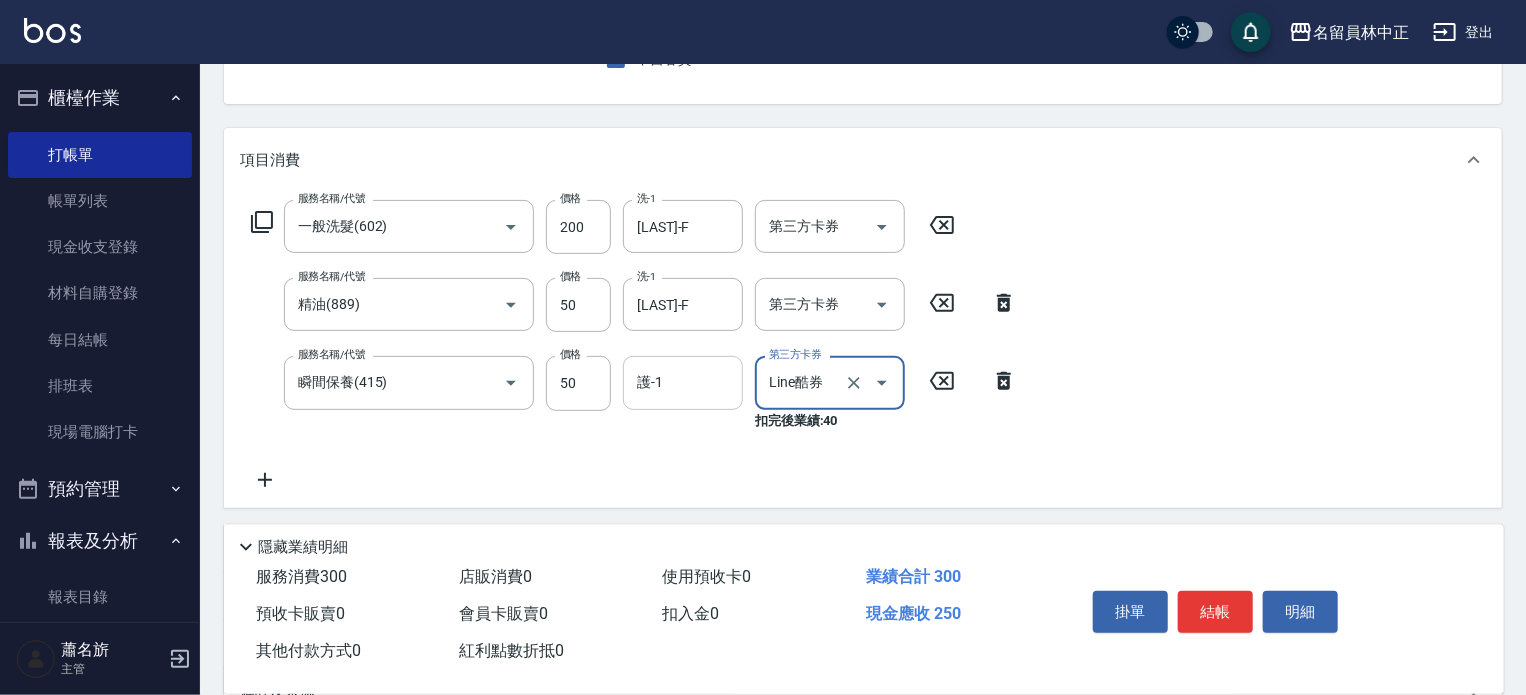 type on "Line酷券" 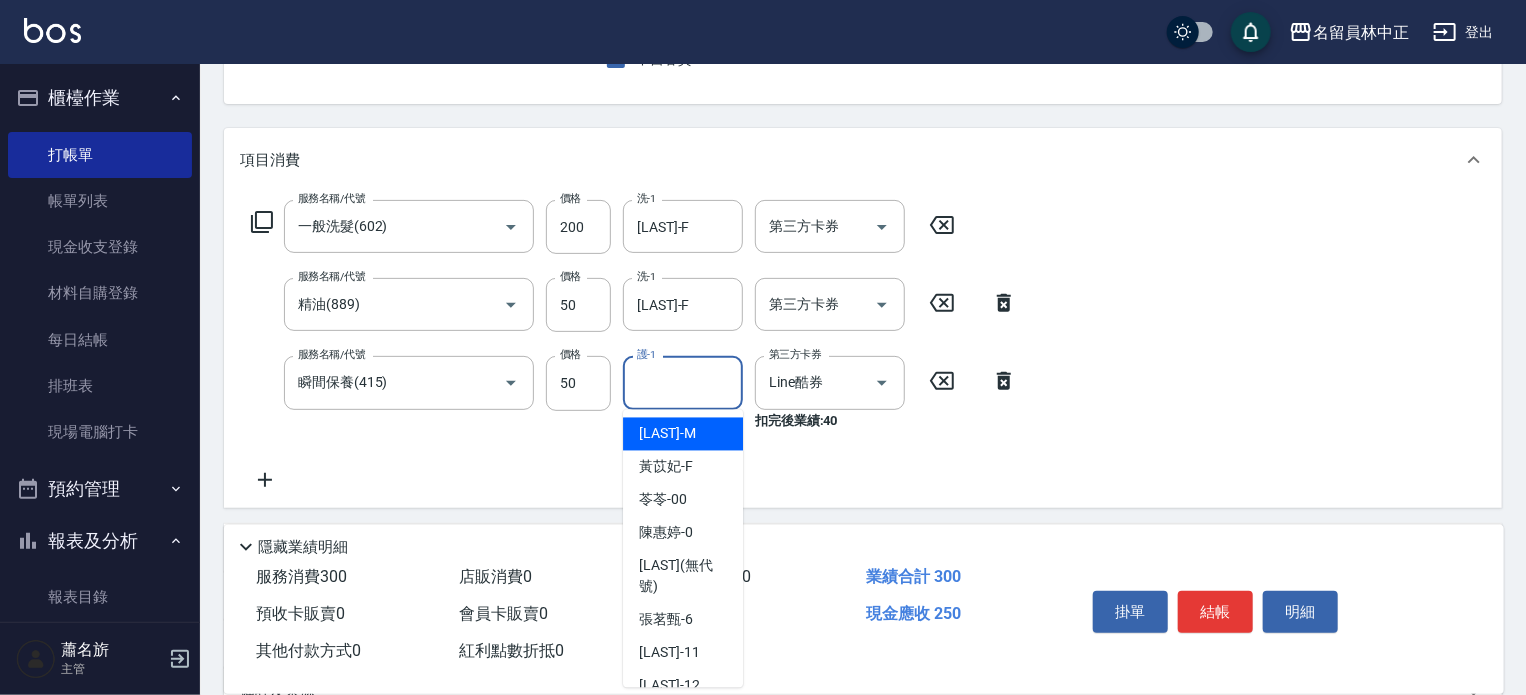 drag, startPoint x: 669, startPoint y: 387, endPoint x: 664, endPoint y: 377, distance: 11.18034 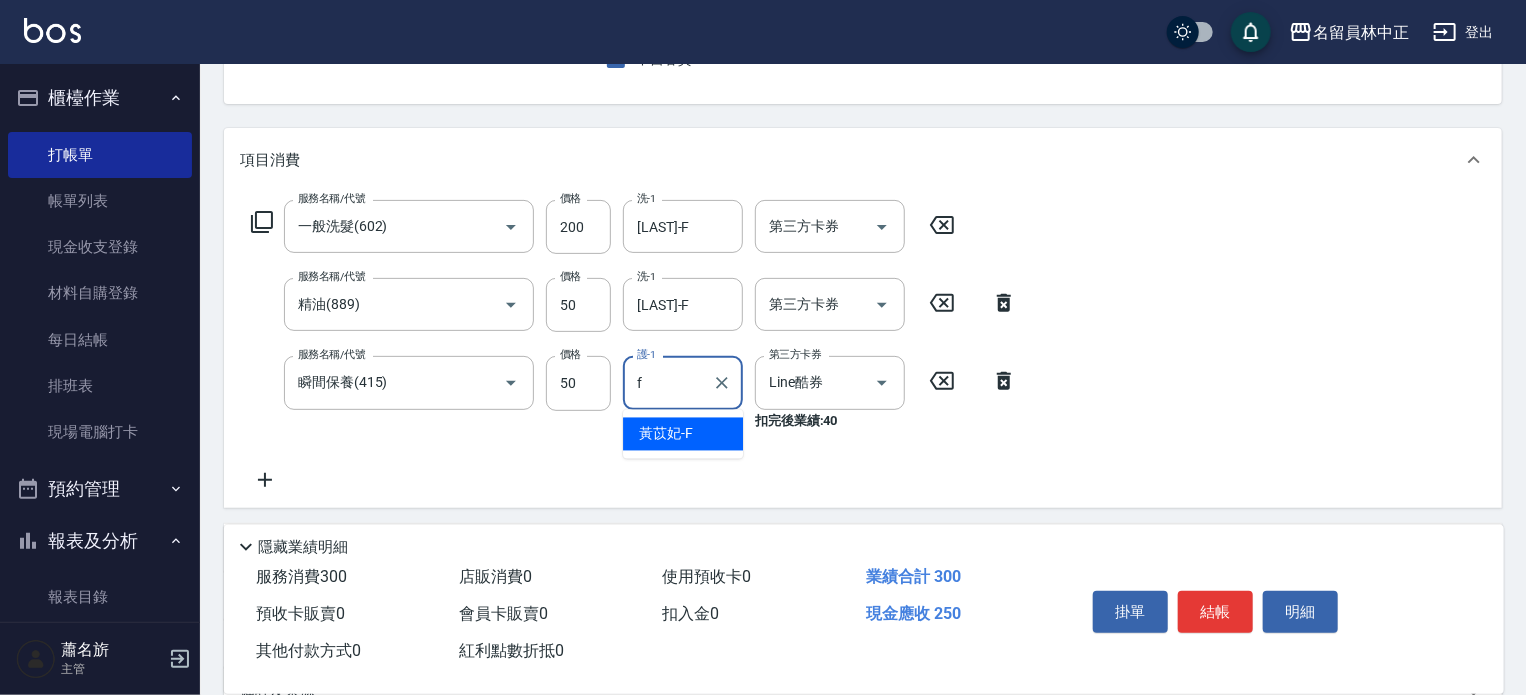 type on "[LAST]-F" 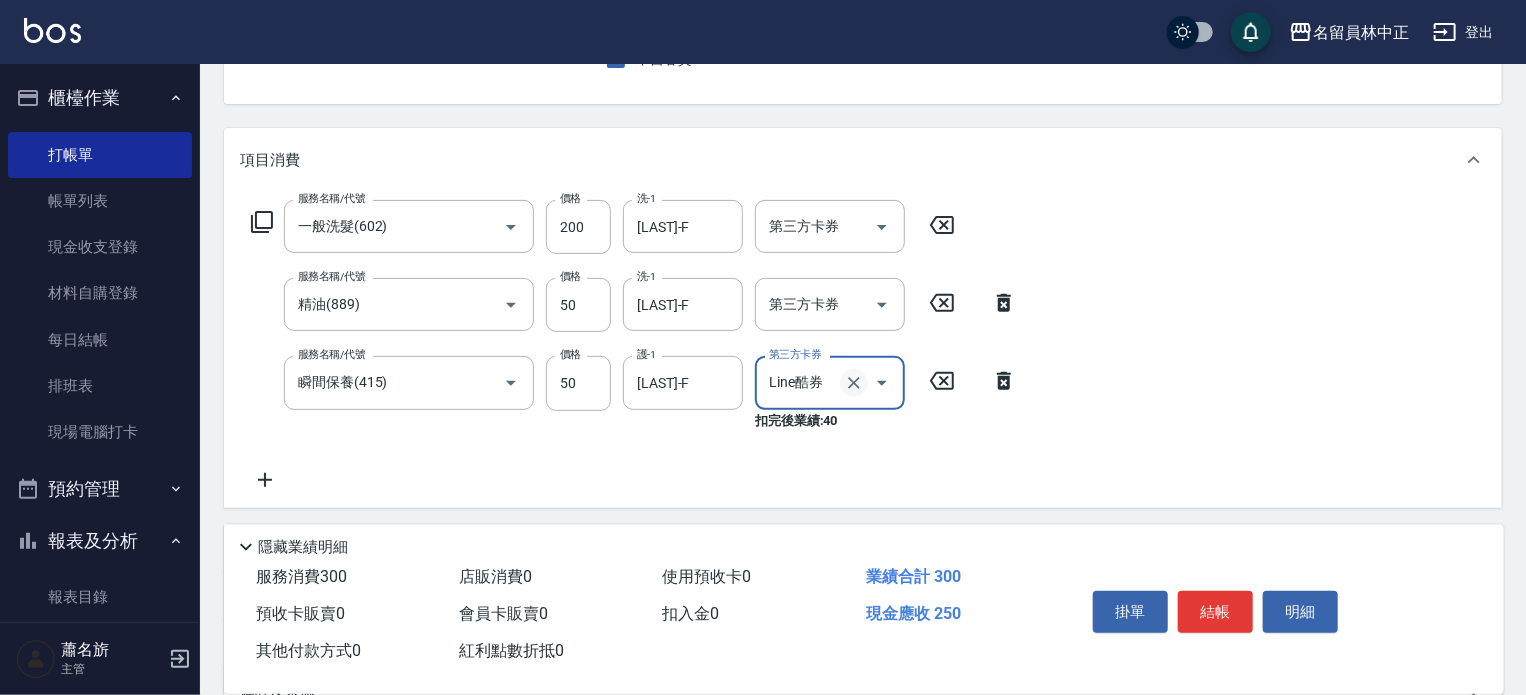 click 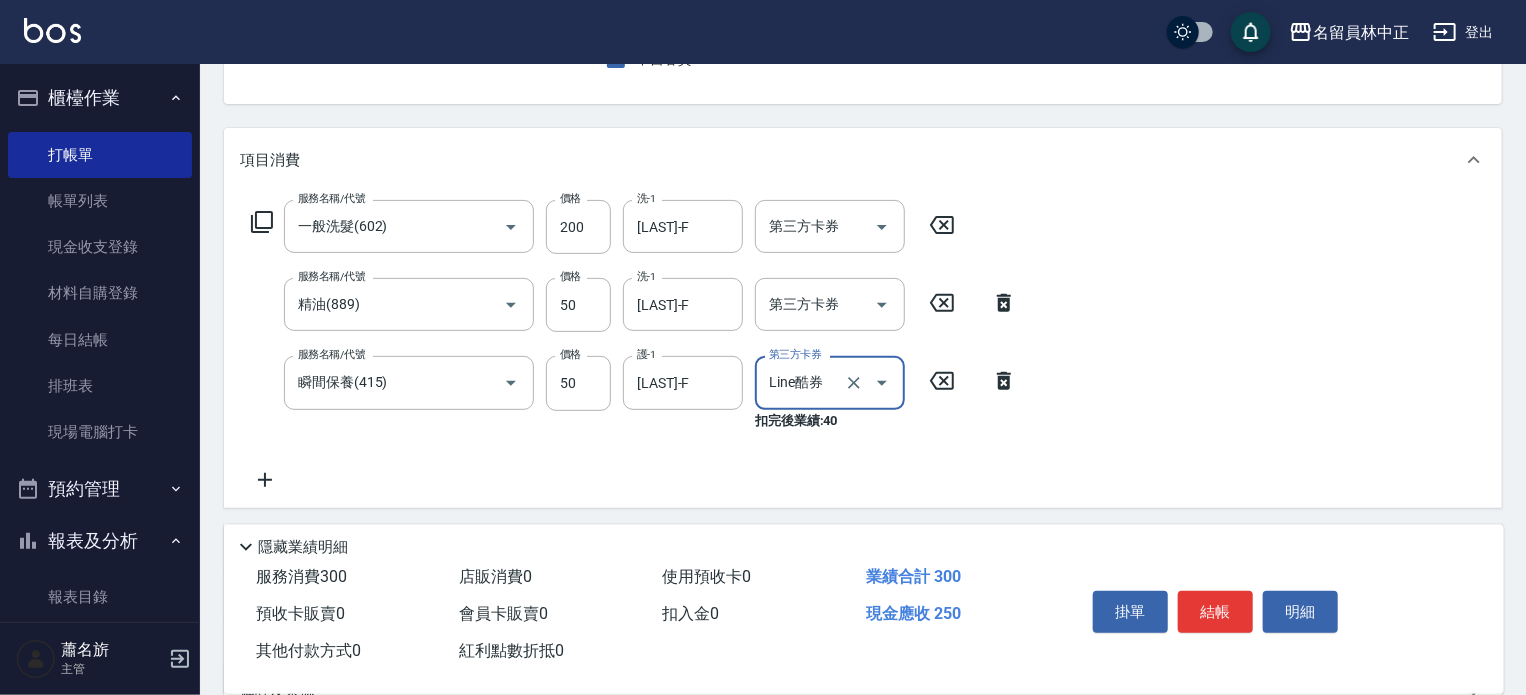 type 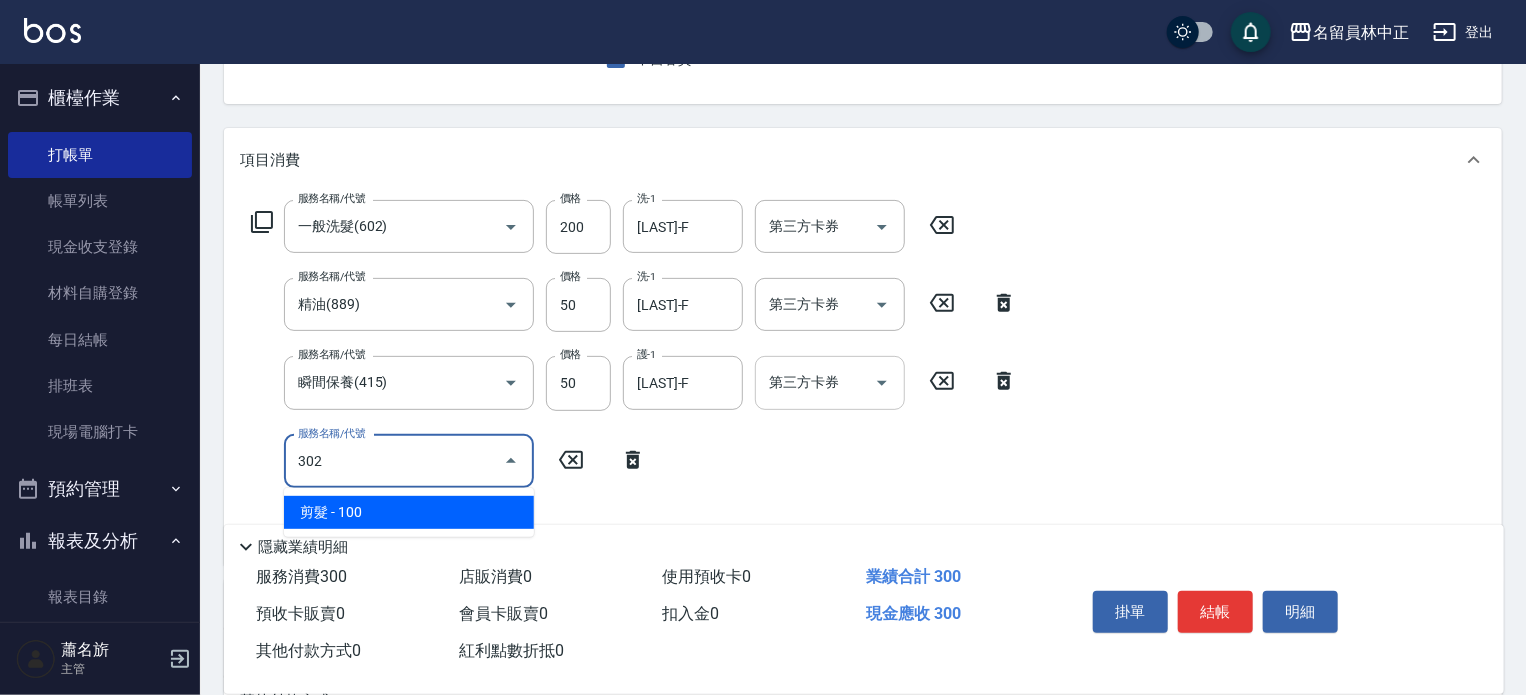 type on "剪髮(302)" 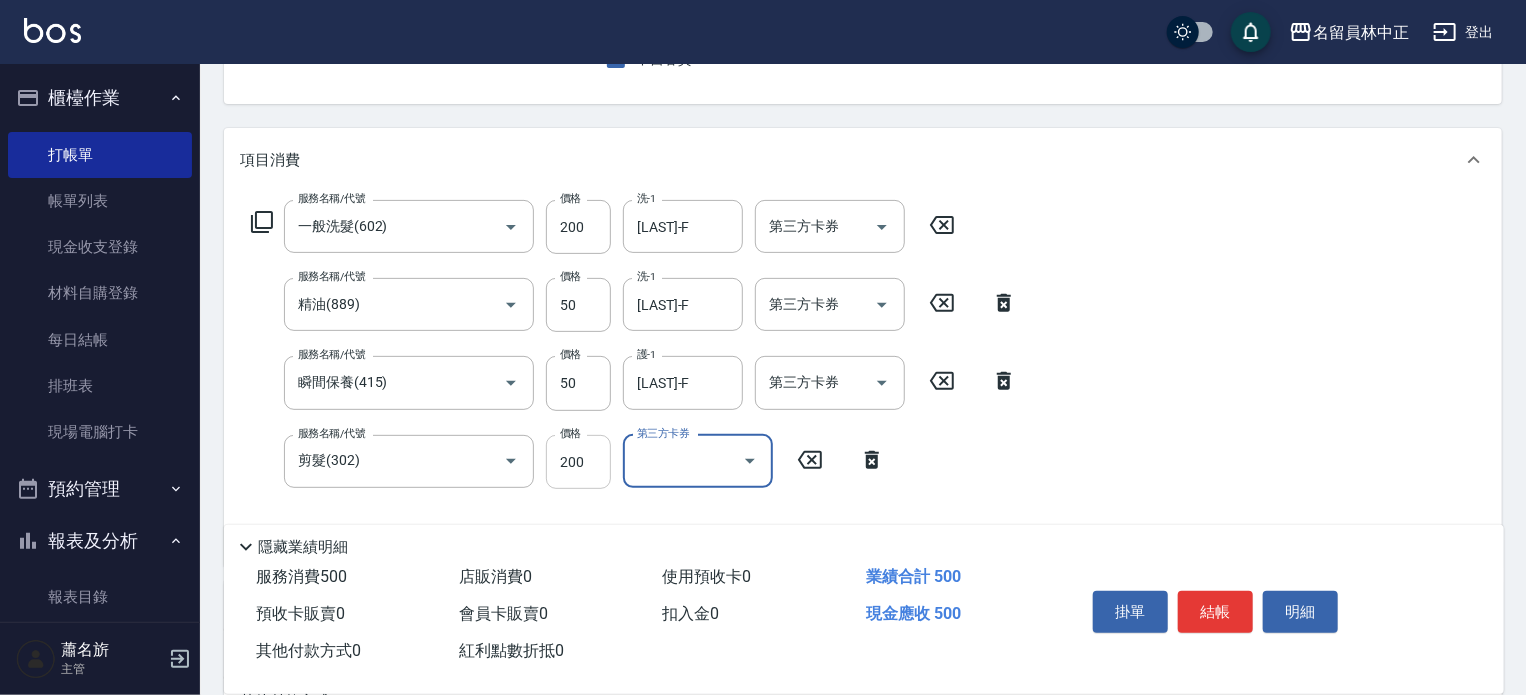 click on "200" at bounding box center (578, 462) 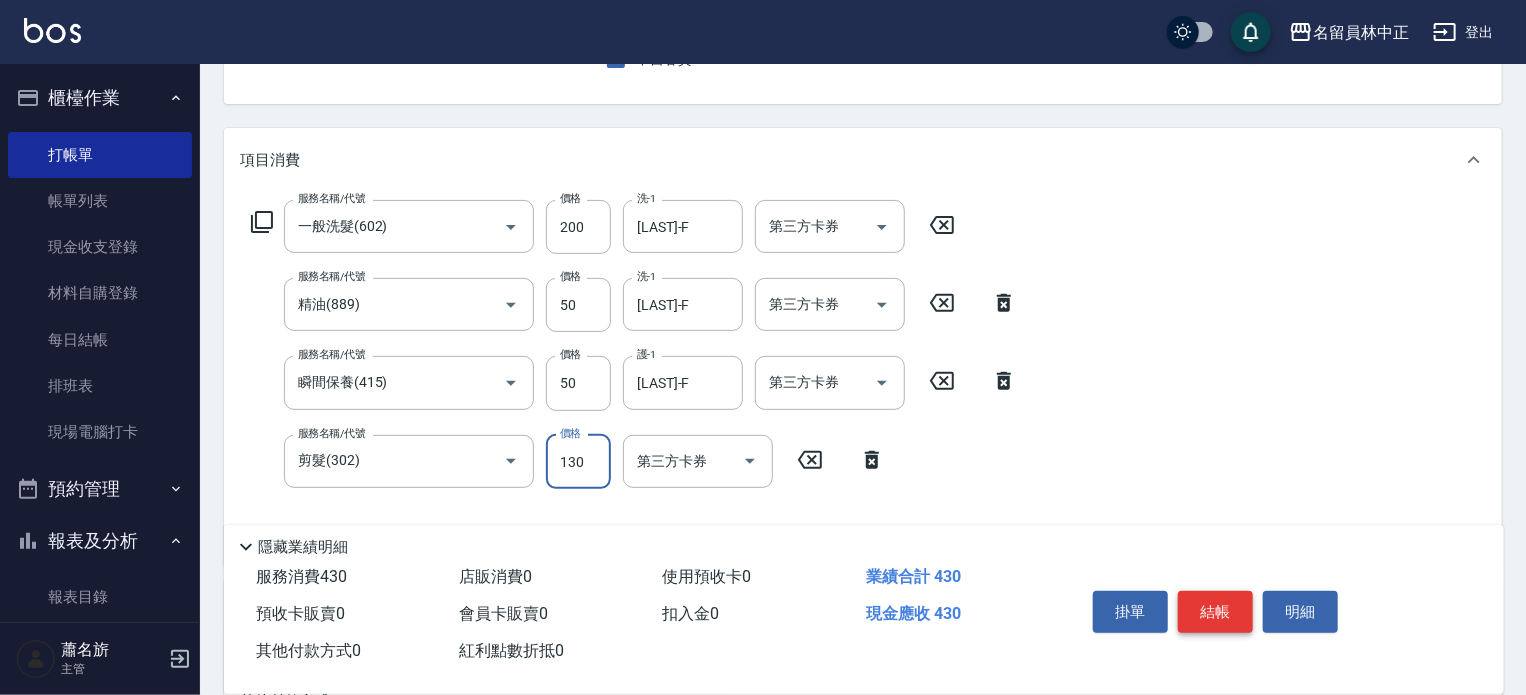 type on "130" 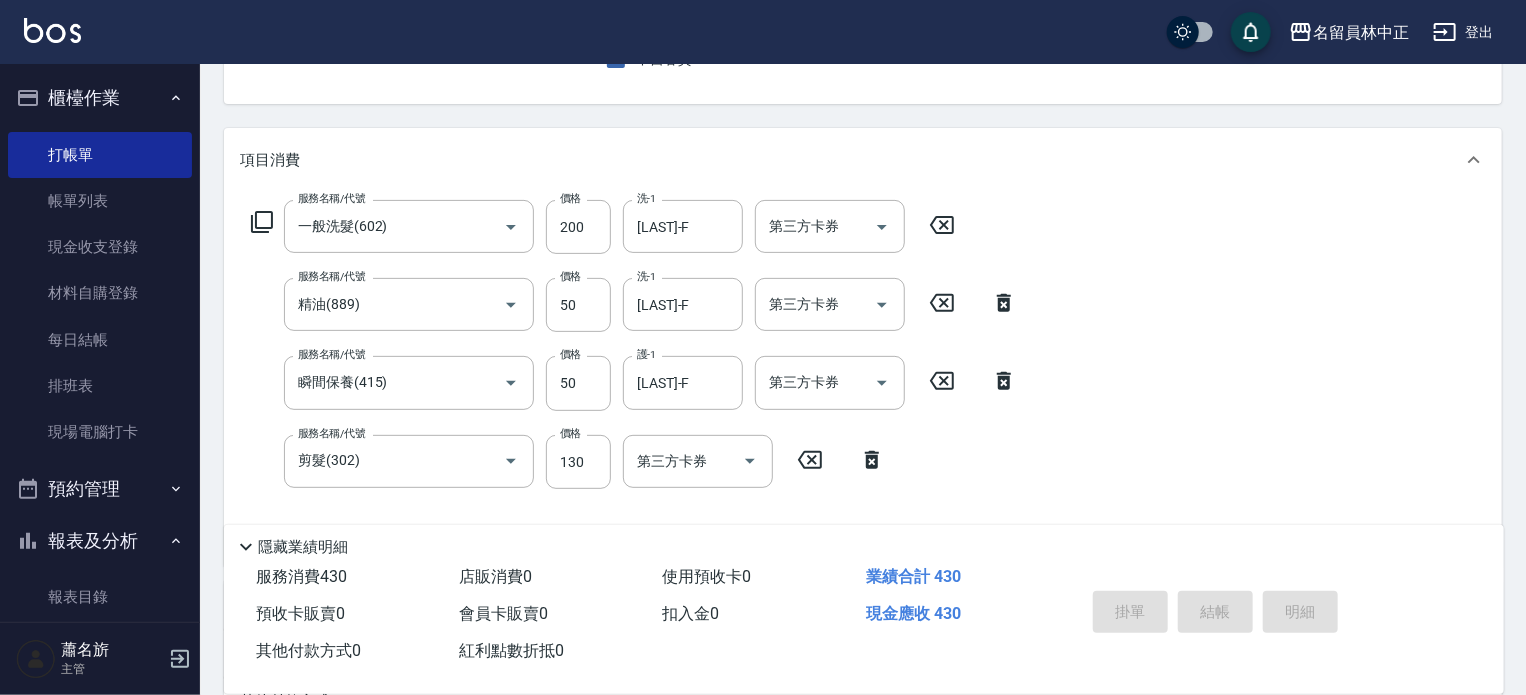 type on "2025/08/05 19:34" 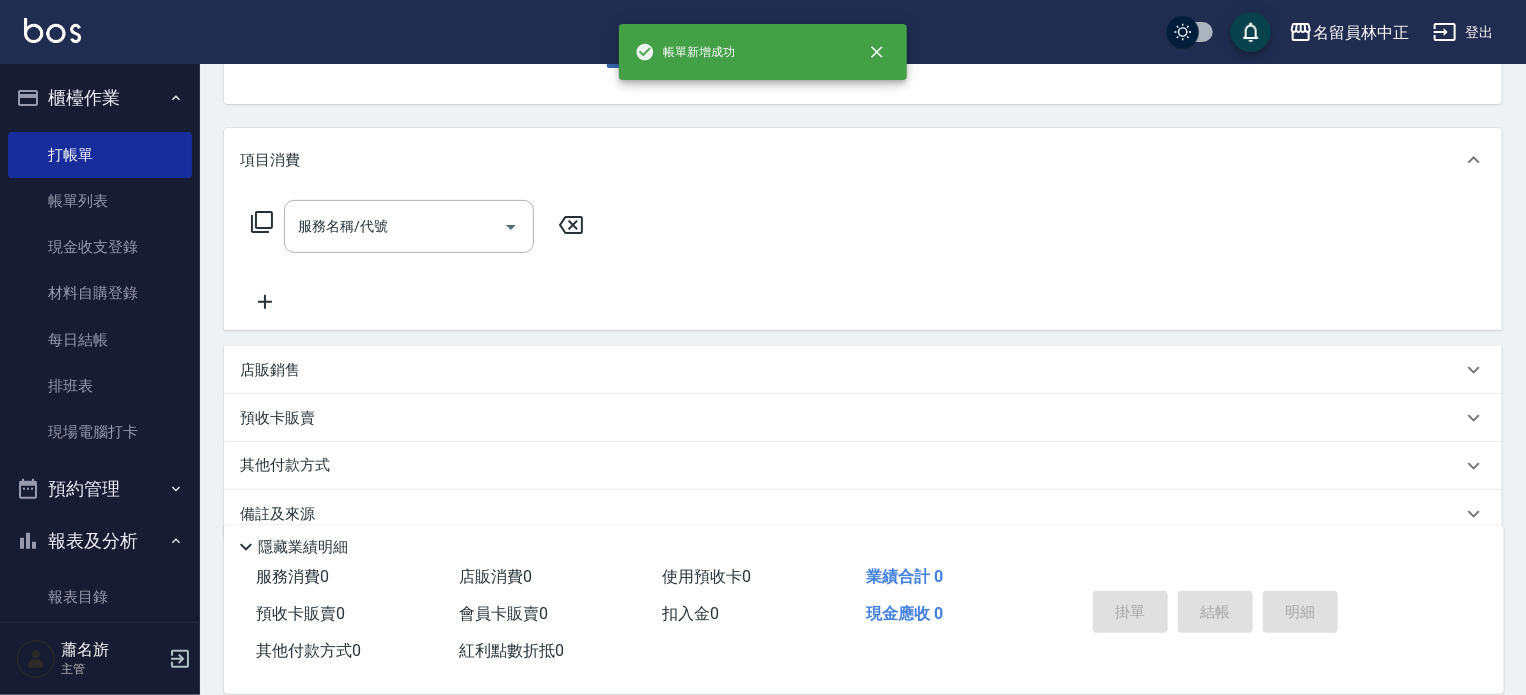 scroll, scrollTop: 194, scrollLeft: 0, axis: vertical 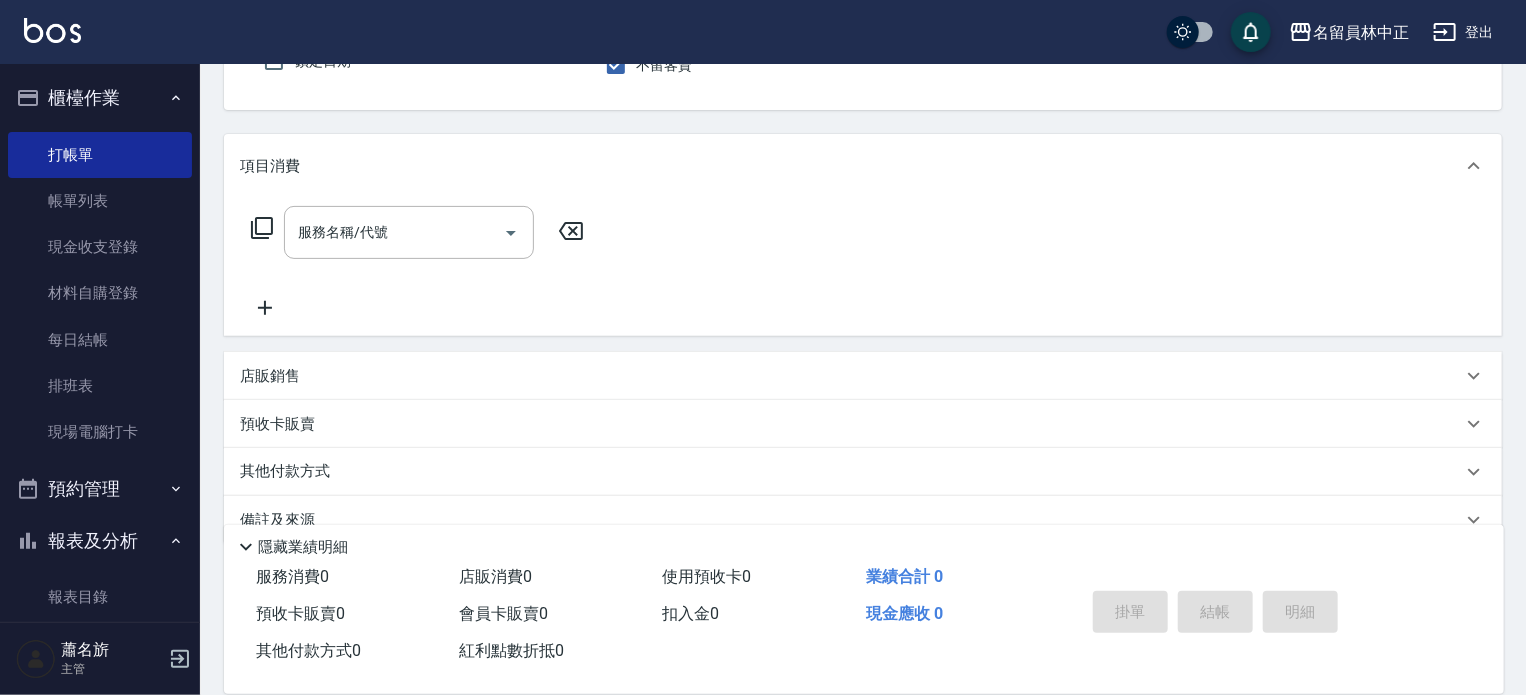 type on "Jenny -J" 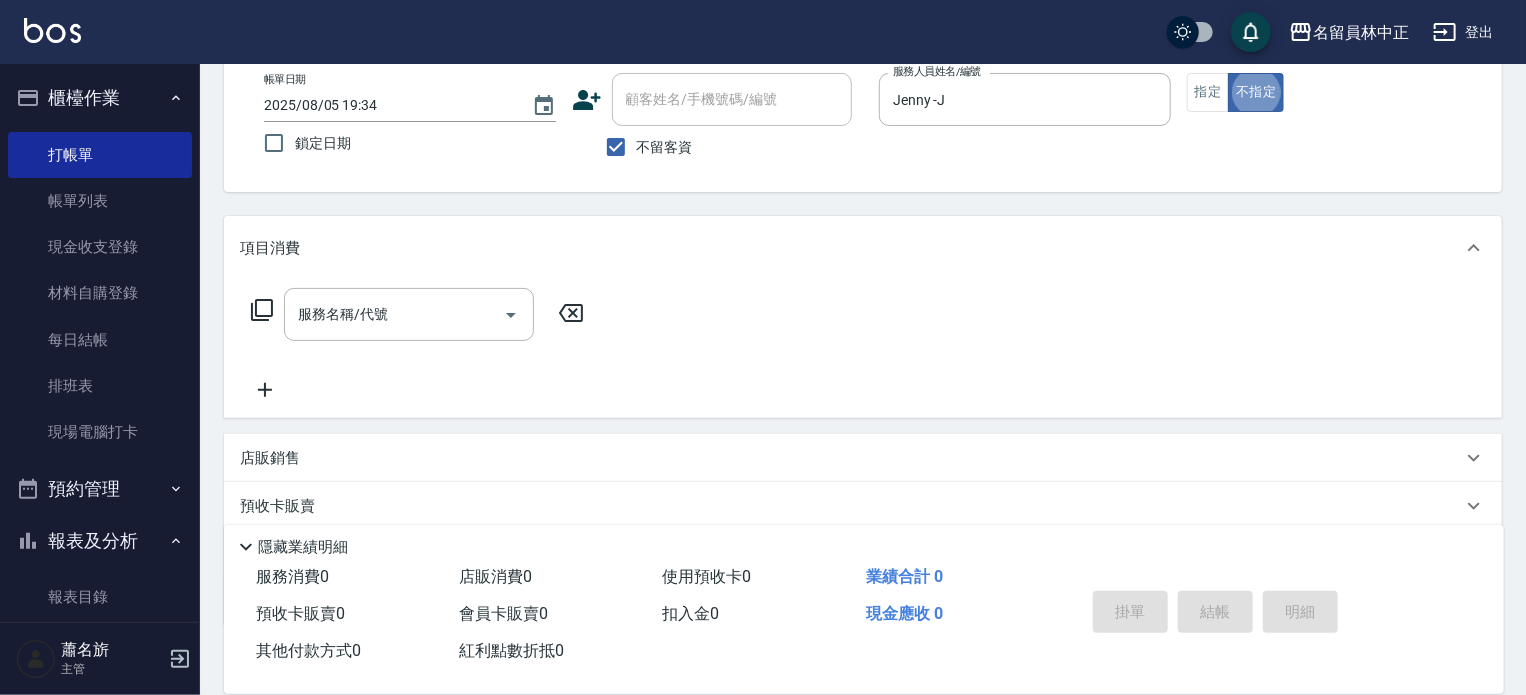 scroll, scrollTop: 0, scrollLeft: 0, axis: both 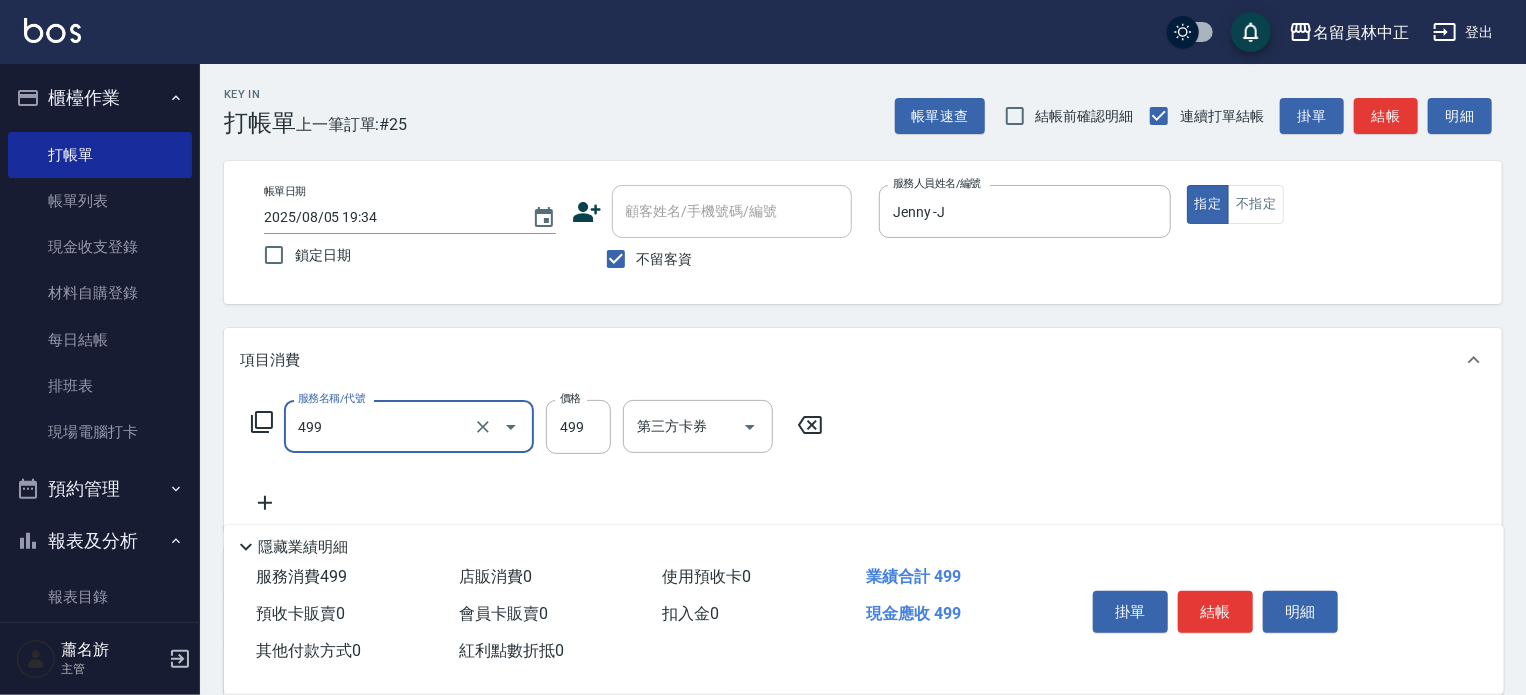 type on "去角質洗髮(499)" 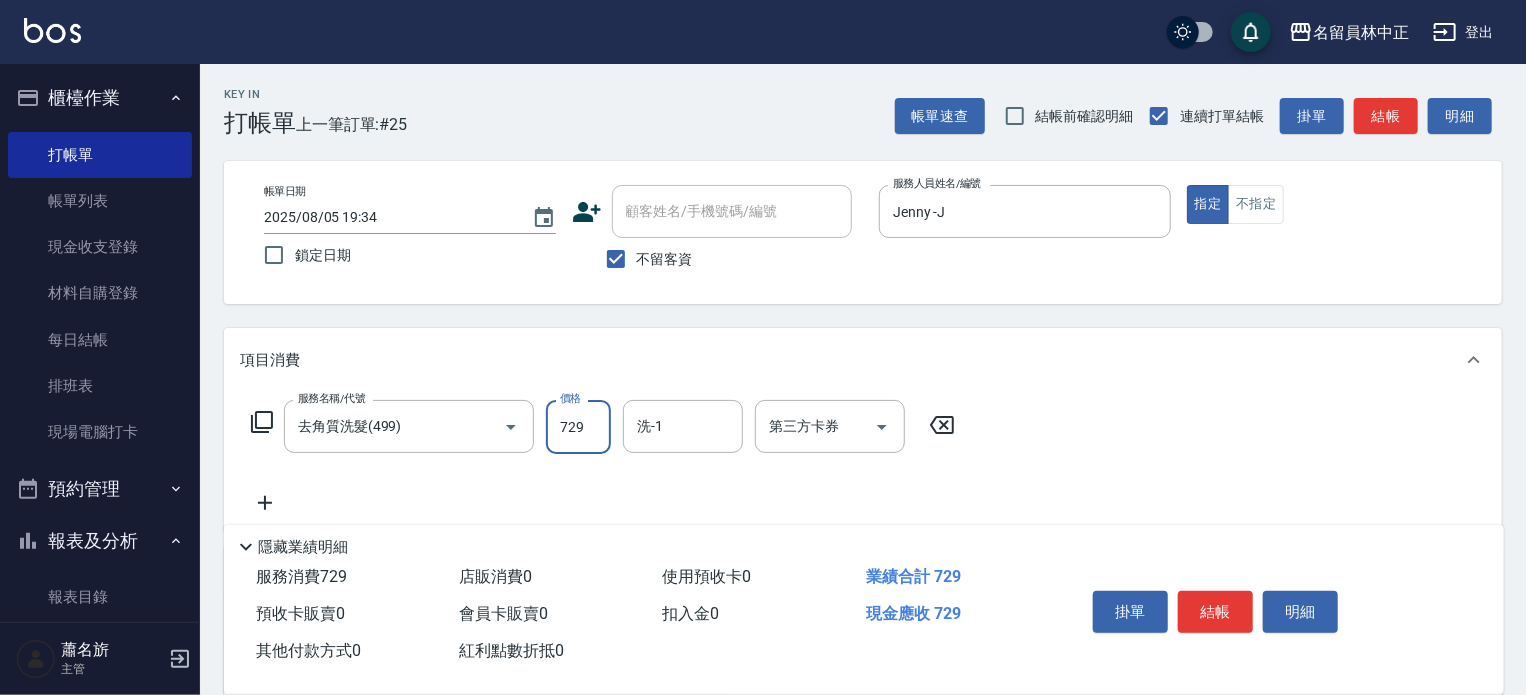 type on "729" 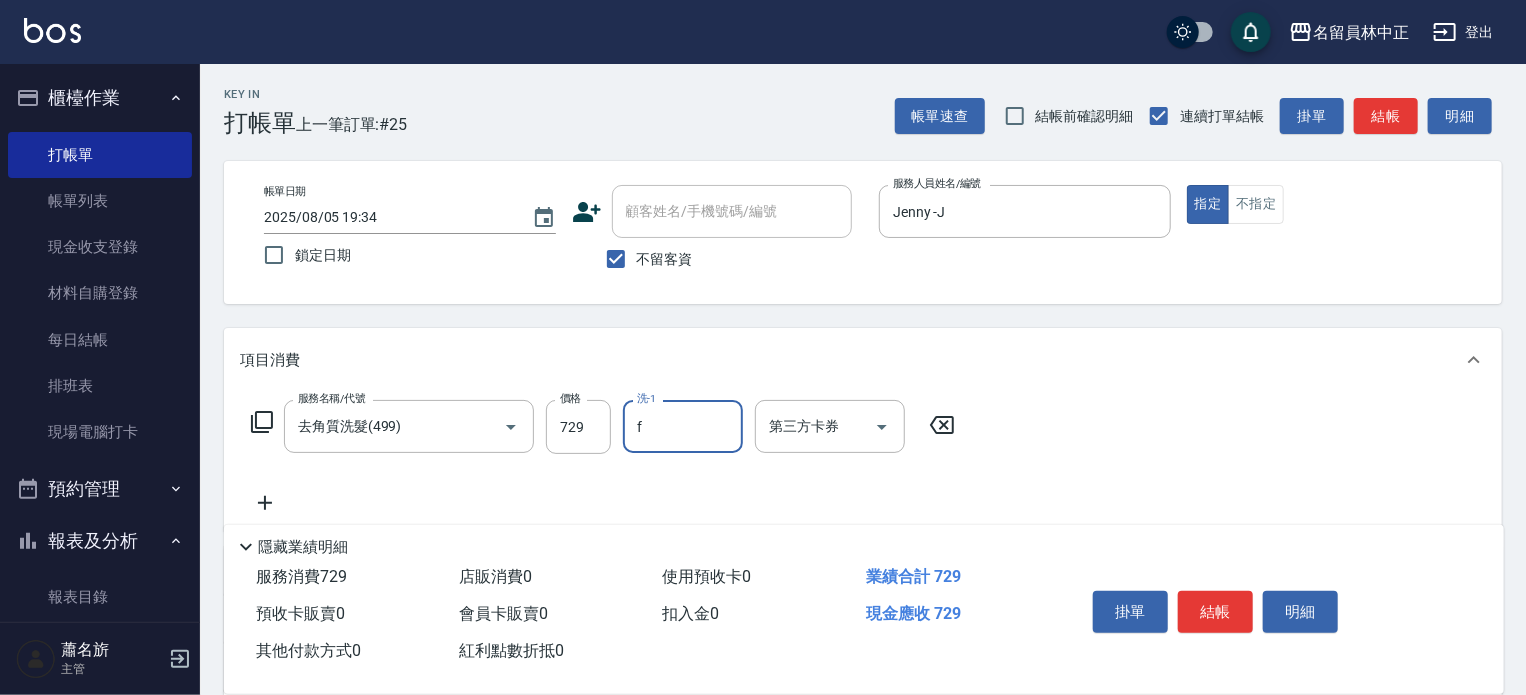 type on "[LAST]-F" 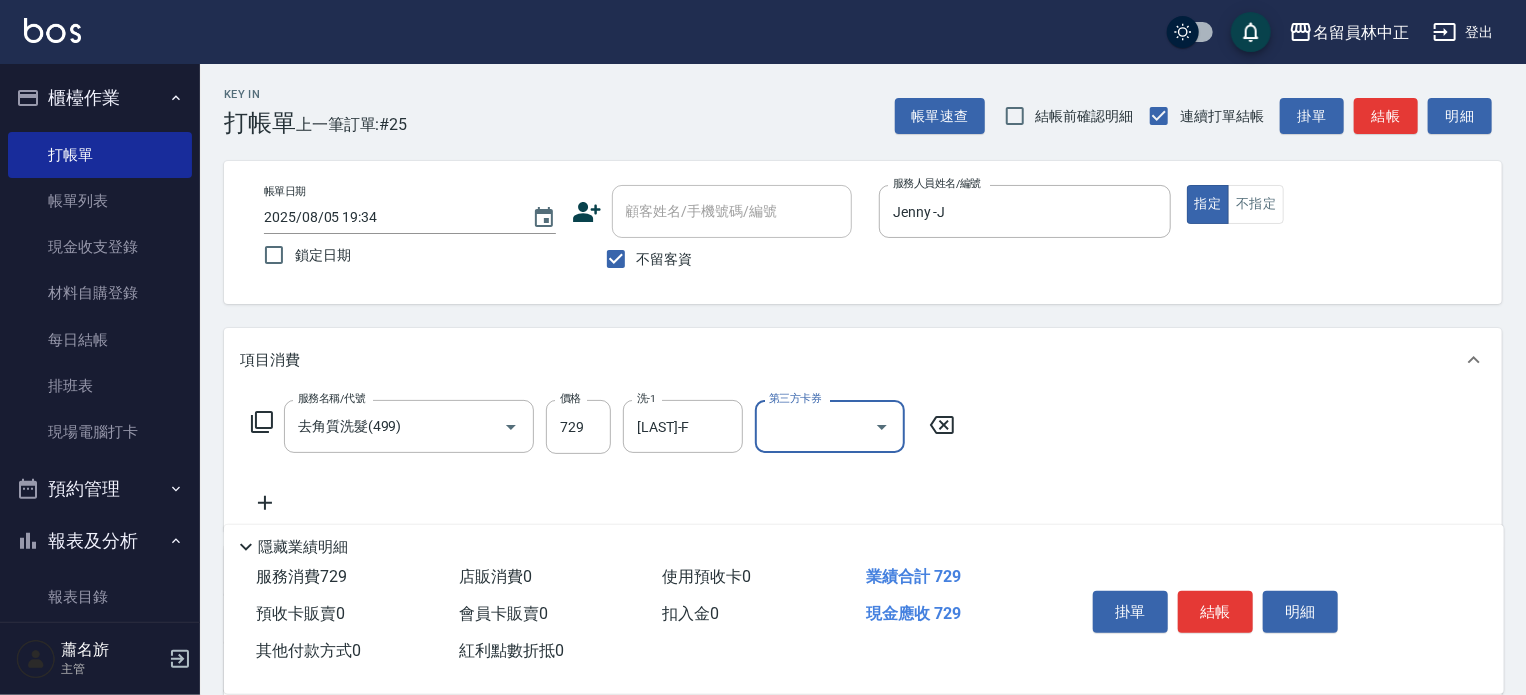 click on "結帳" at bounding box center (1215, 612) 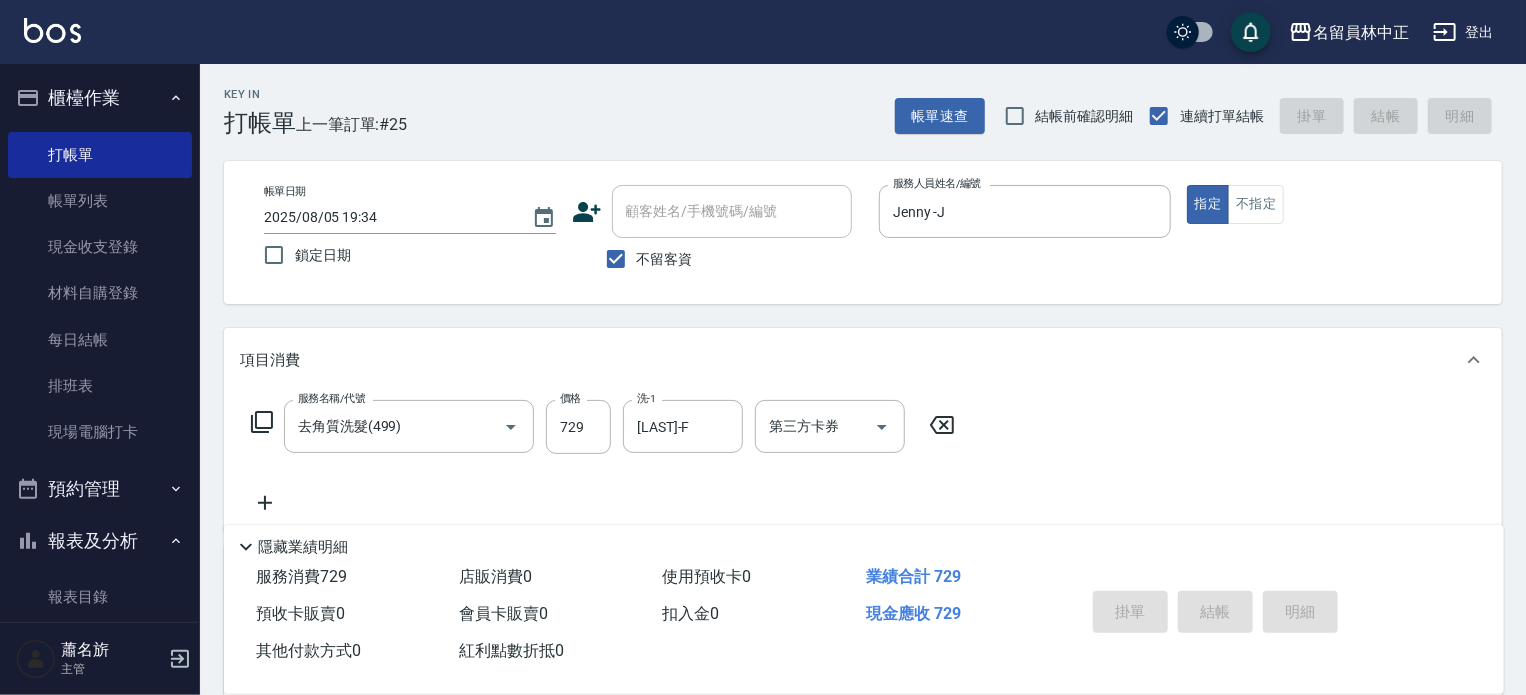 click on "掛單 結帳 明細" at bounding box center (1215, 614) 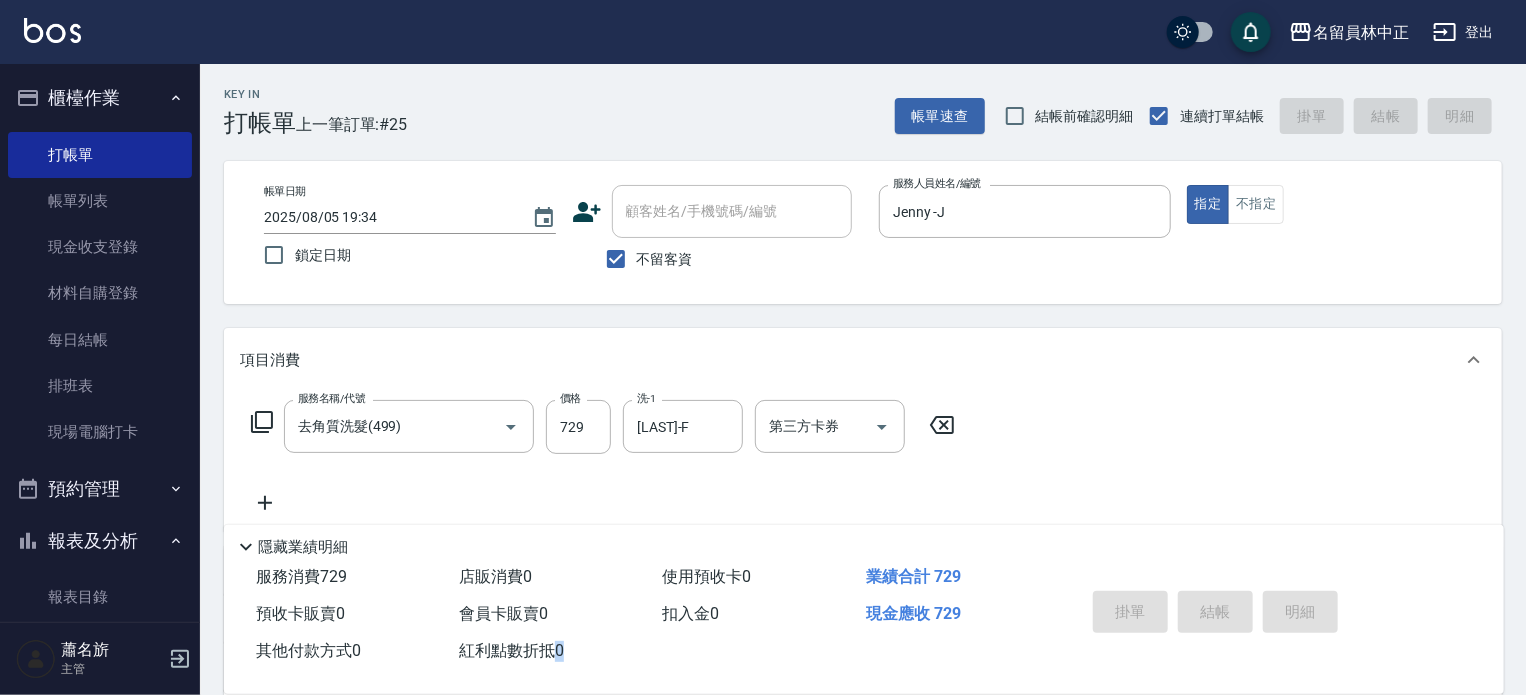 type 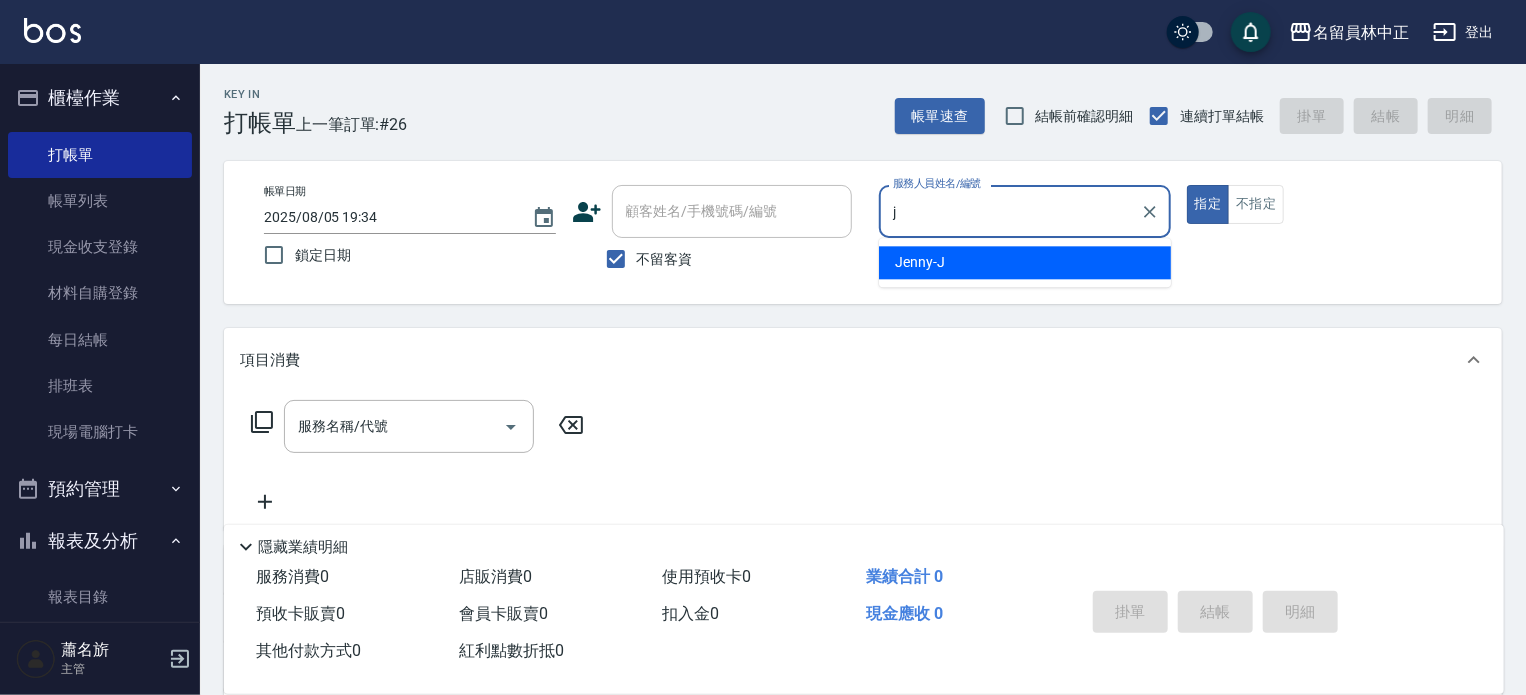 type on "Jenny -J" 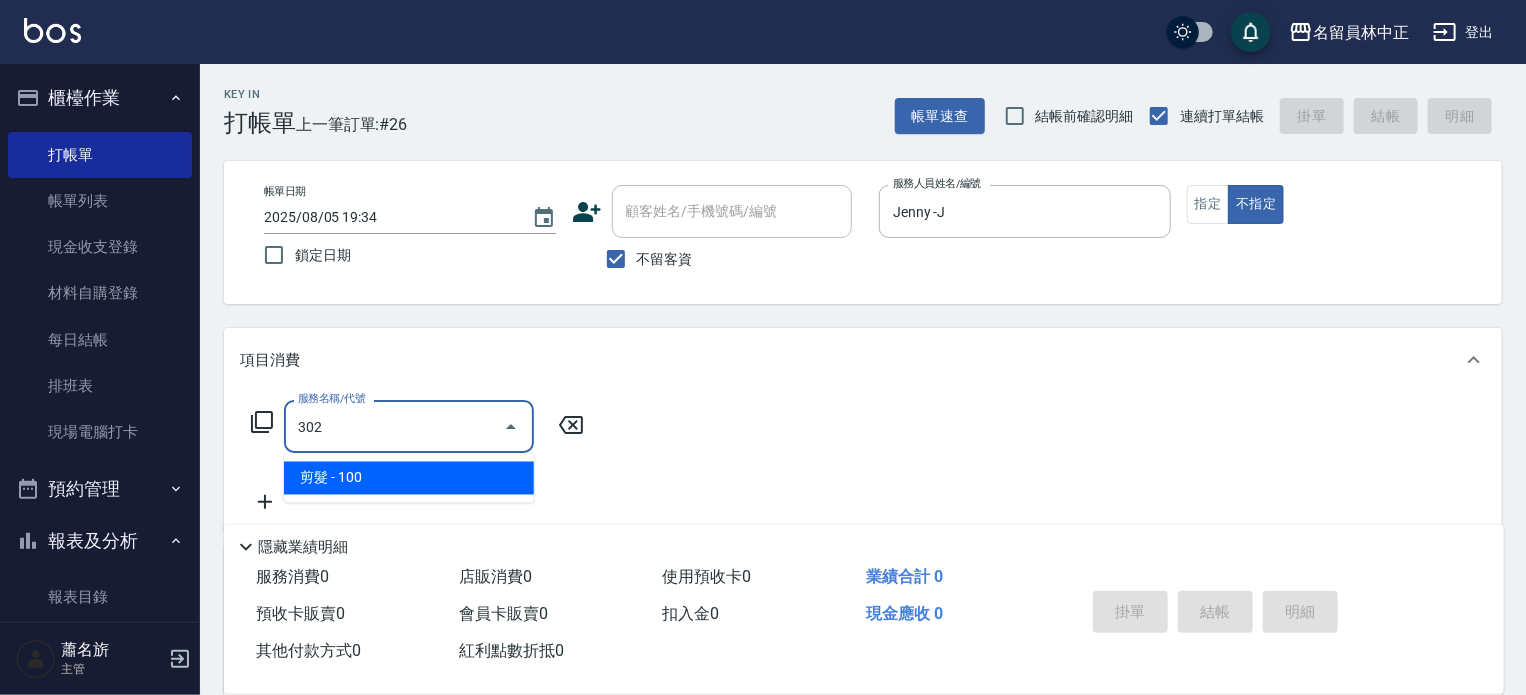 type on "剪髮(302)" 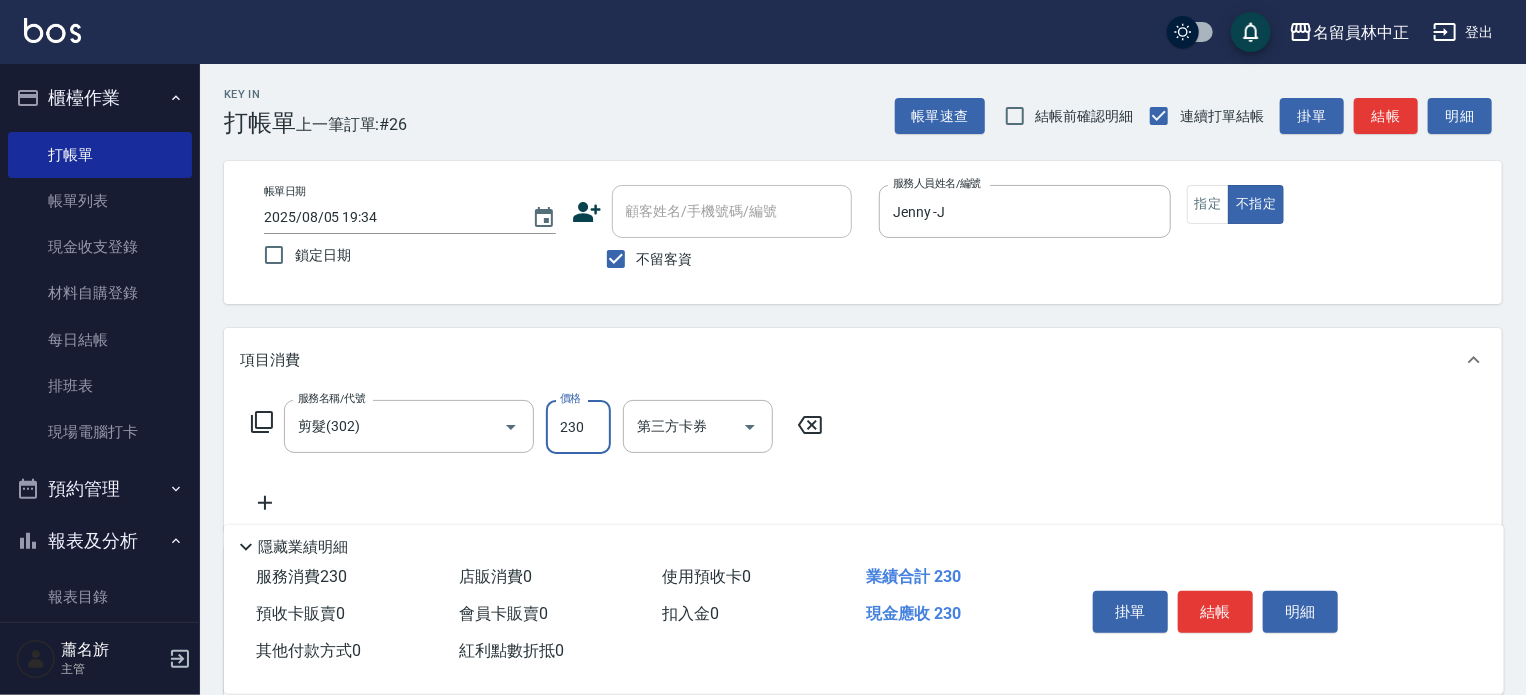 type on "230" 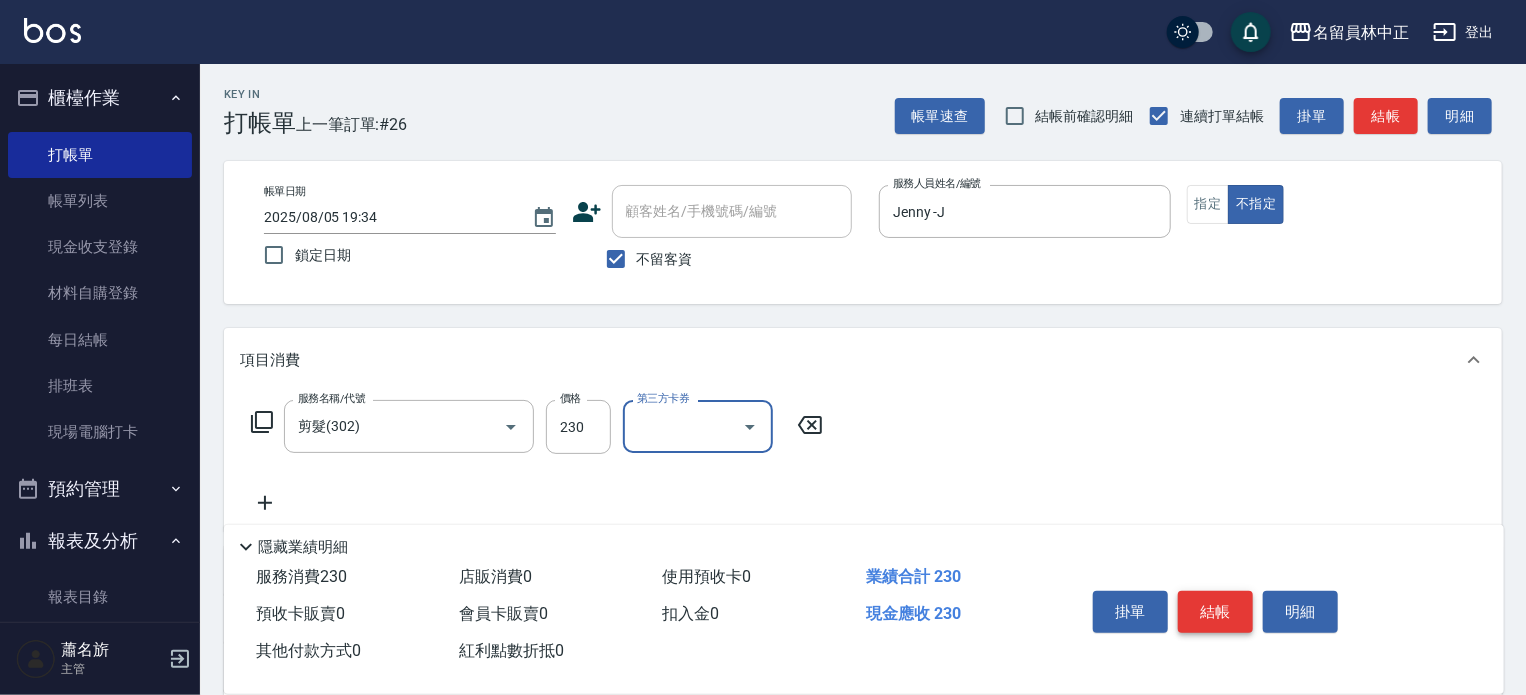 click on "結帳" at bounding box center [1215, 612] 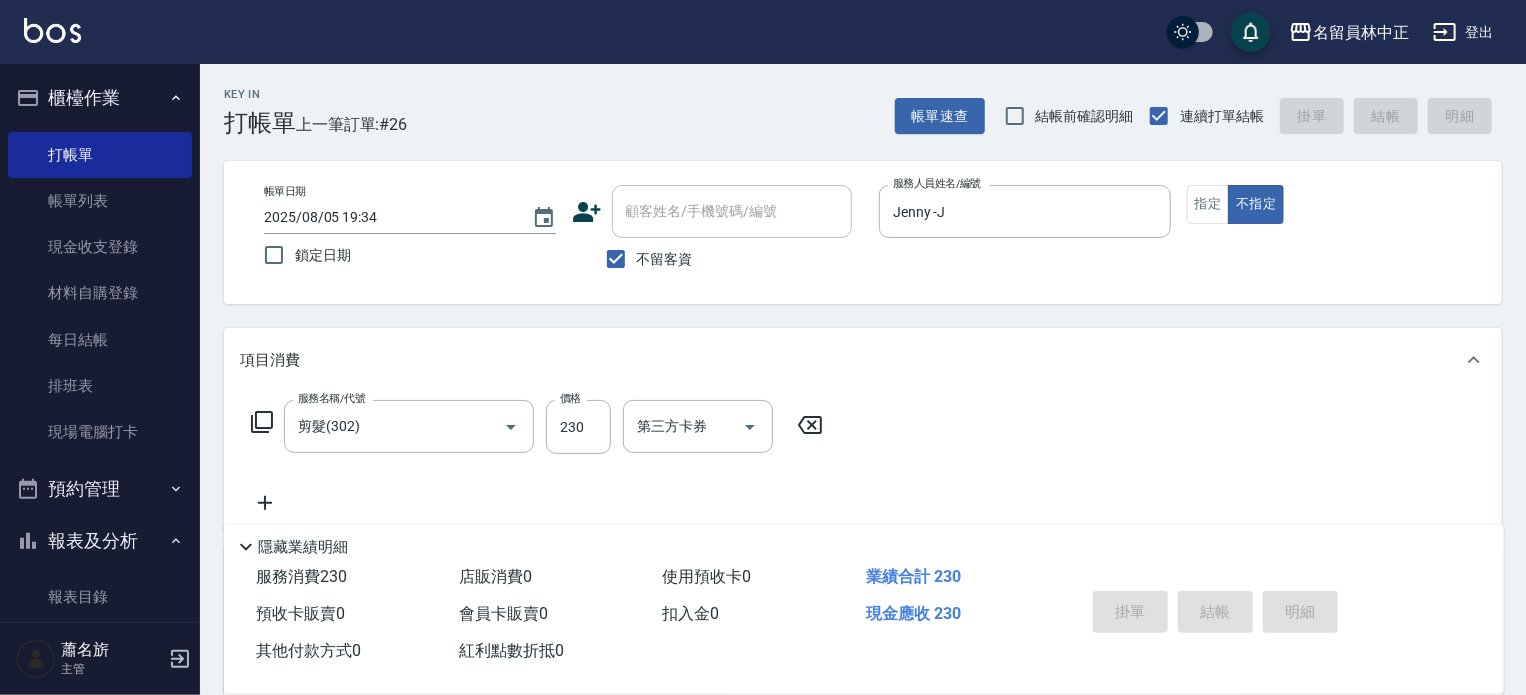 type on "2025/08/05 19:35" 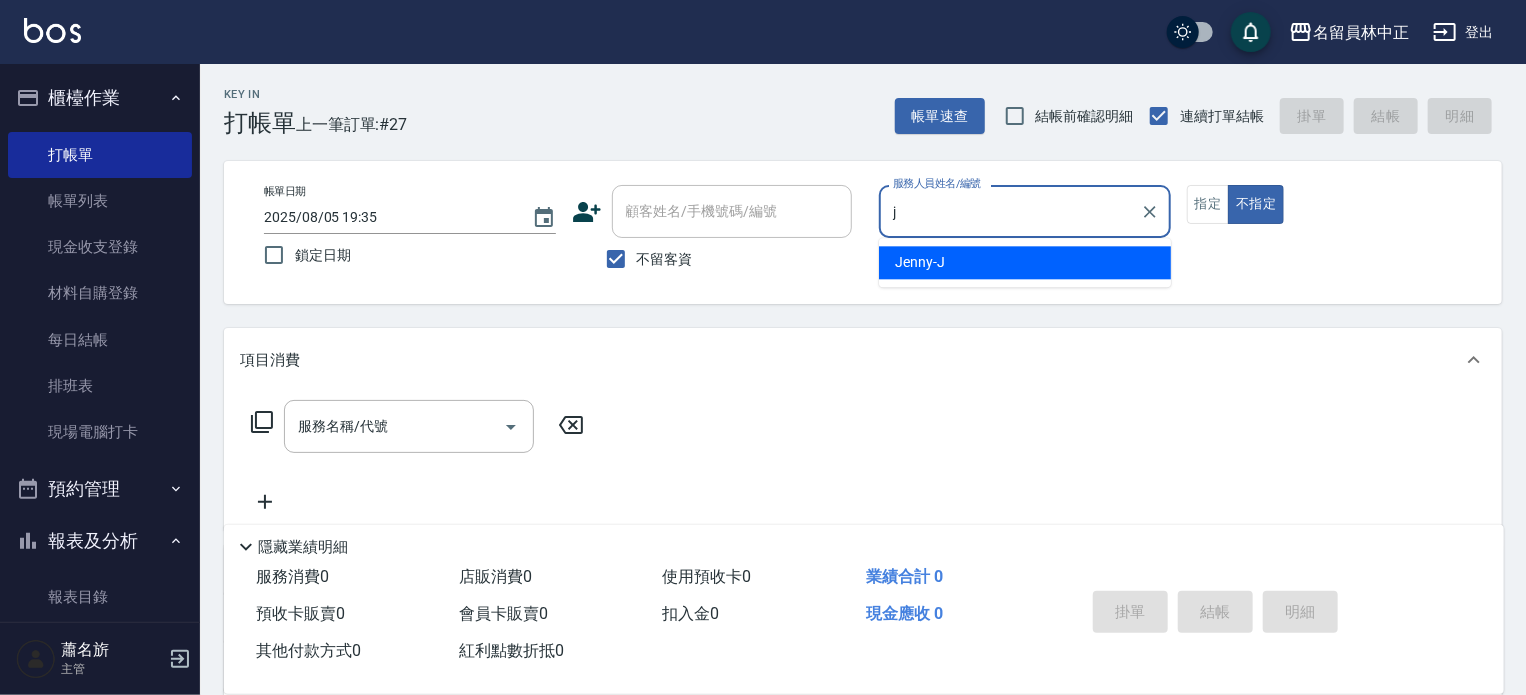 type on "Jenny -J" 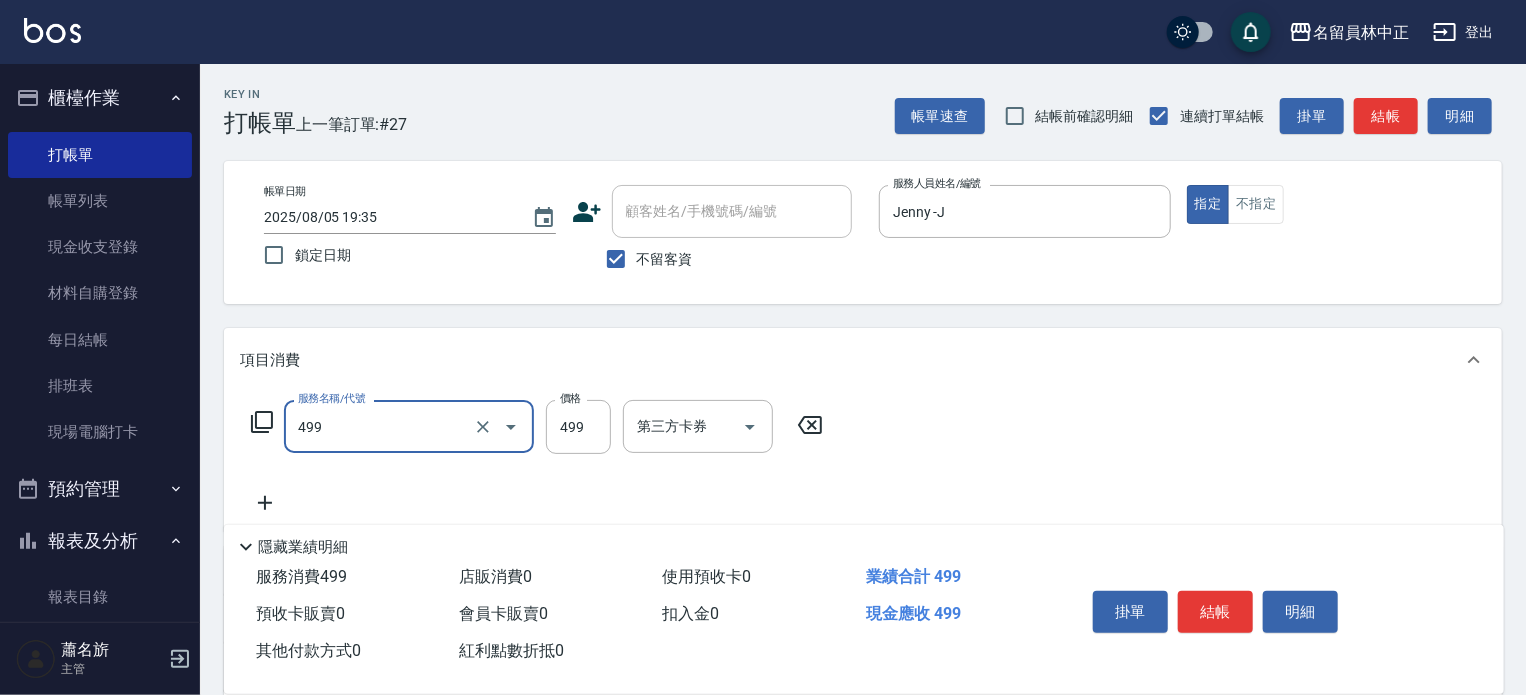type on "去角質洗髮(499)" 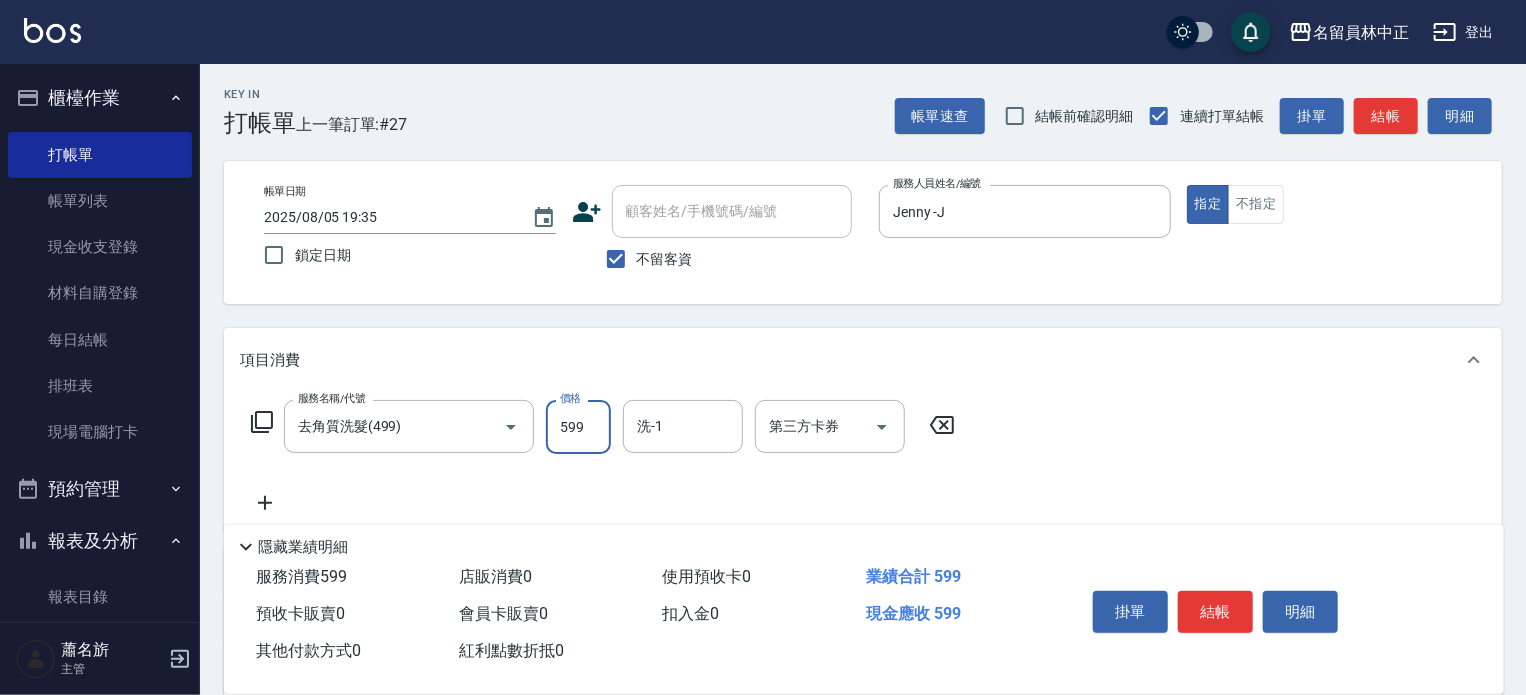 type on "599" 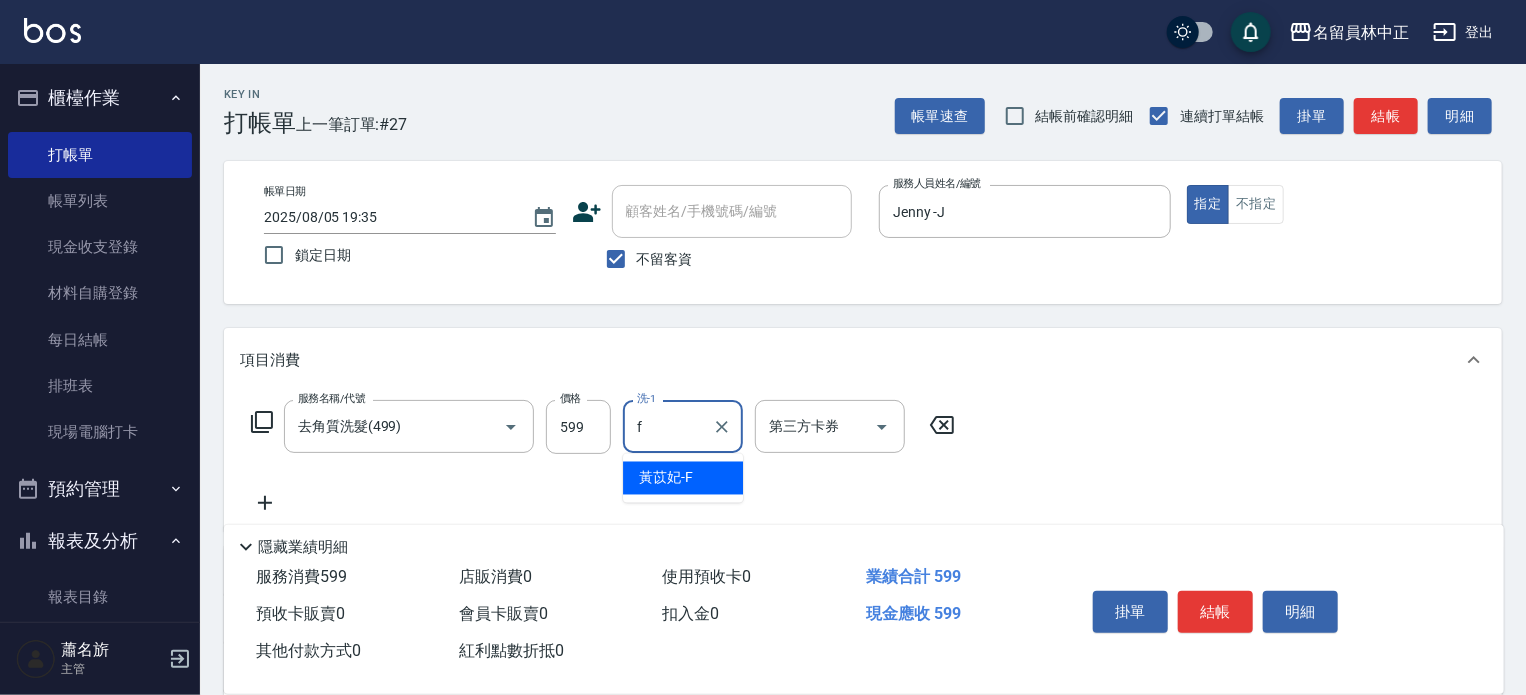 type on "[LAST]-F" 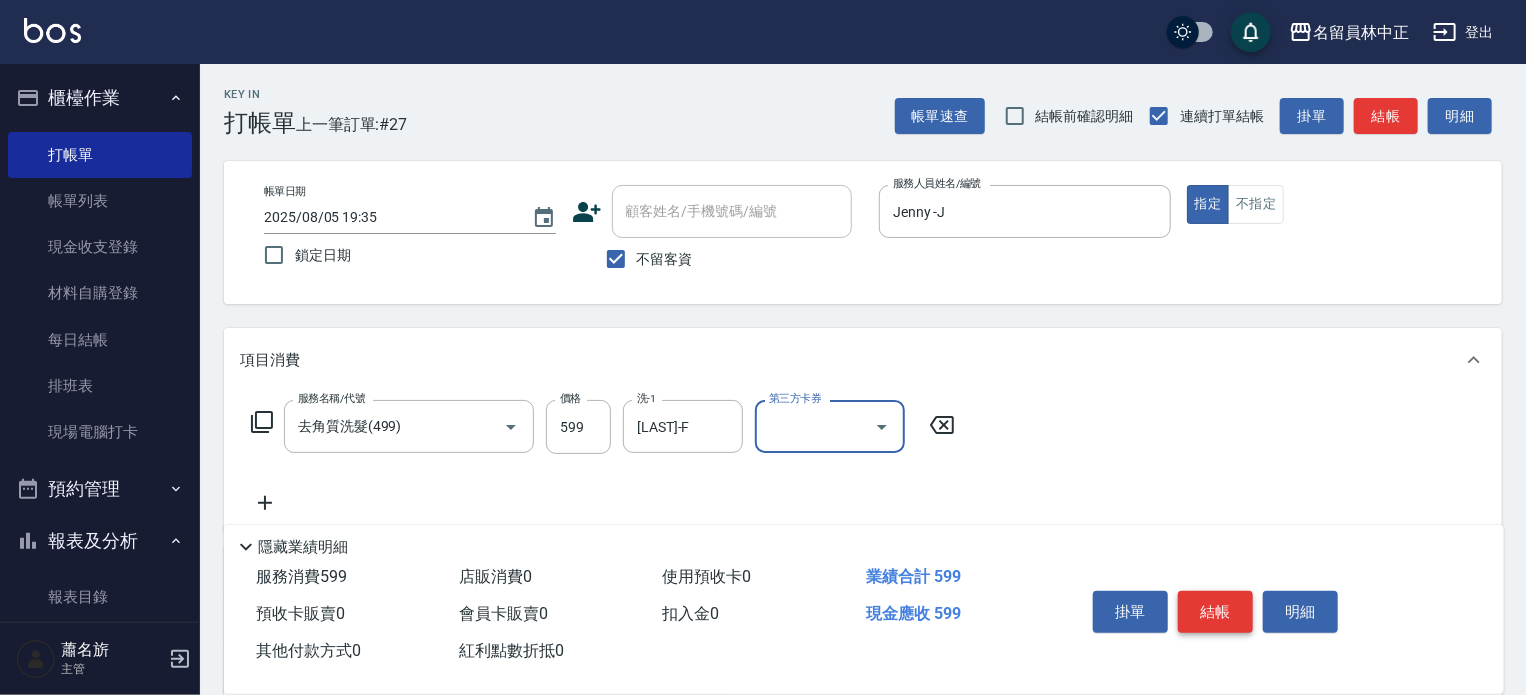 click on "結帳" at bounding box center [1215, 612] 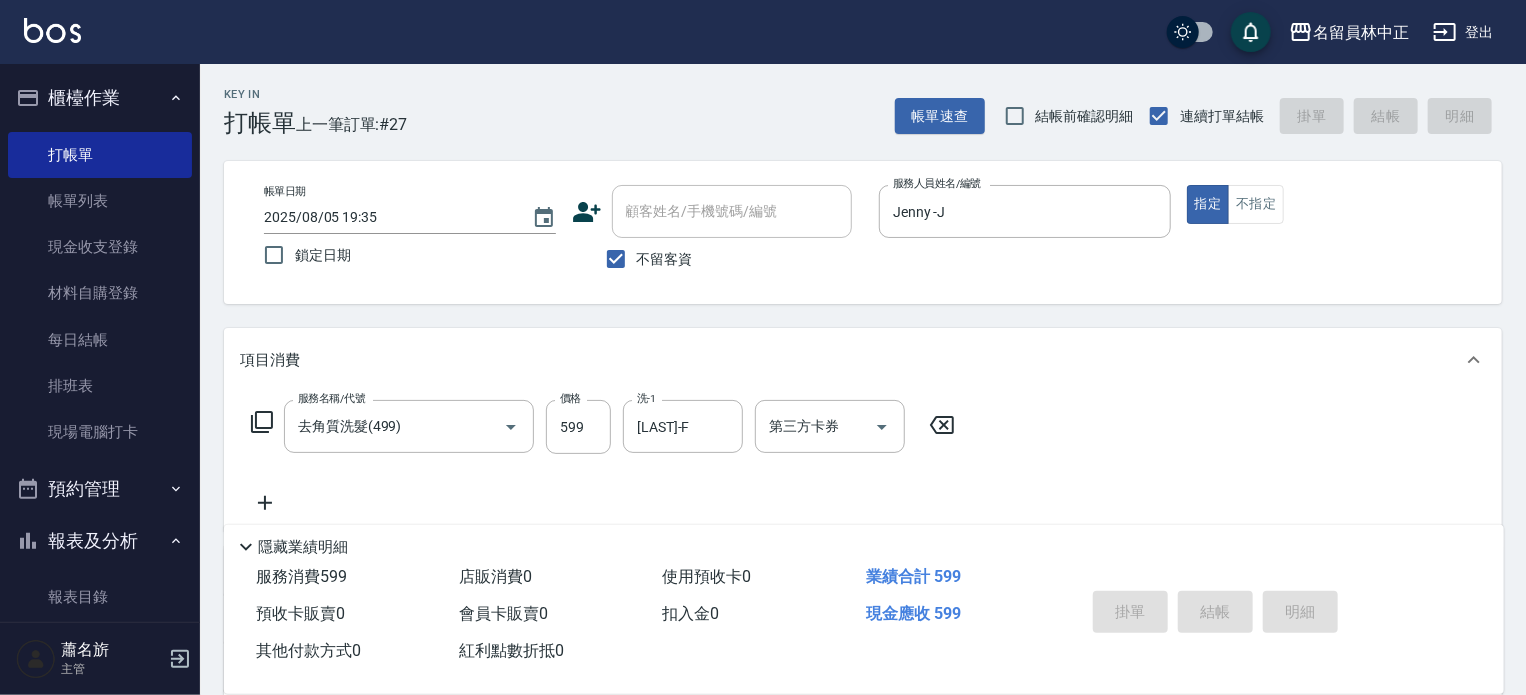 type 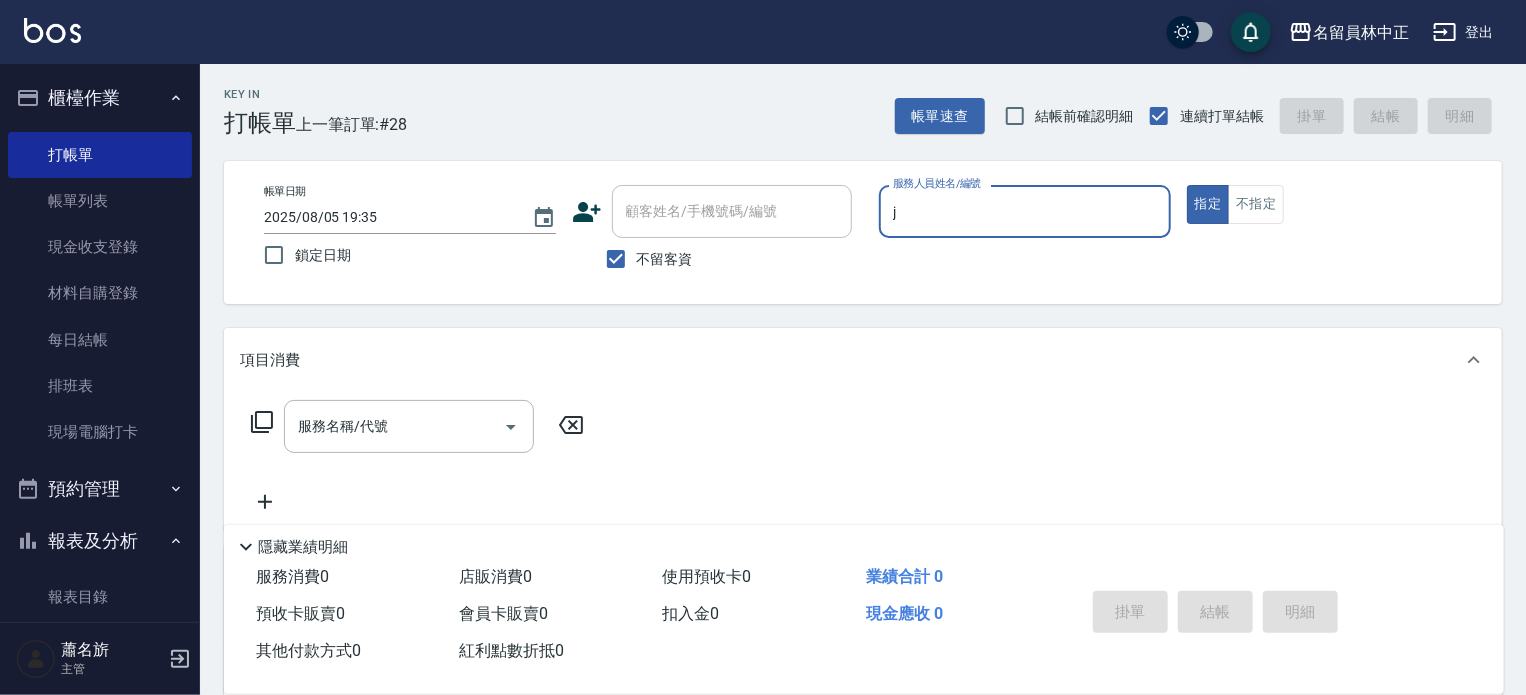 type on "Jenny -J" 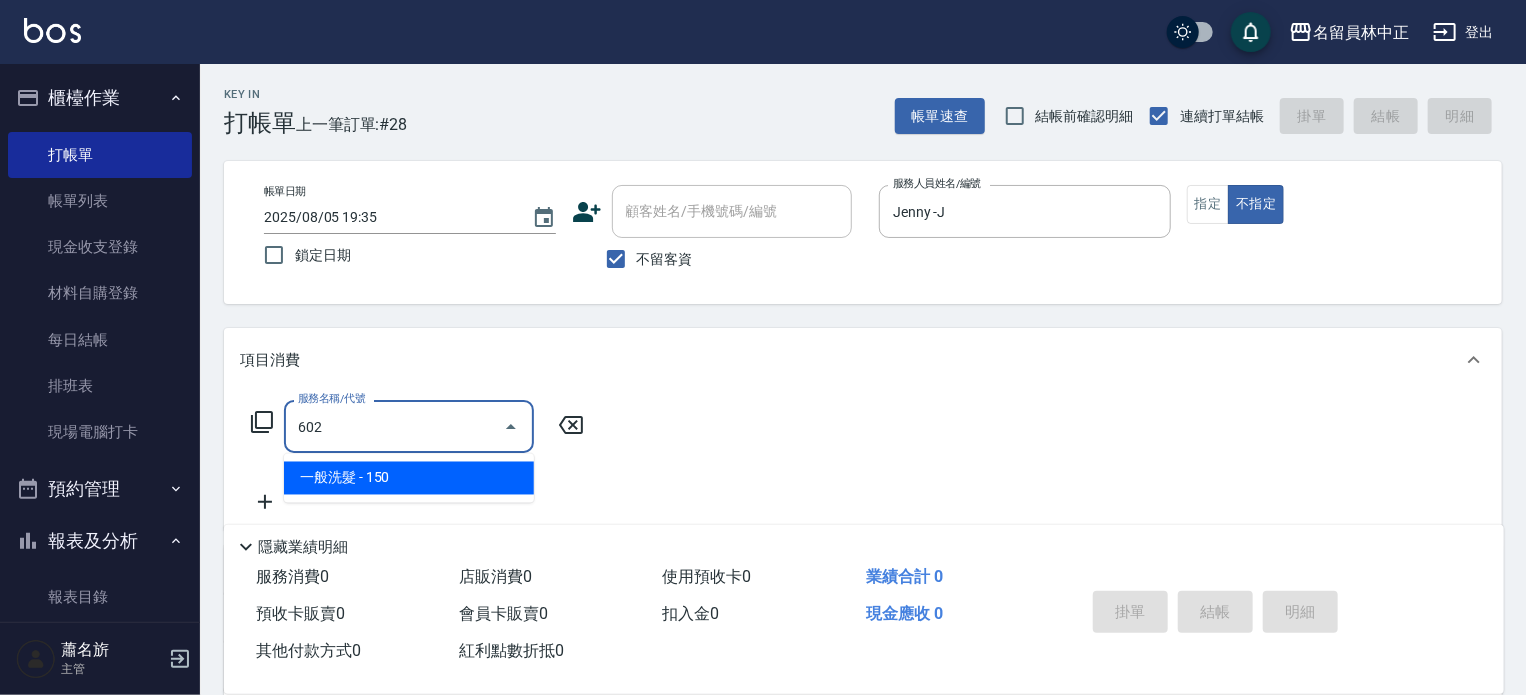 type on "一般洗髮(602)" 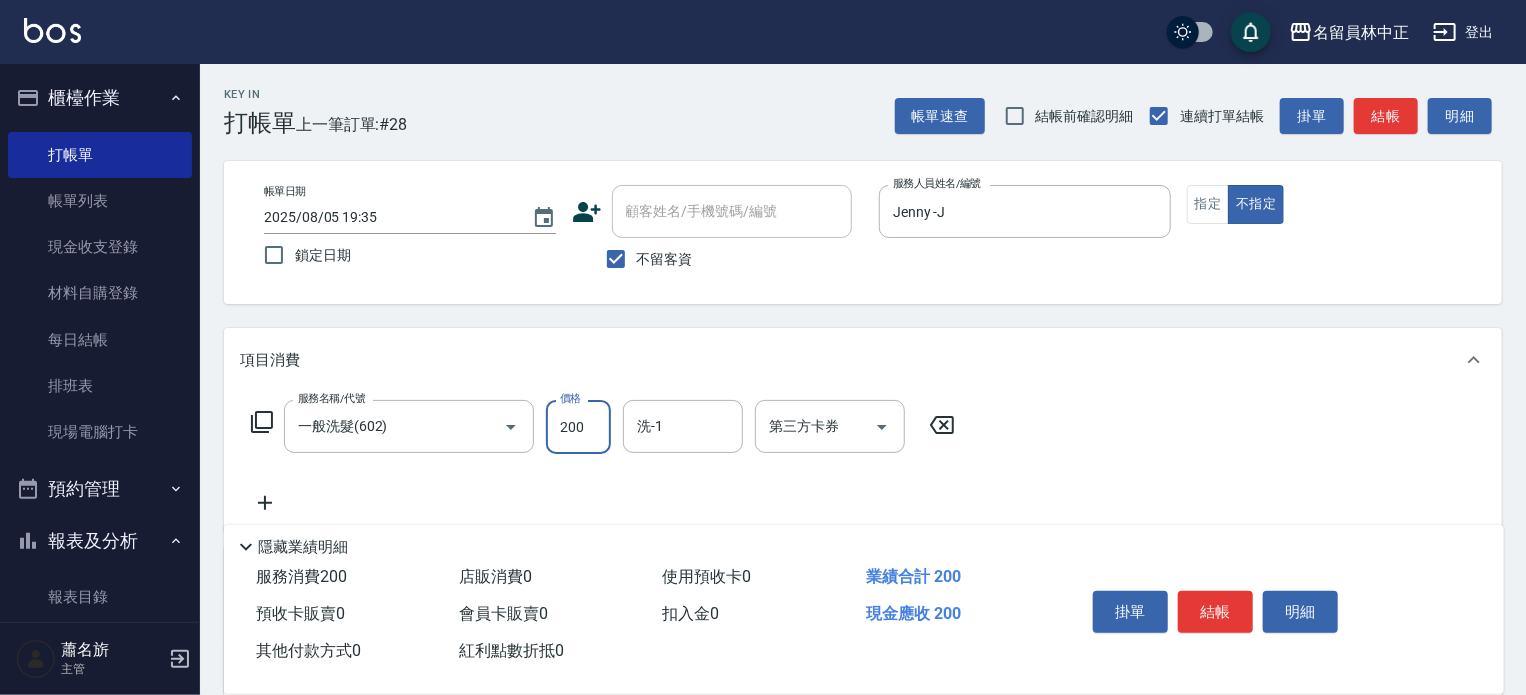 type on "200" 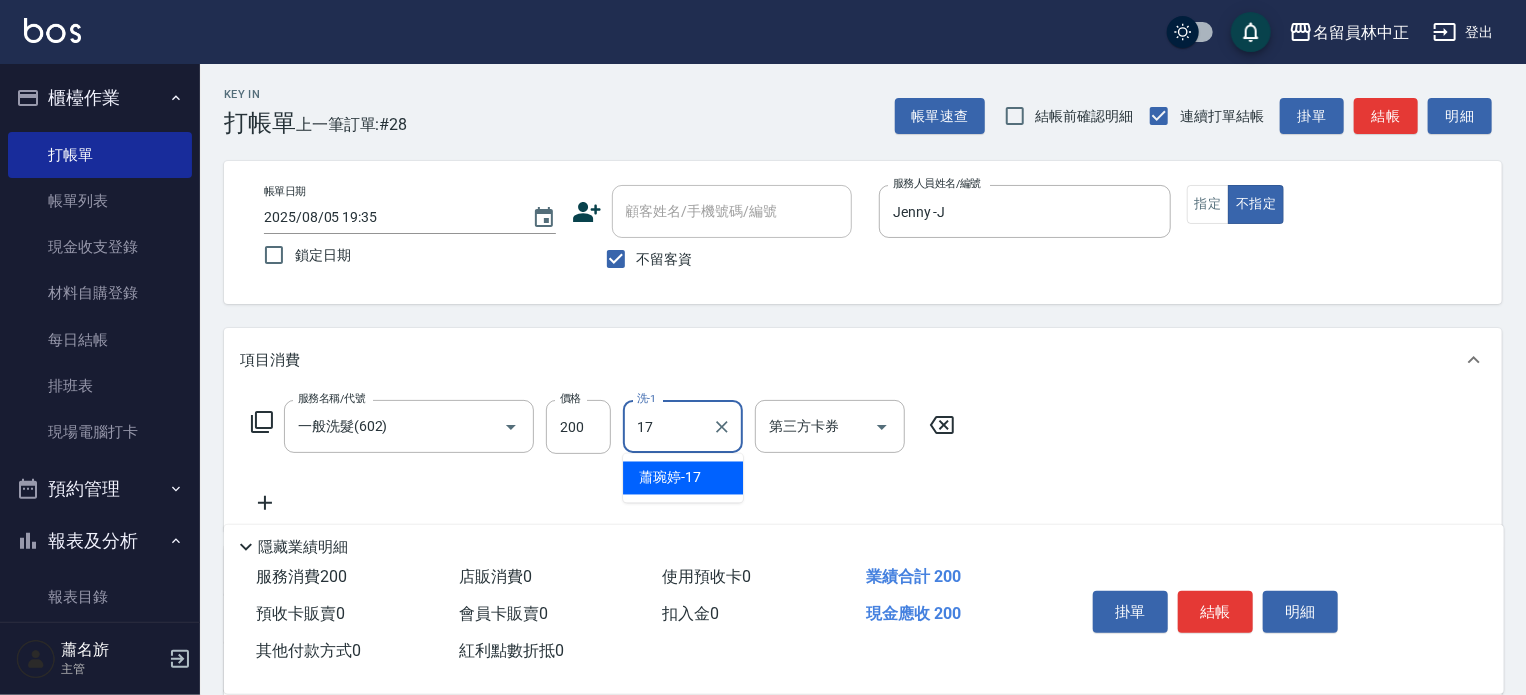 type on "[LAST]-17" 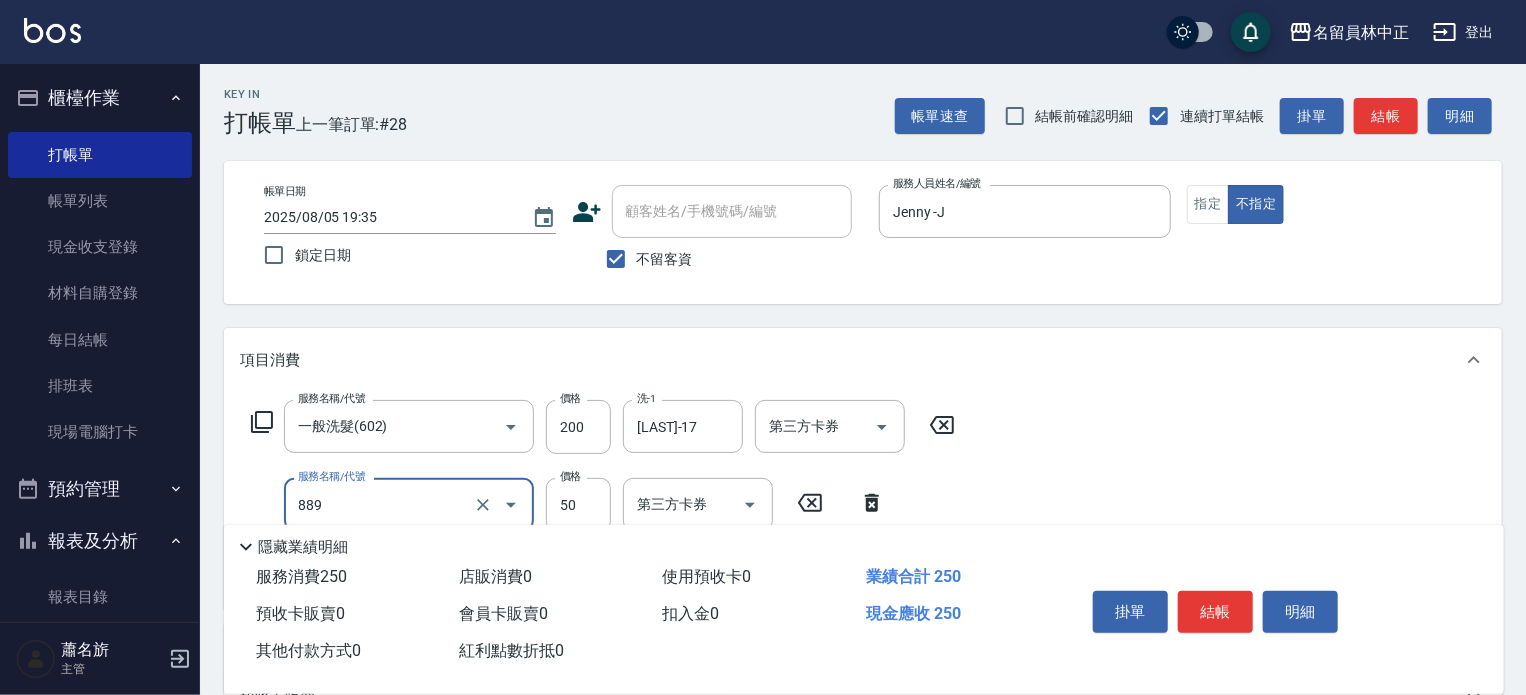 type on "精油(889)" 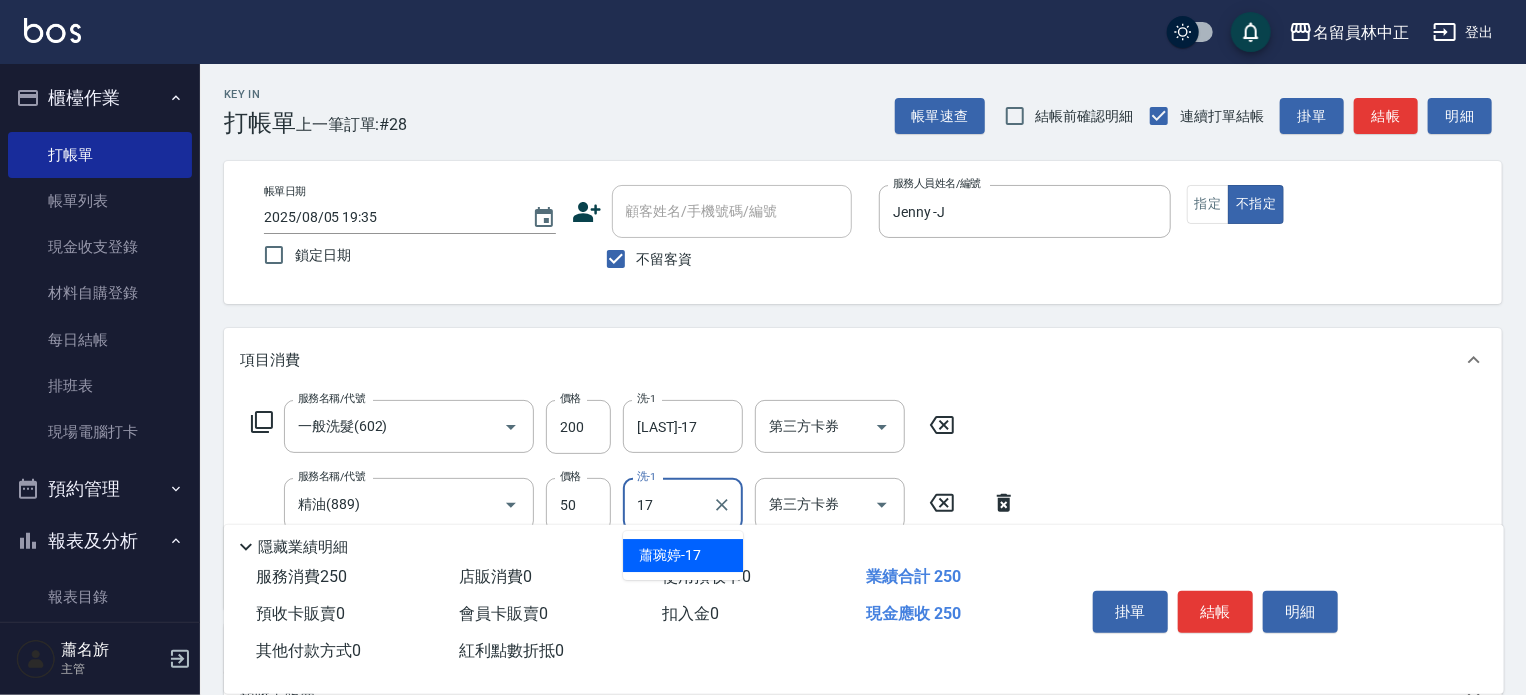 type on "[LAST]-17" 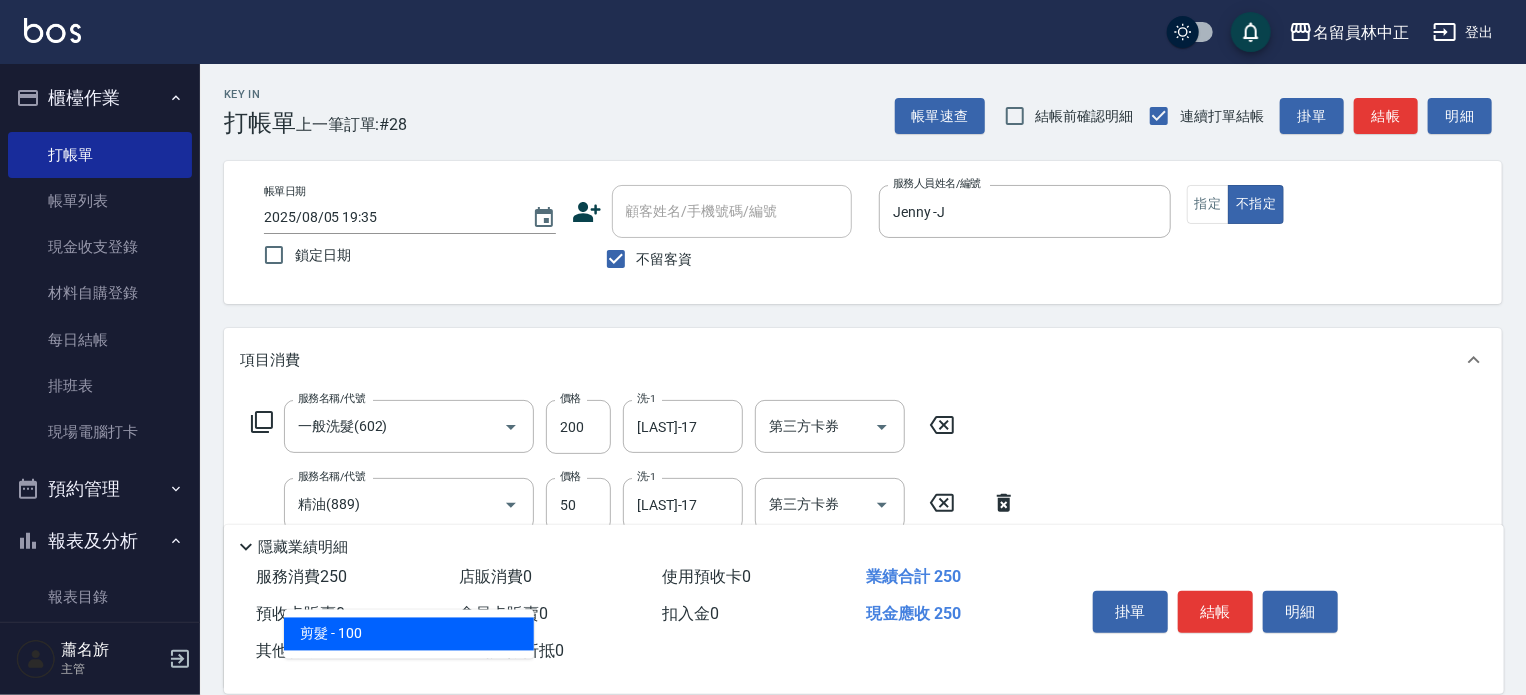 type on "剪髮(302)" 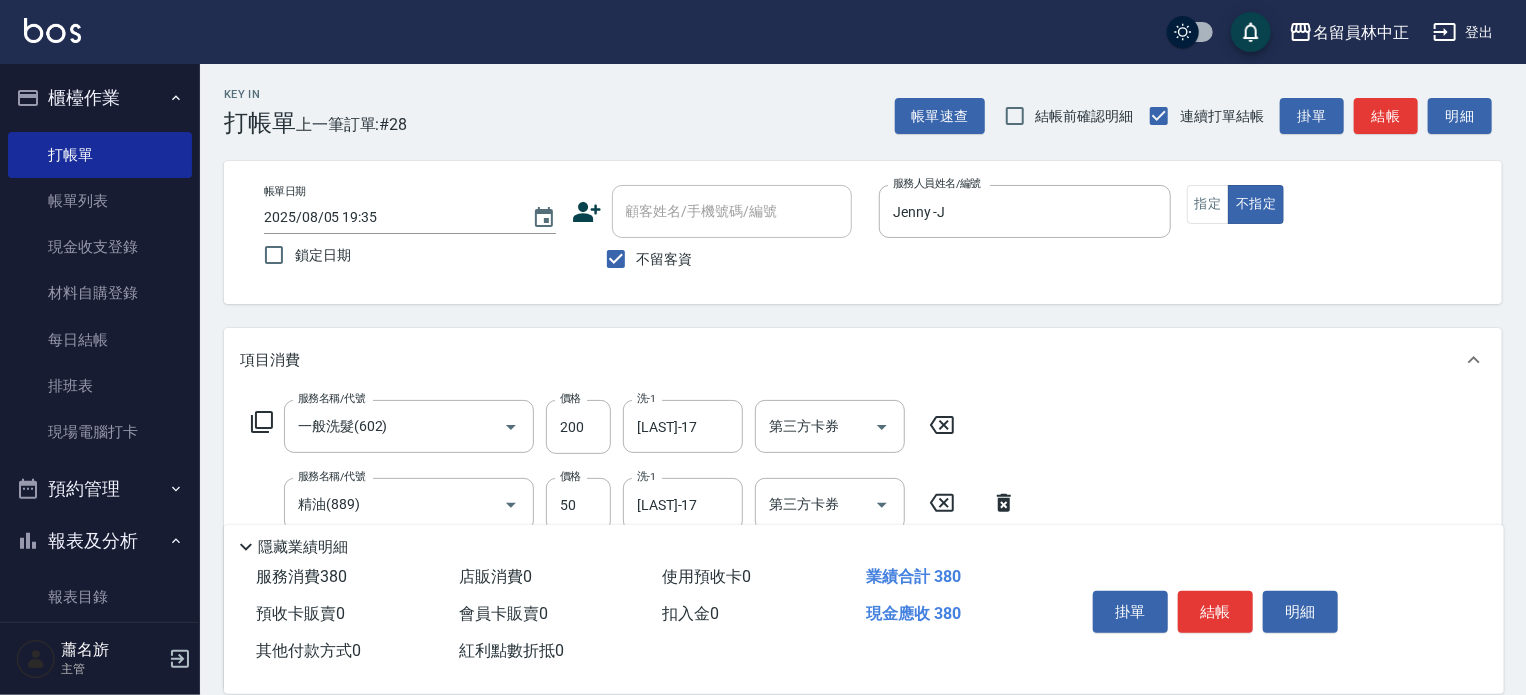 type on "130" 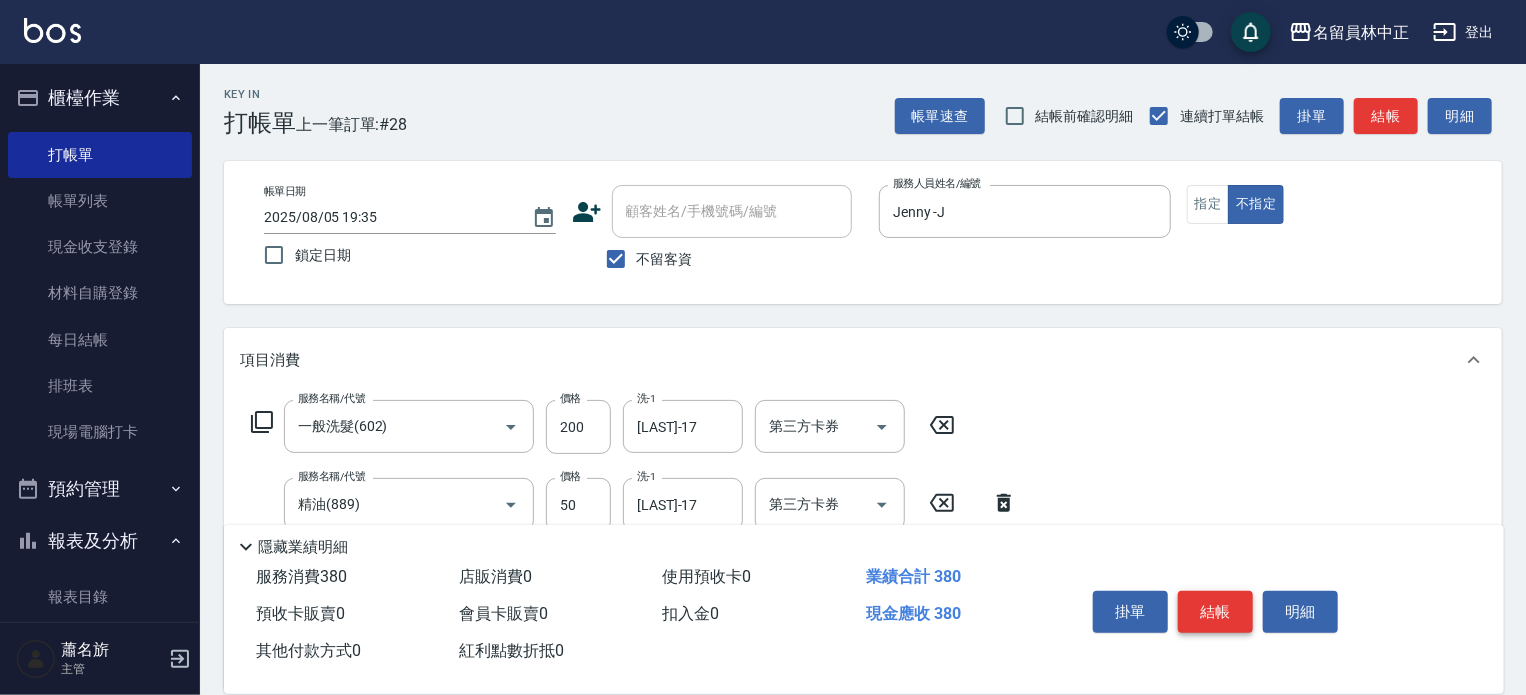 click on "結帳" at bounding box center [1215, 612] 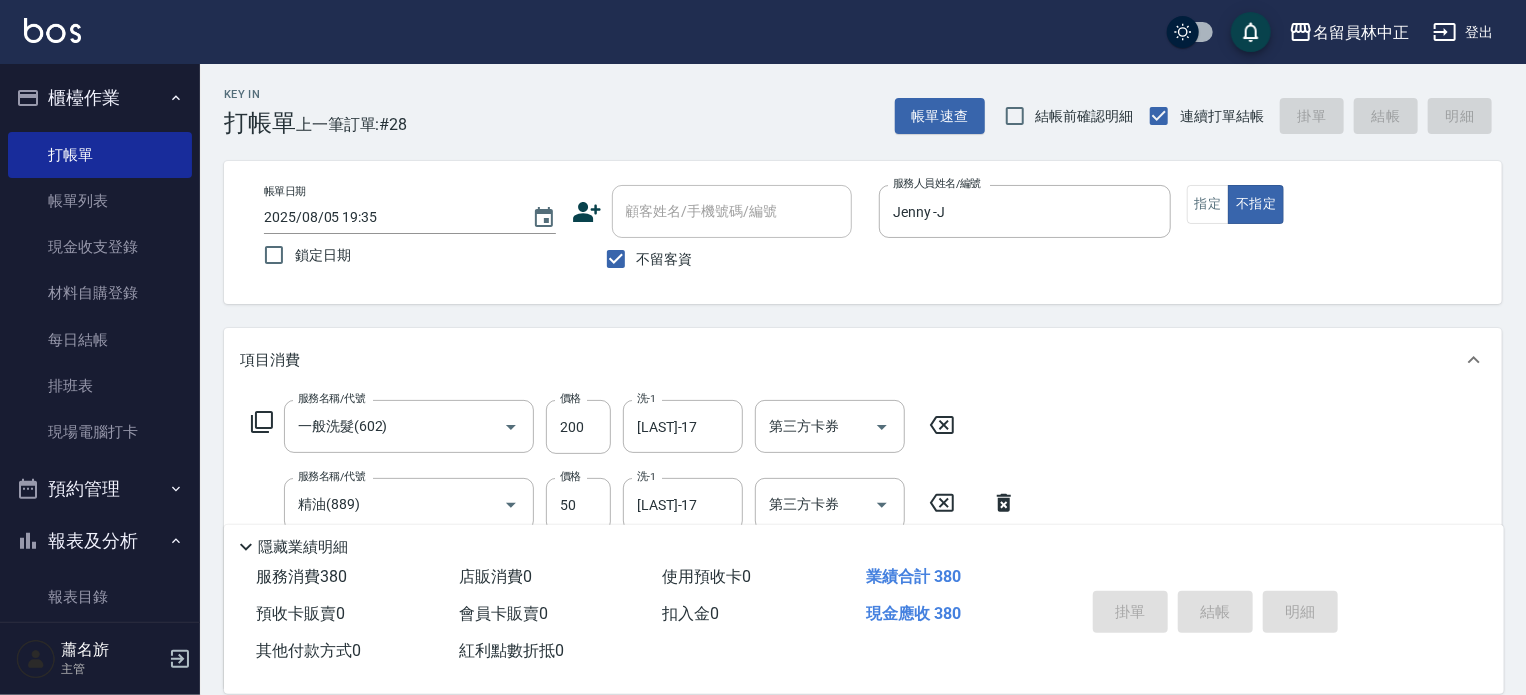 type 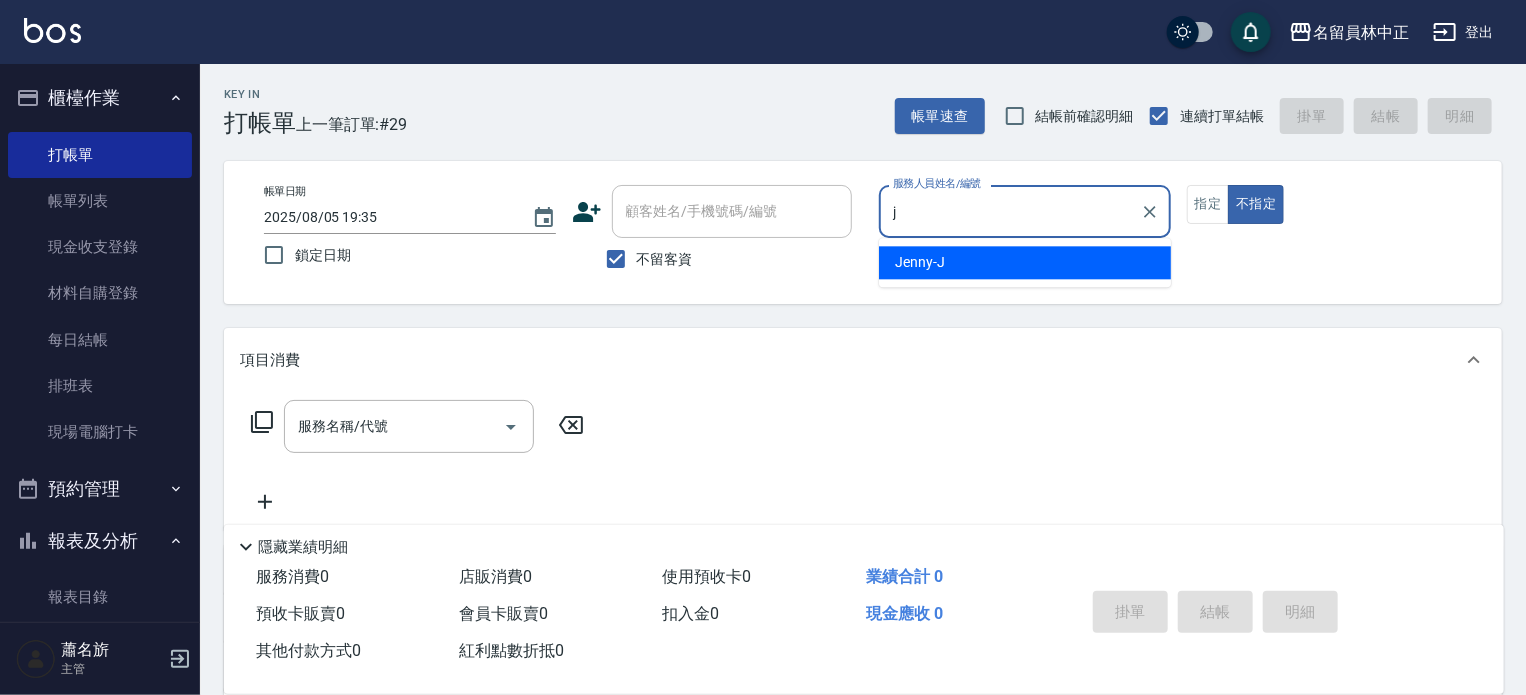 type on "Jenny -J" 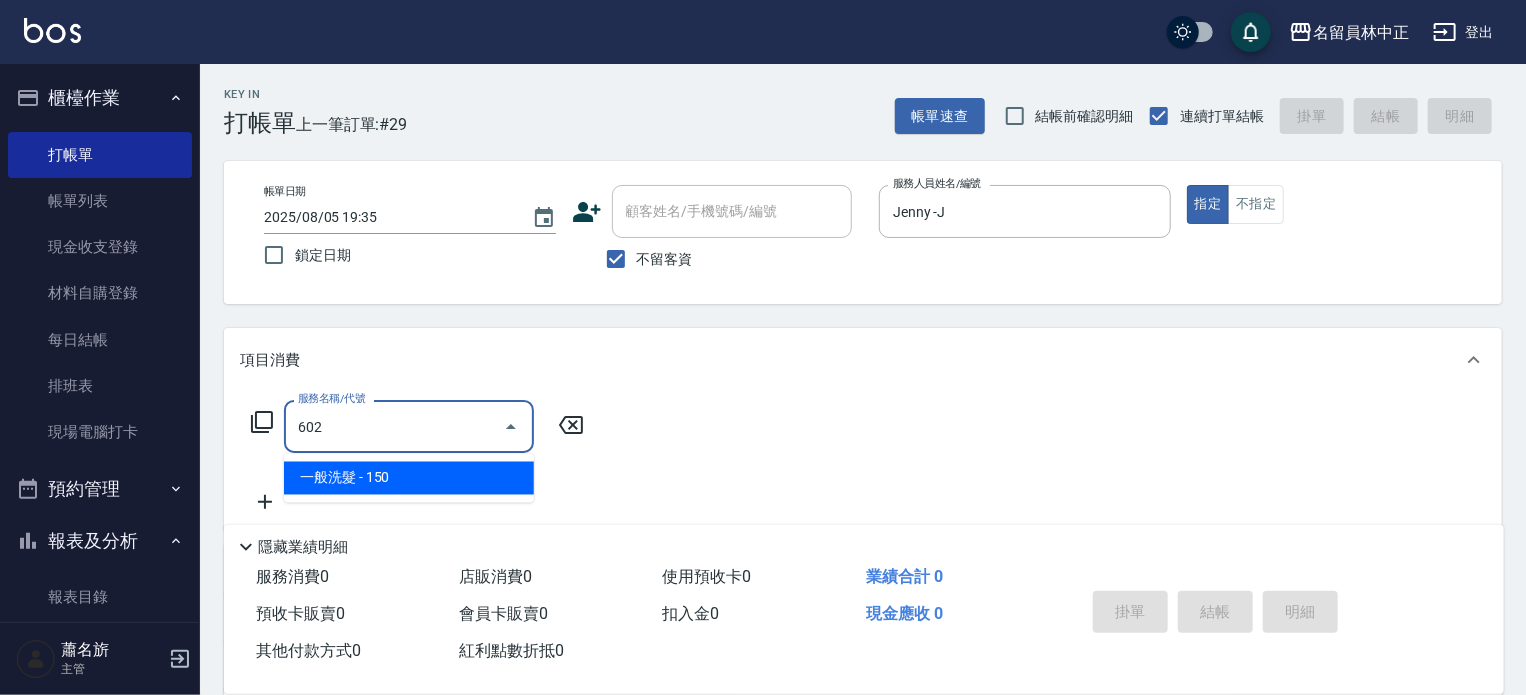 type on "一般洗髮(602)" 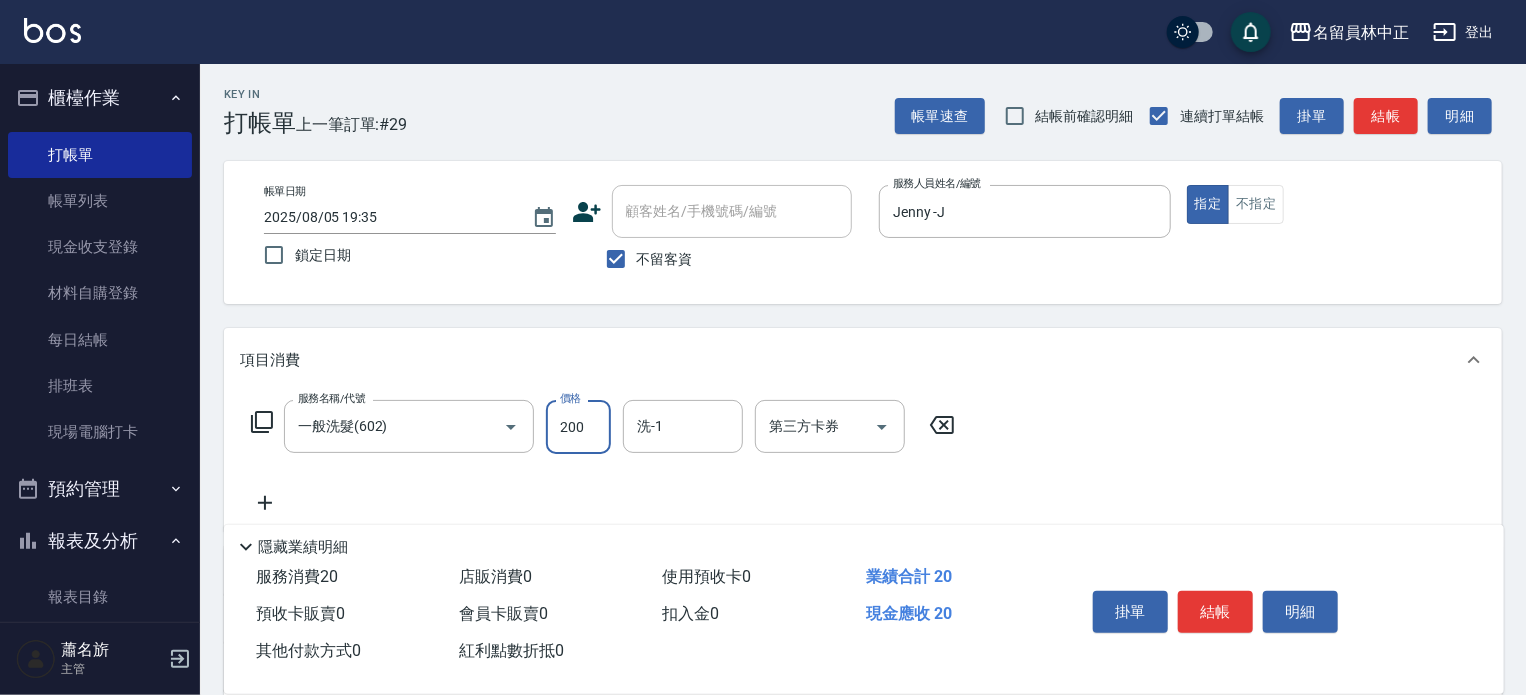 type on "200" 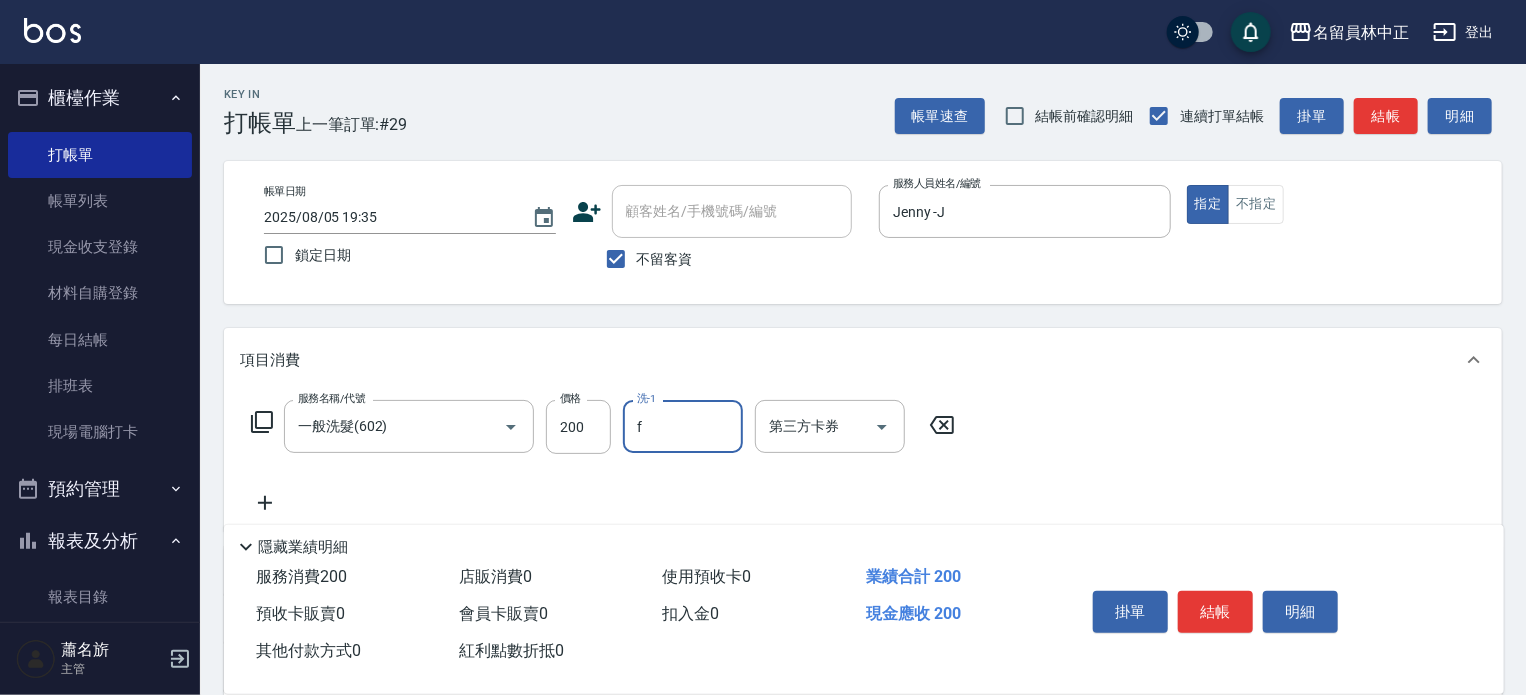 type on "[LAST]-F" 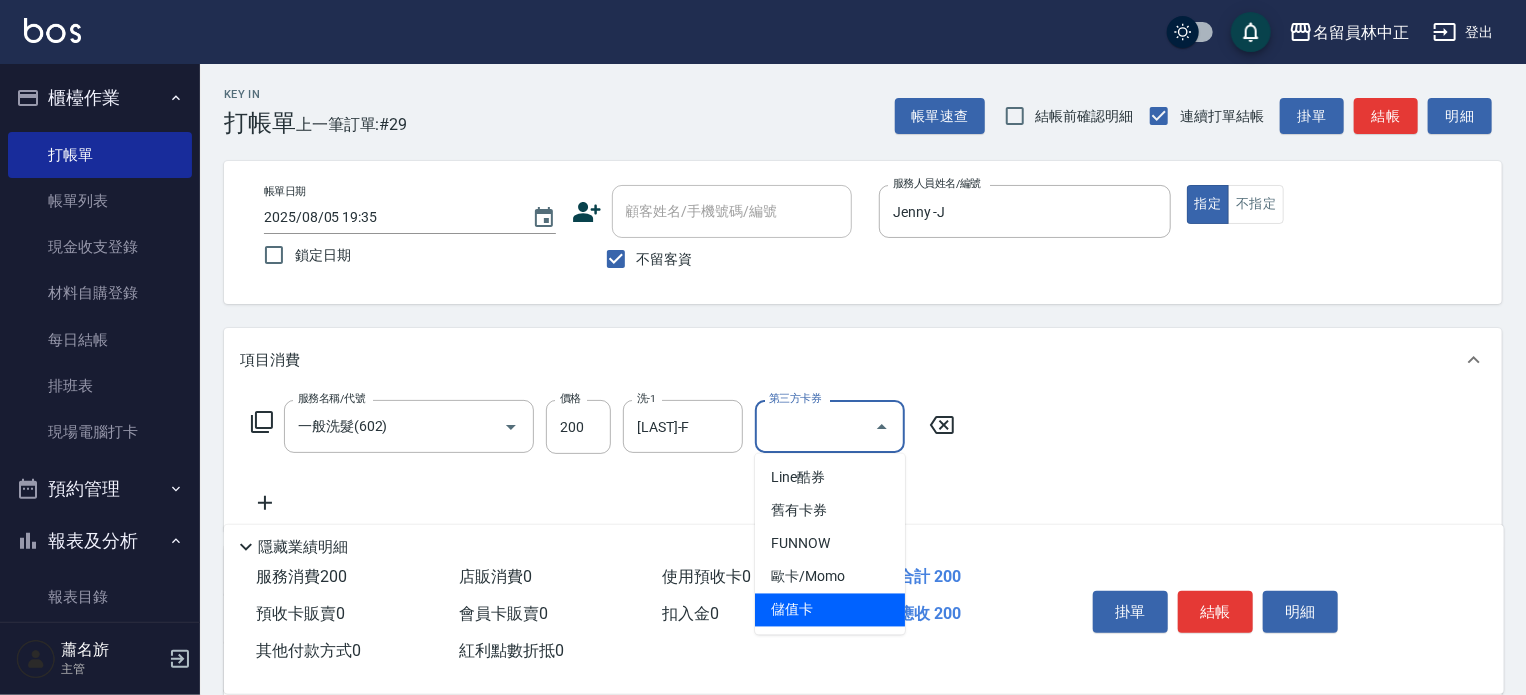 type on "儲值卡" 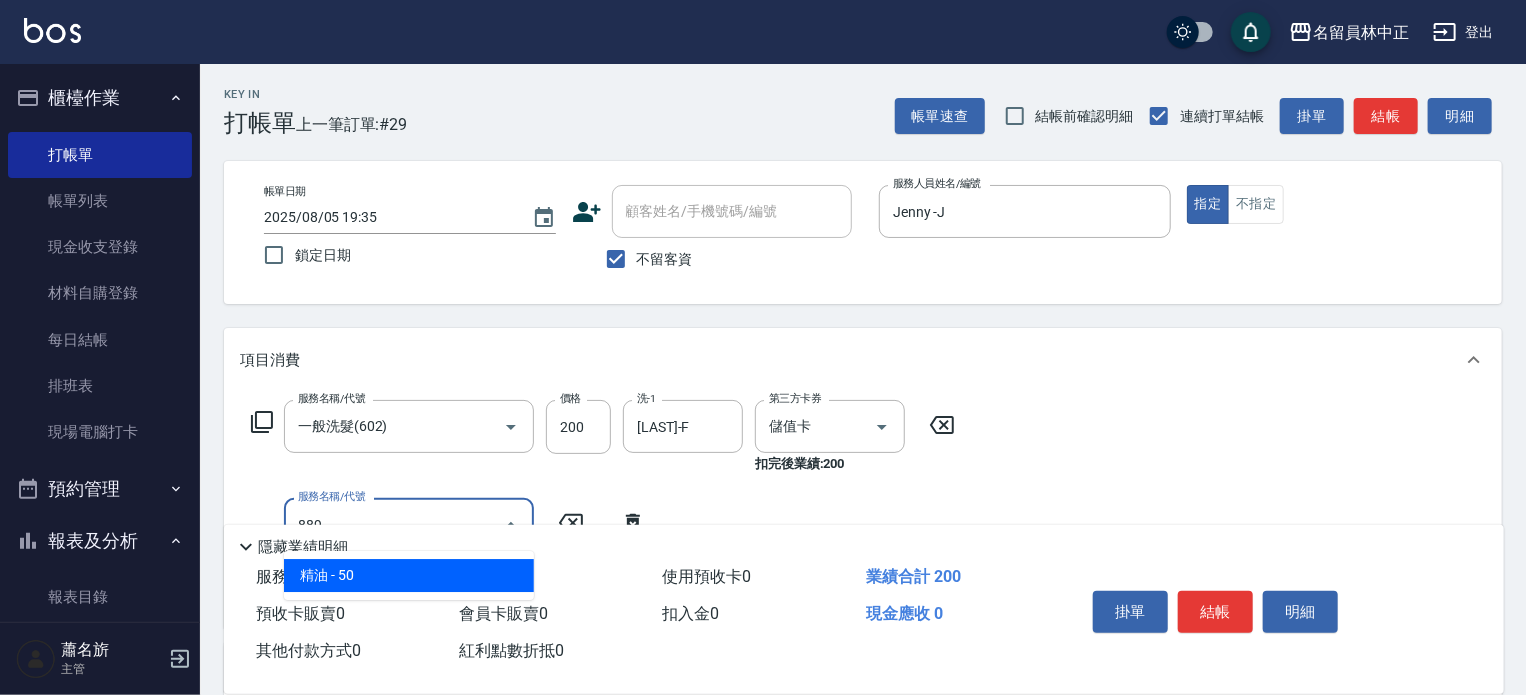 type on "精油(889)" 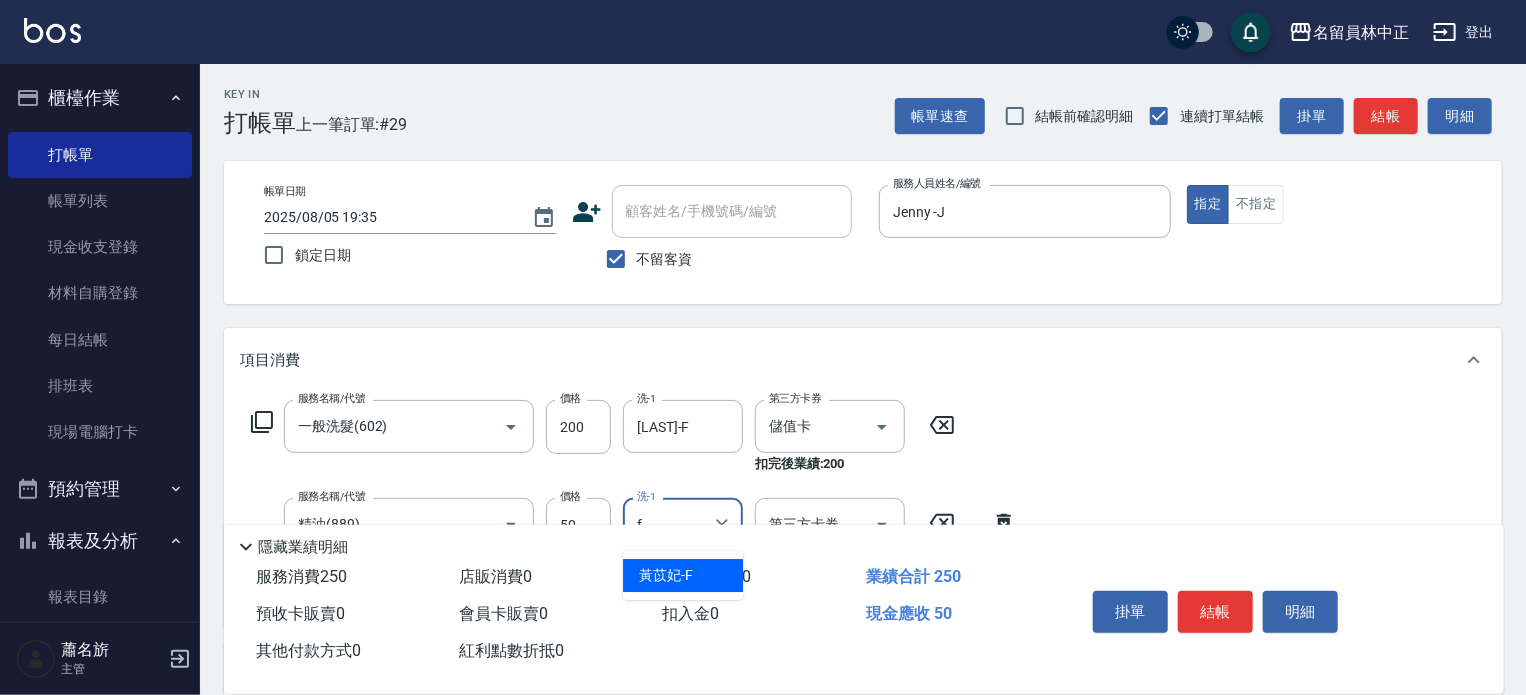 type on "[LAST]-F" 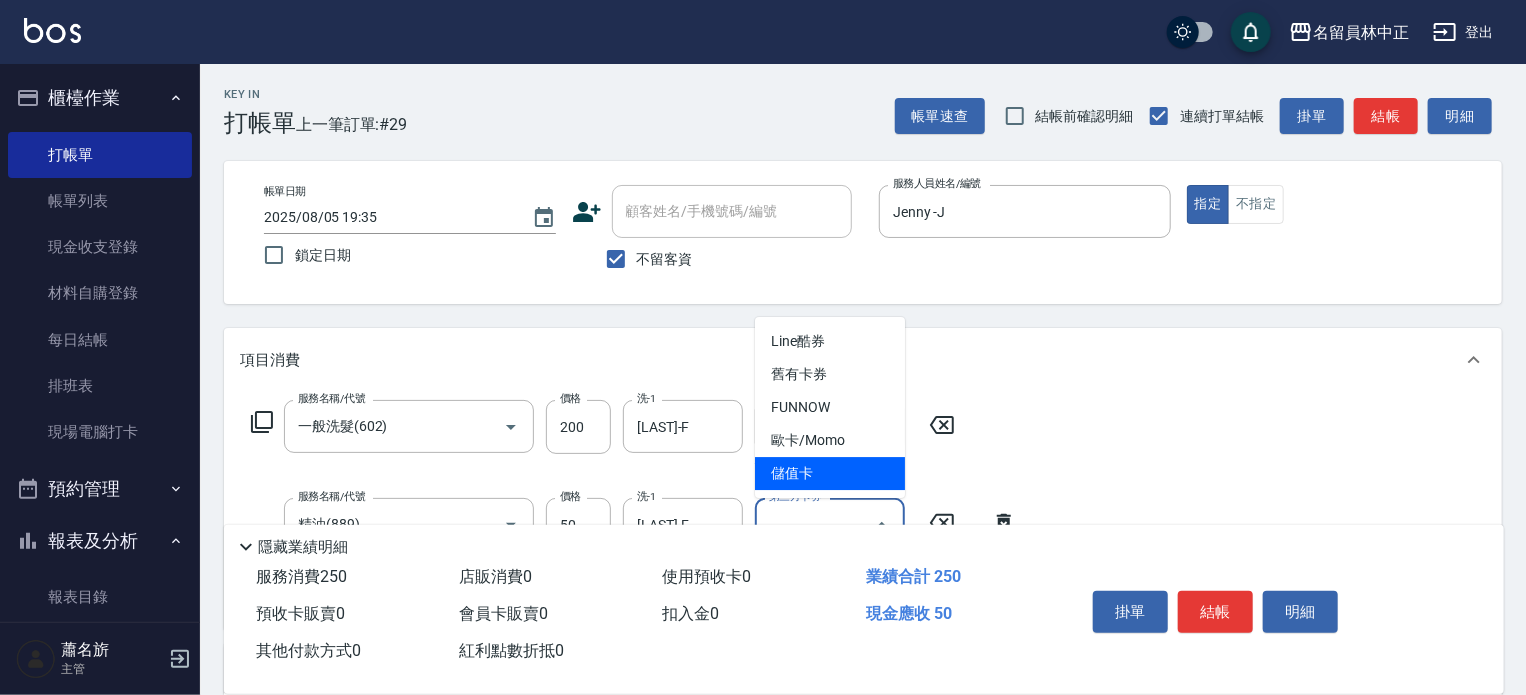 type on "儲值卡" 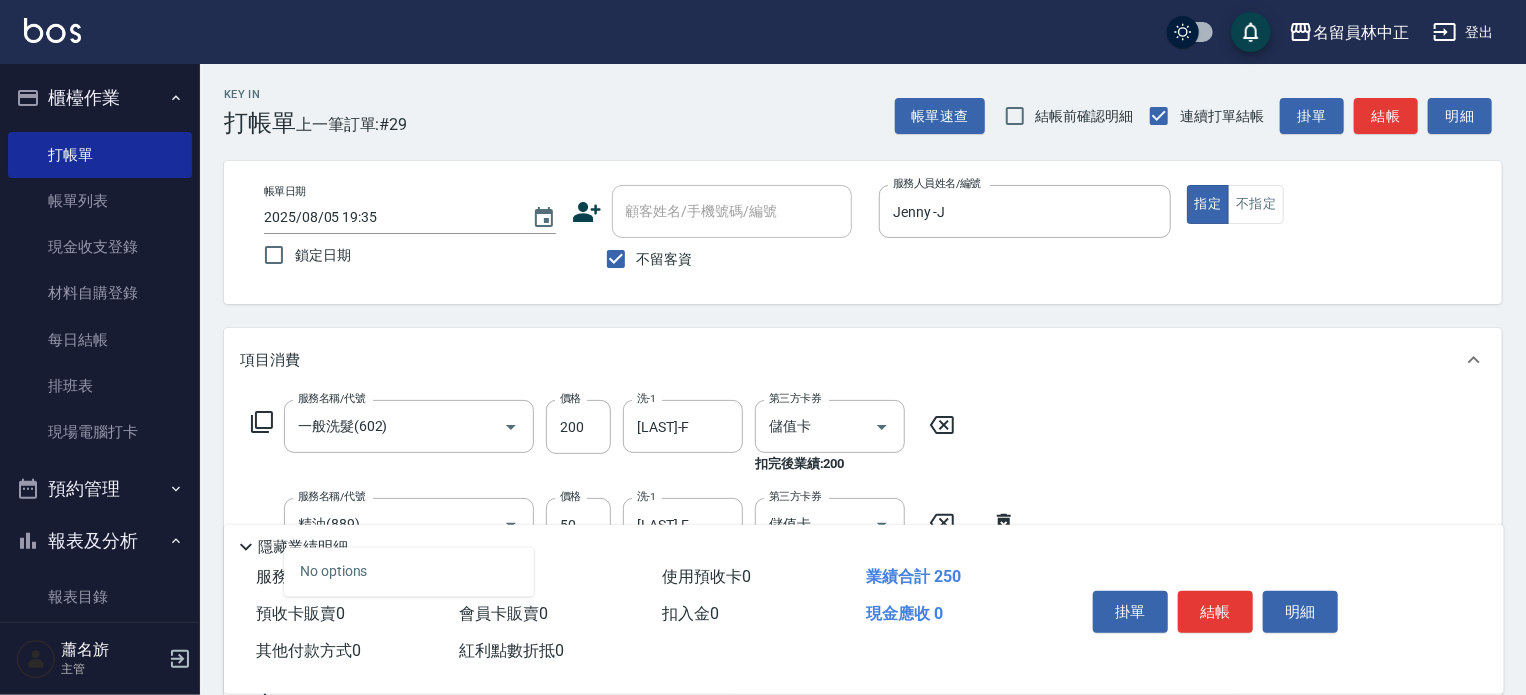 type on "4" 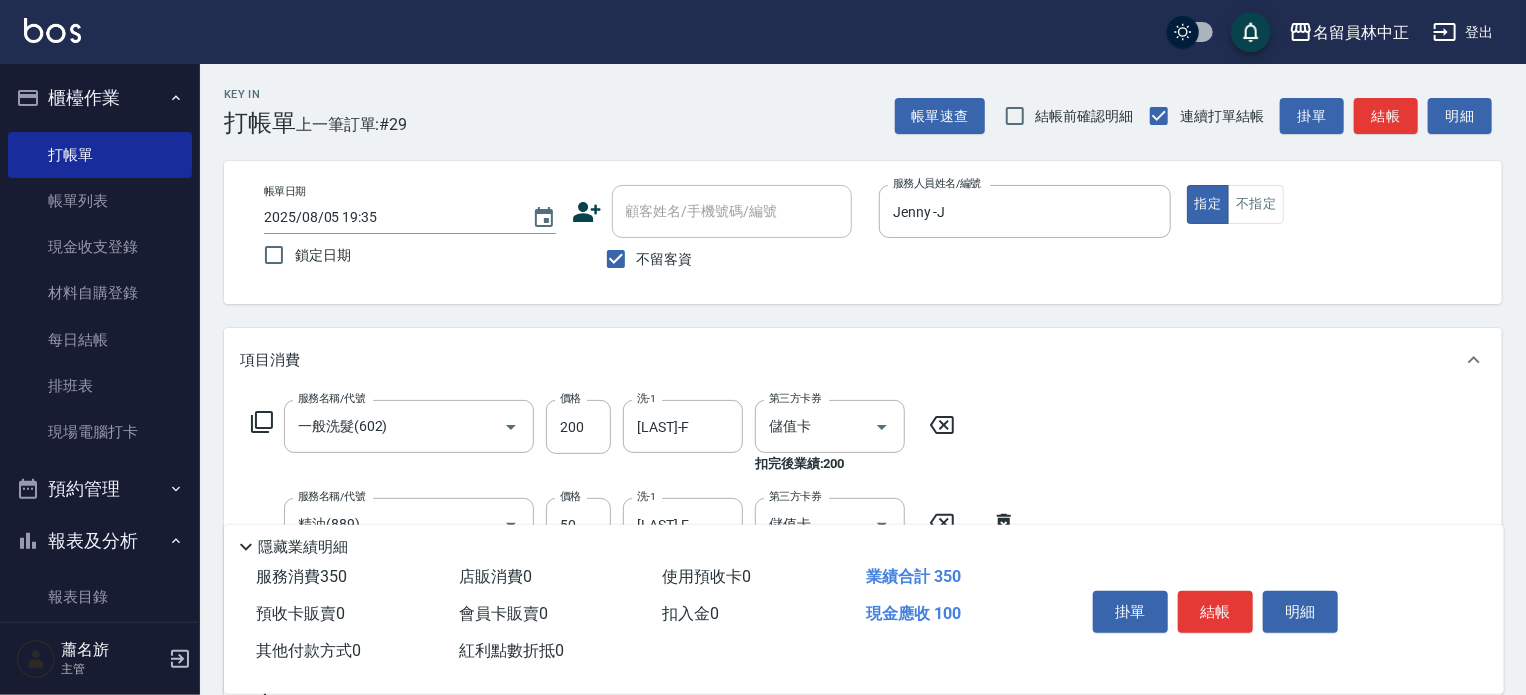 type on "剪髮(302)" 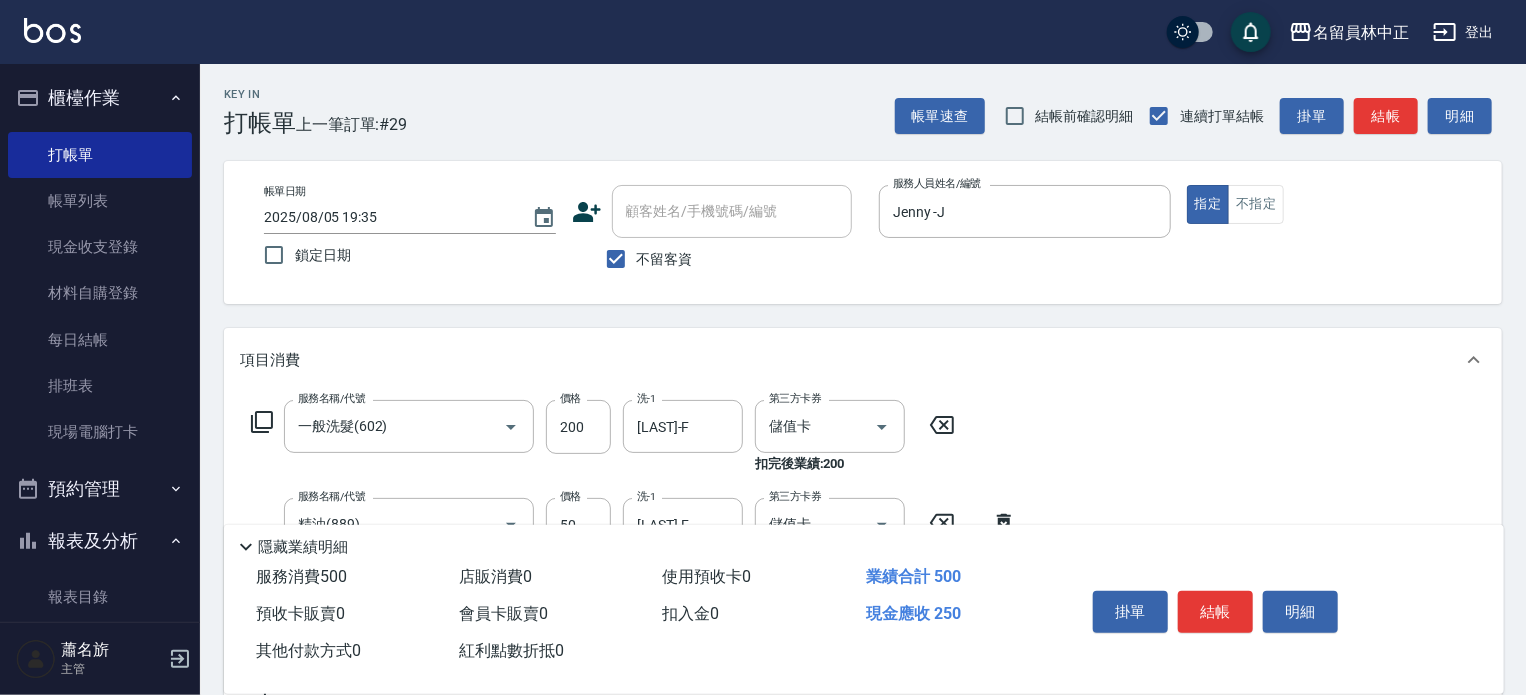 type on "250" 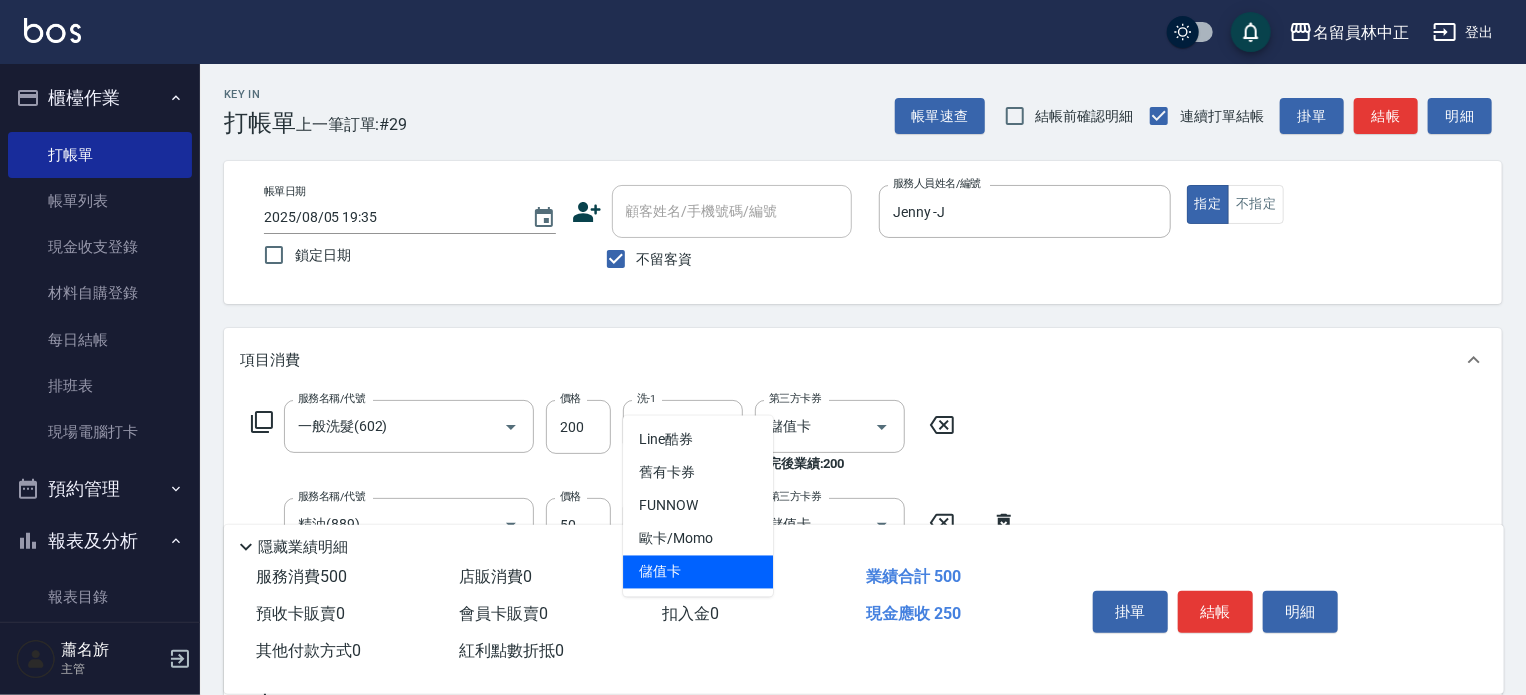 type on "儲值卡" 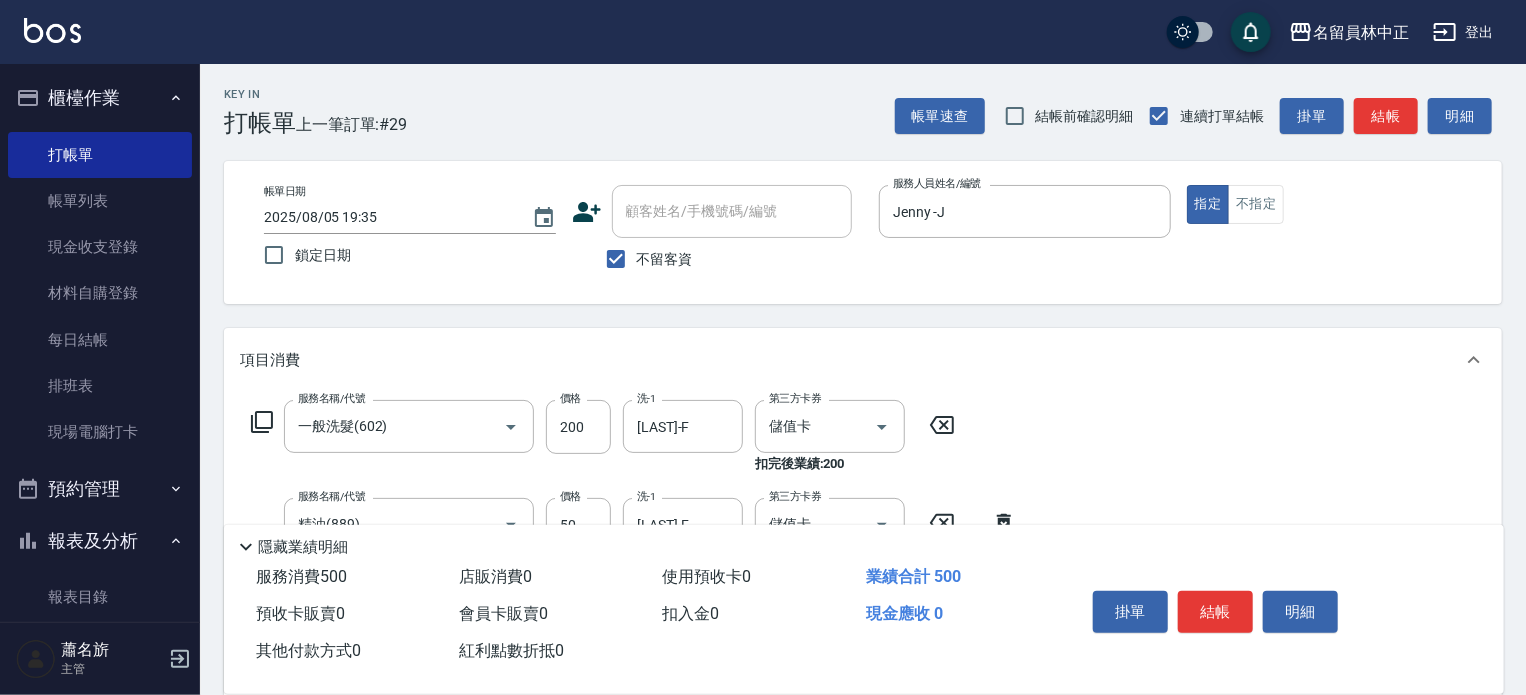 click on "結帳" at bounding box center (1215, 612) 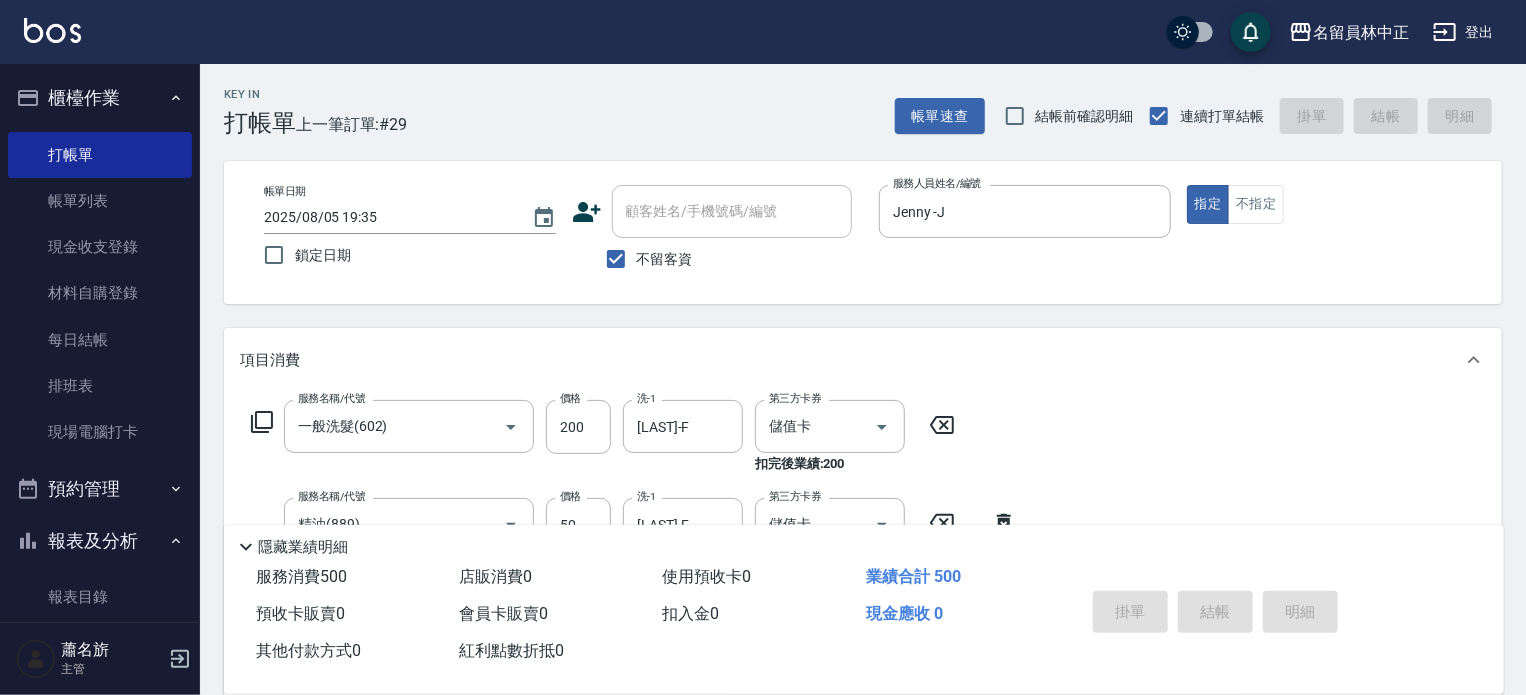 click on "掛單 結帳 明細" at bounding box center (1215, 614) 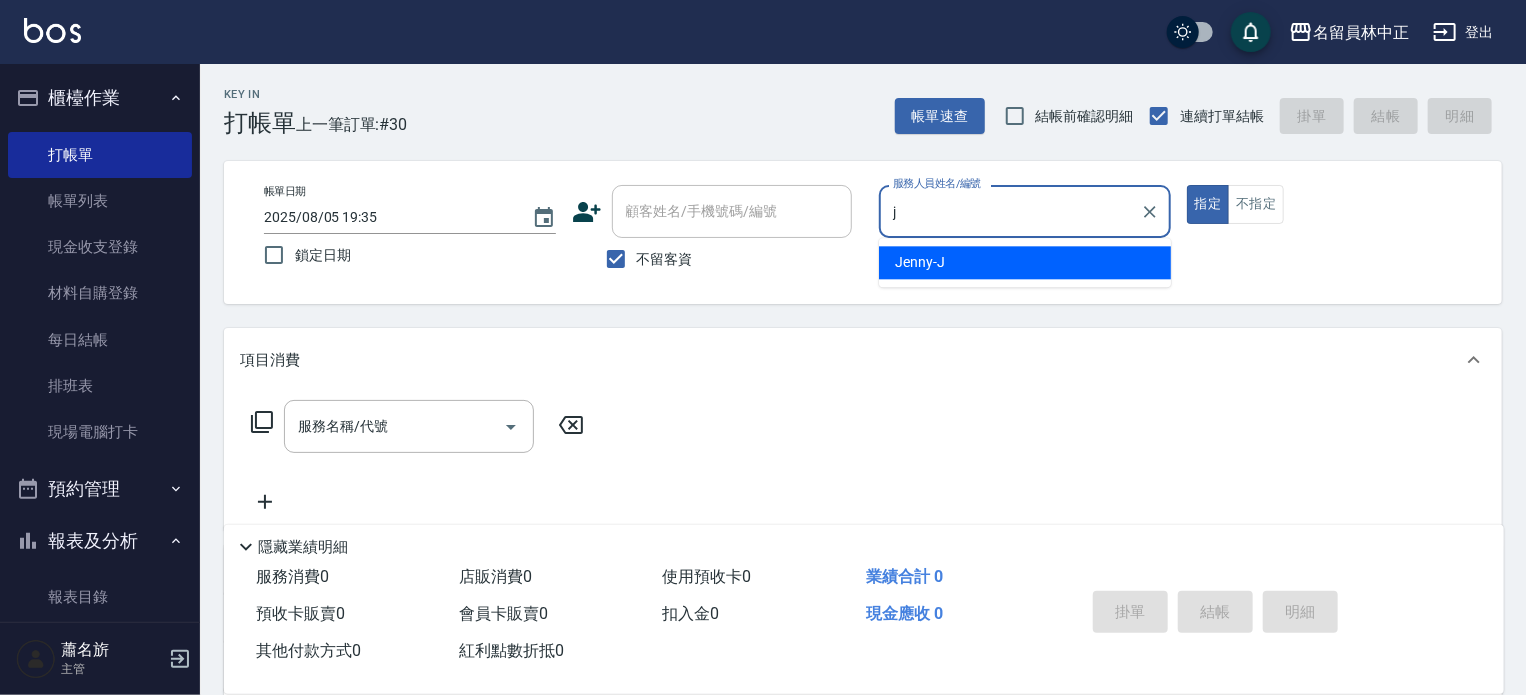 type on "Jenny -J" 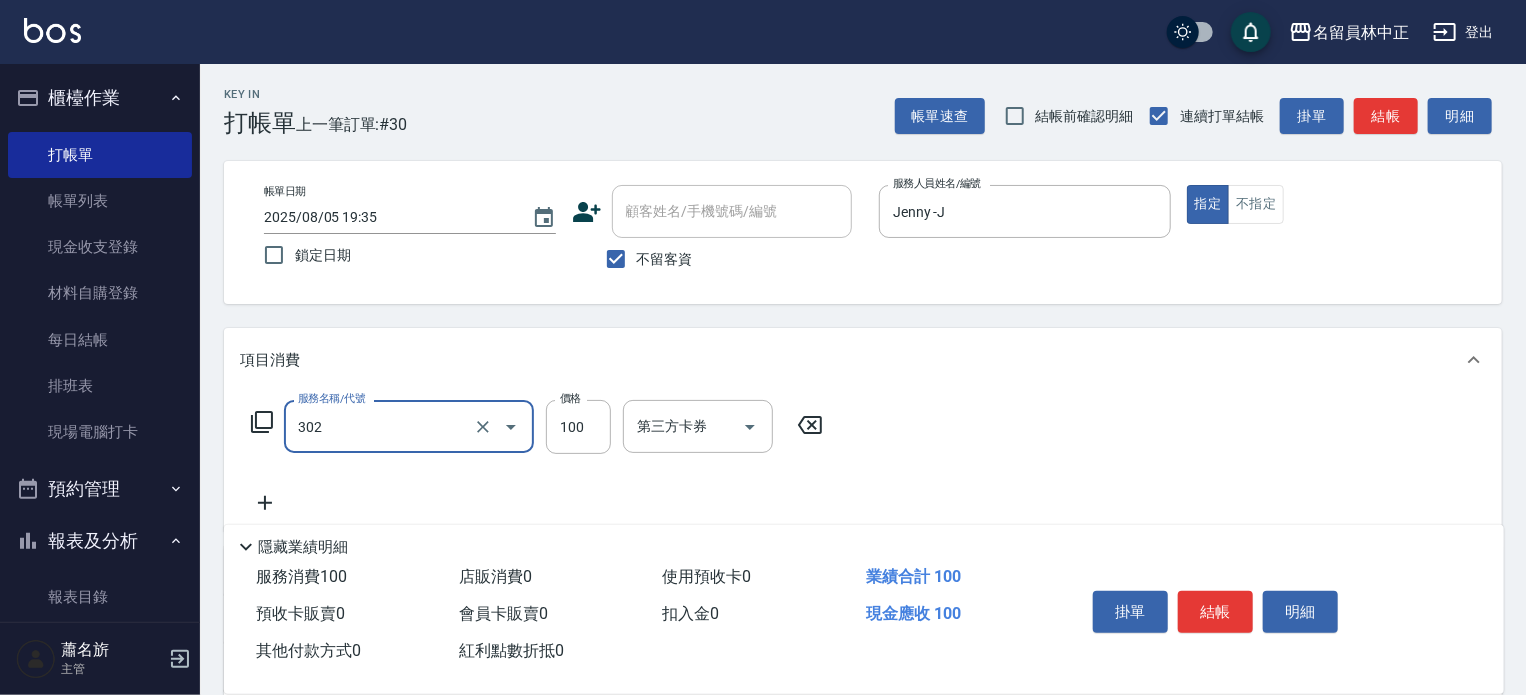 type on "剪髮(302)" 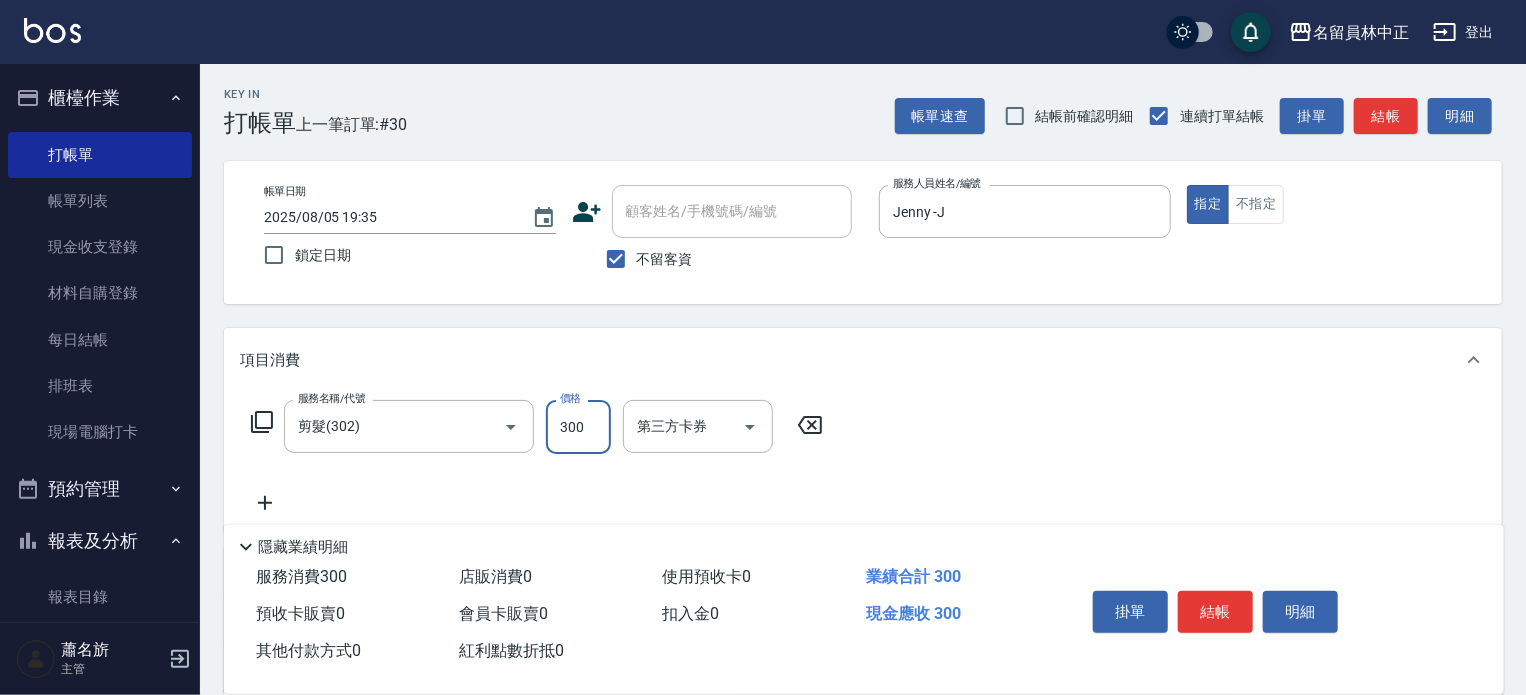 type on "300" 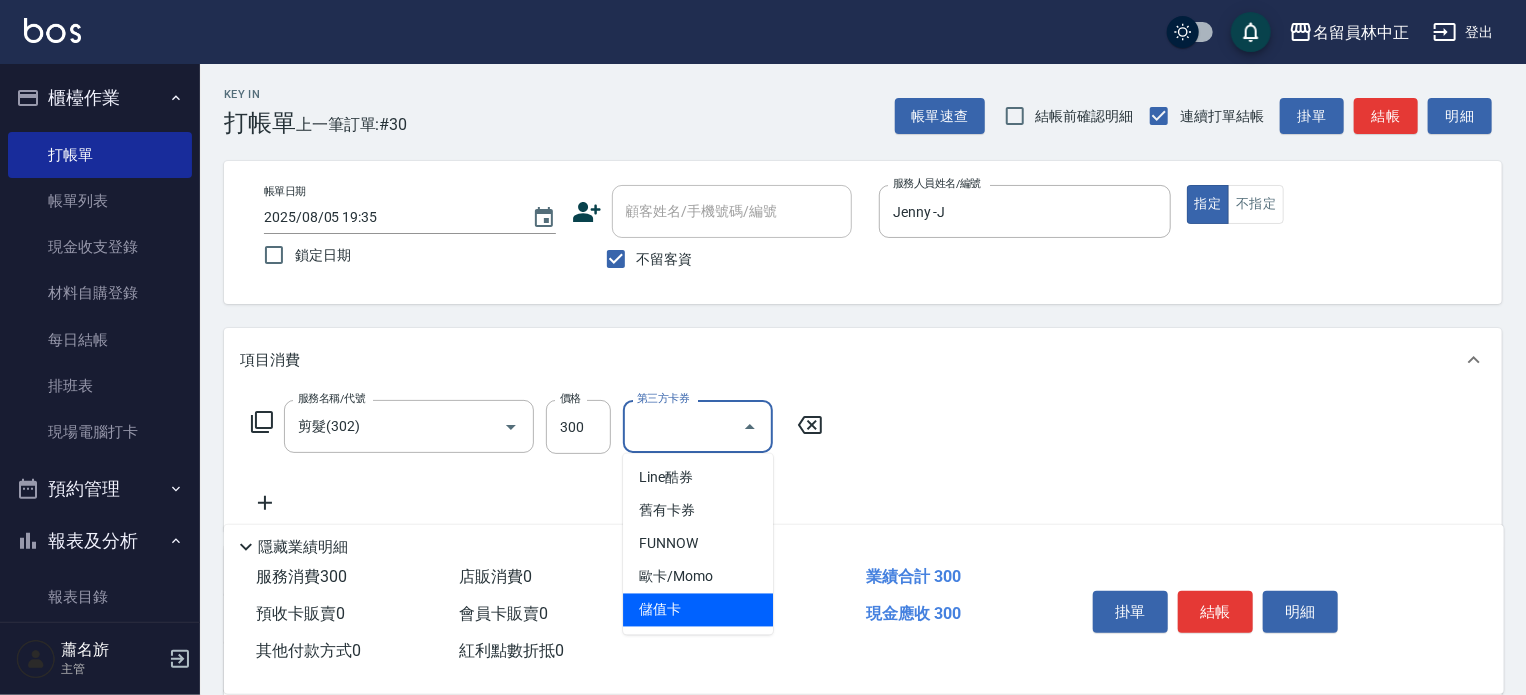 type on "儲值卡" 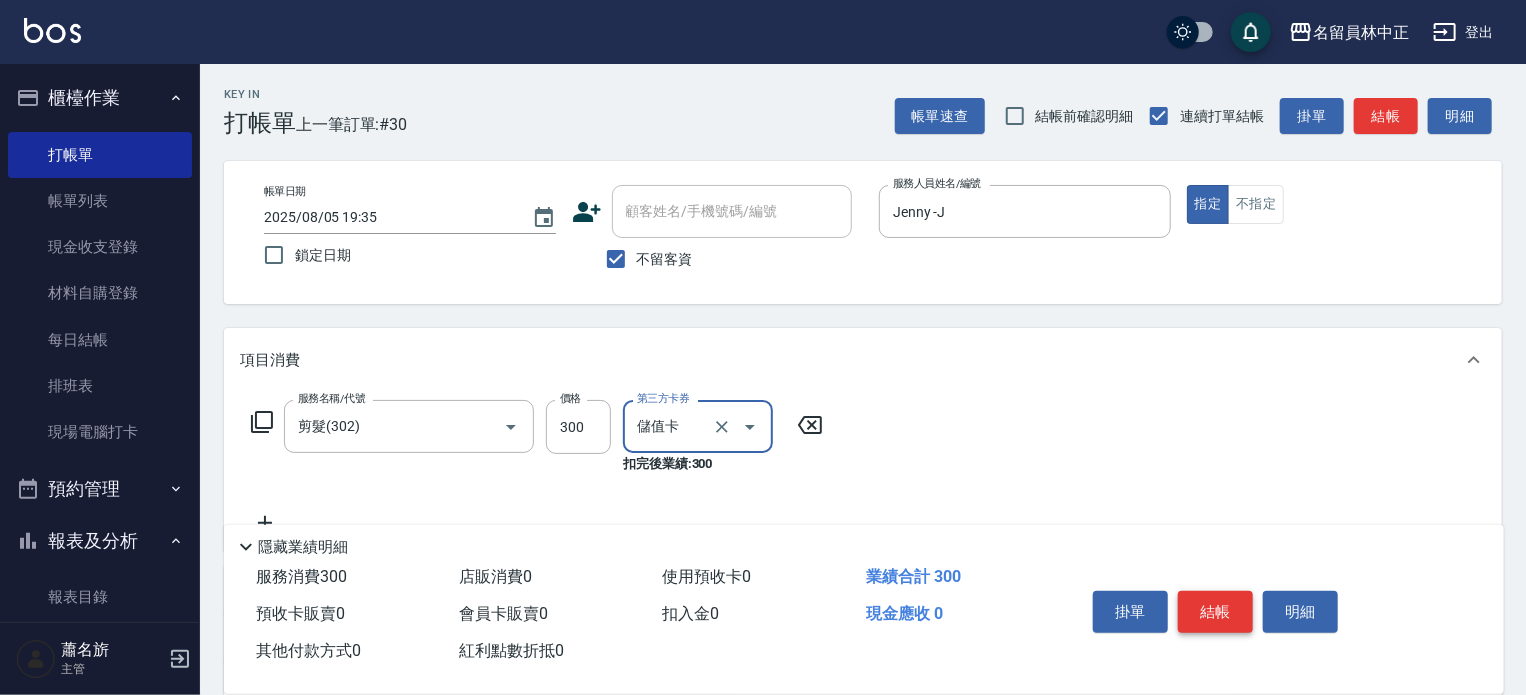 click on "結帳" at bounding box center (1215, 612) 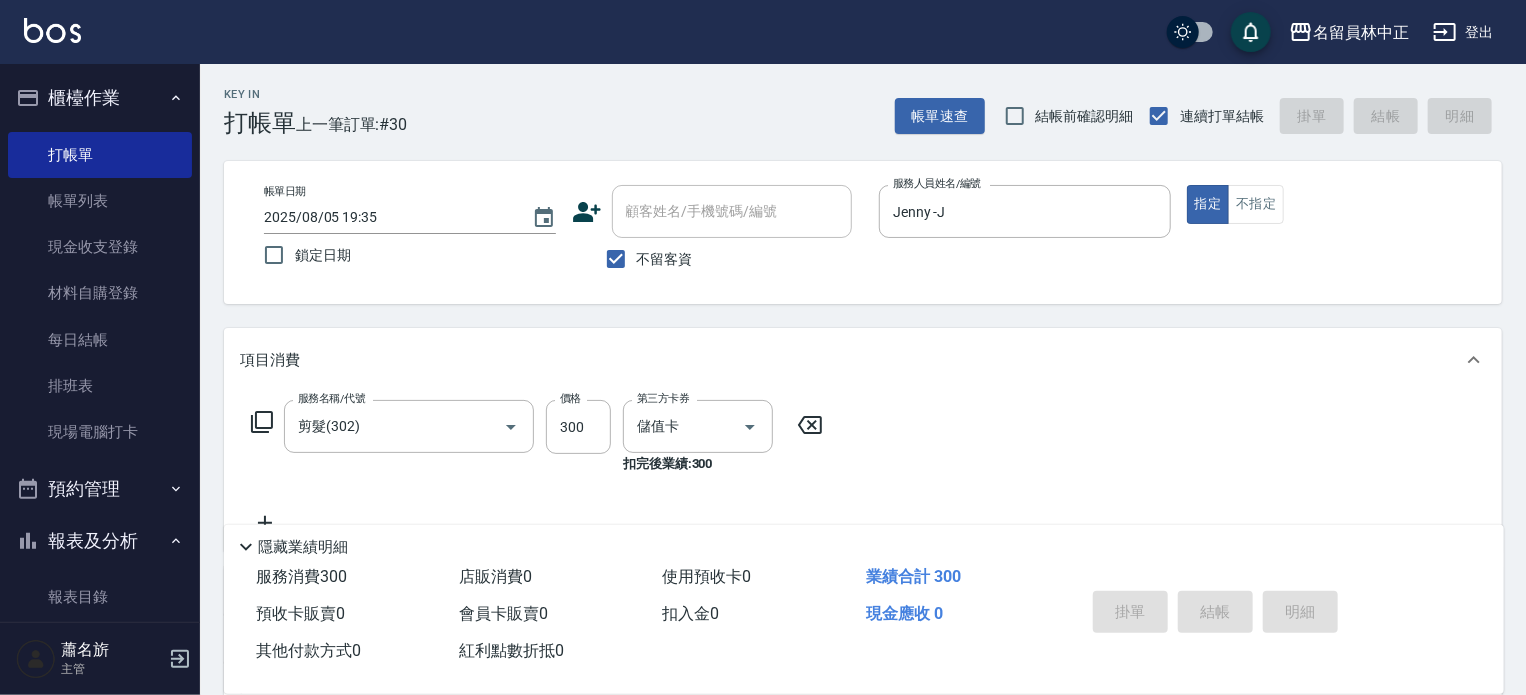 type on "2025/08/05 19:36" 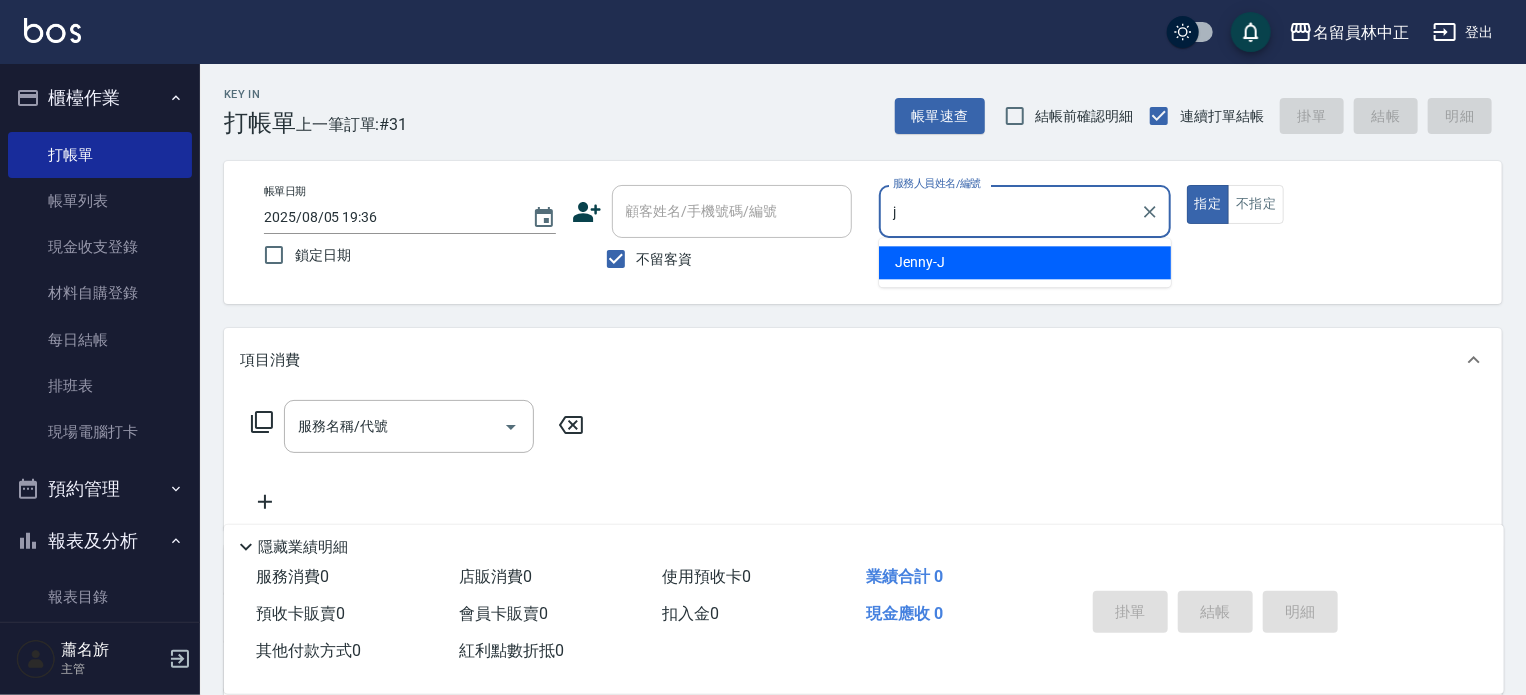 type on "Jenny -J" 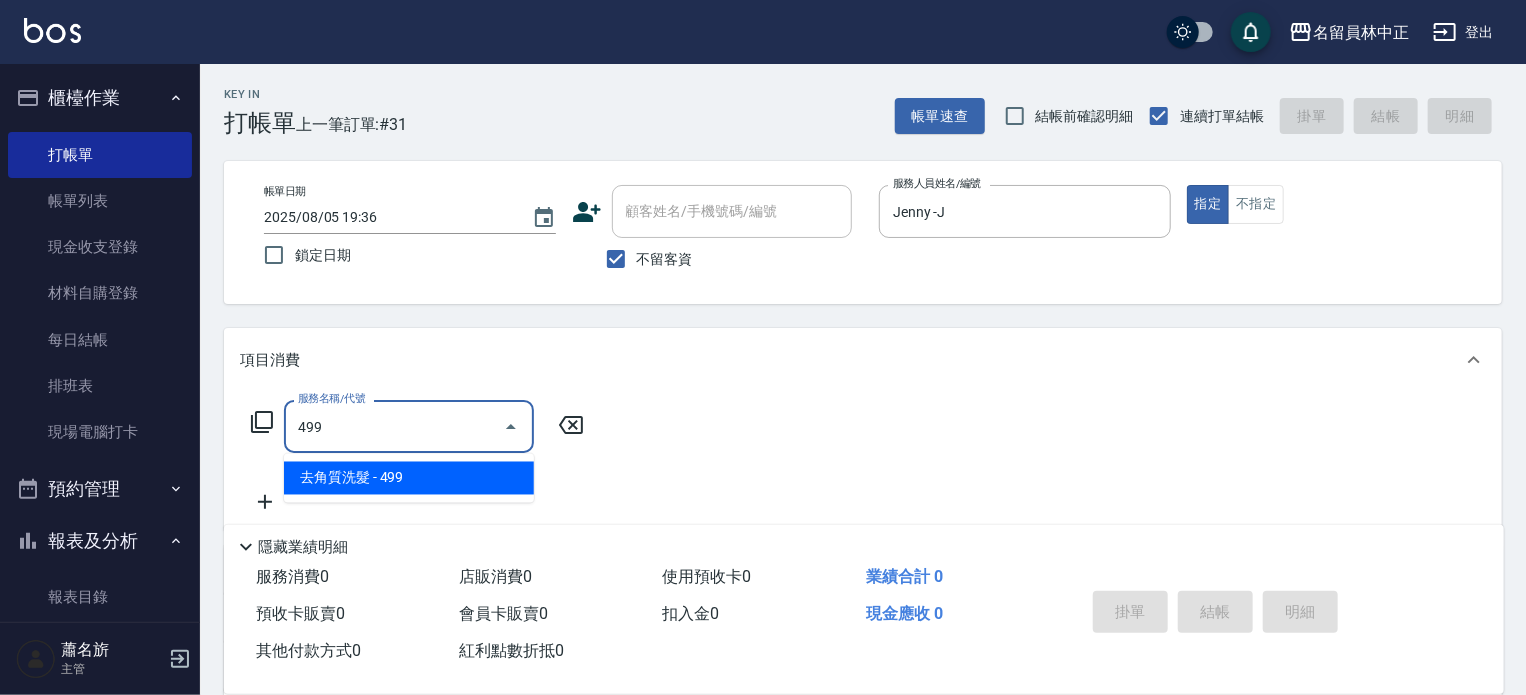 type on "去角質洗髮(499)" 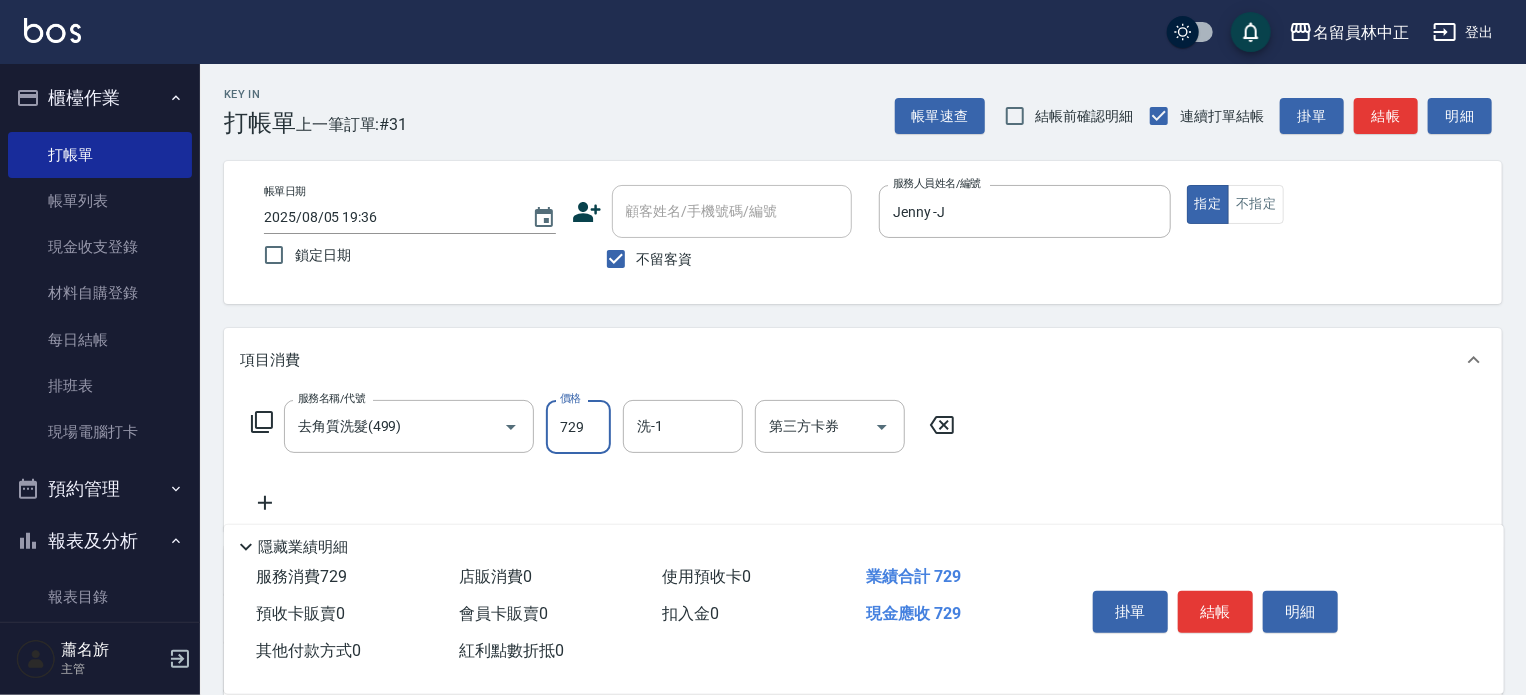 type on "729" 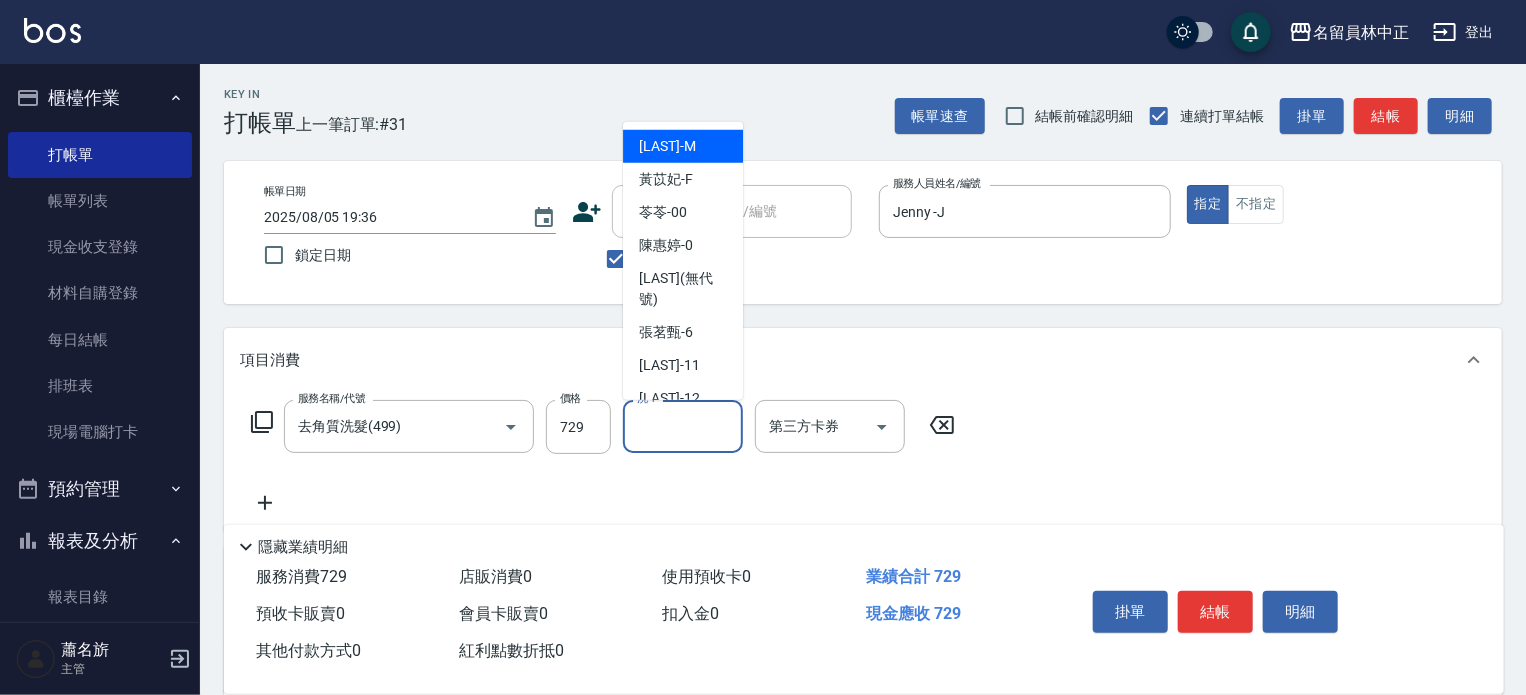 click on "洗-1" at bounding box center (683, 426) 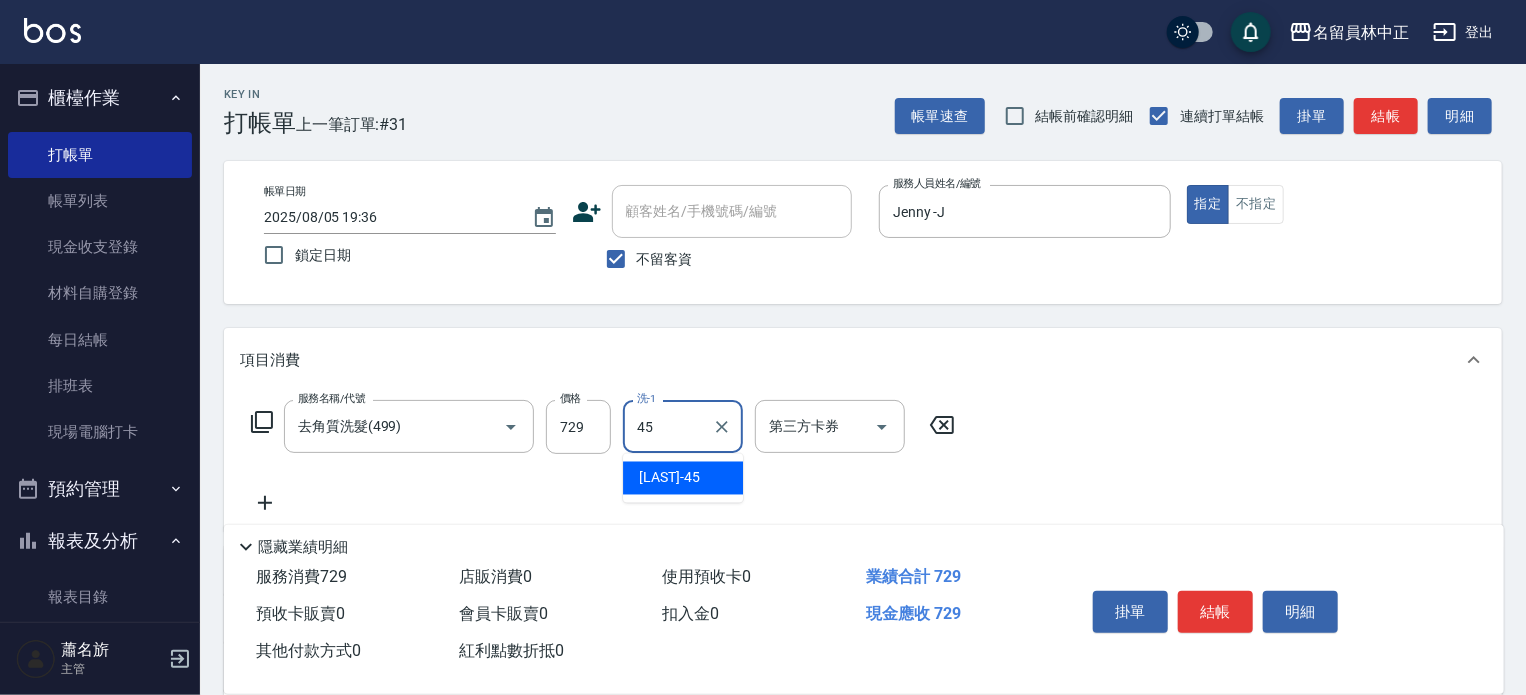 type on "[LAST]-45" 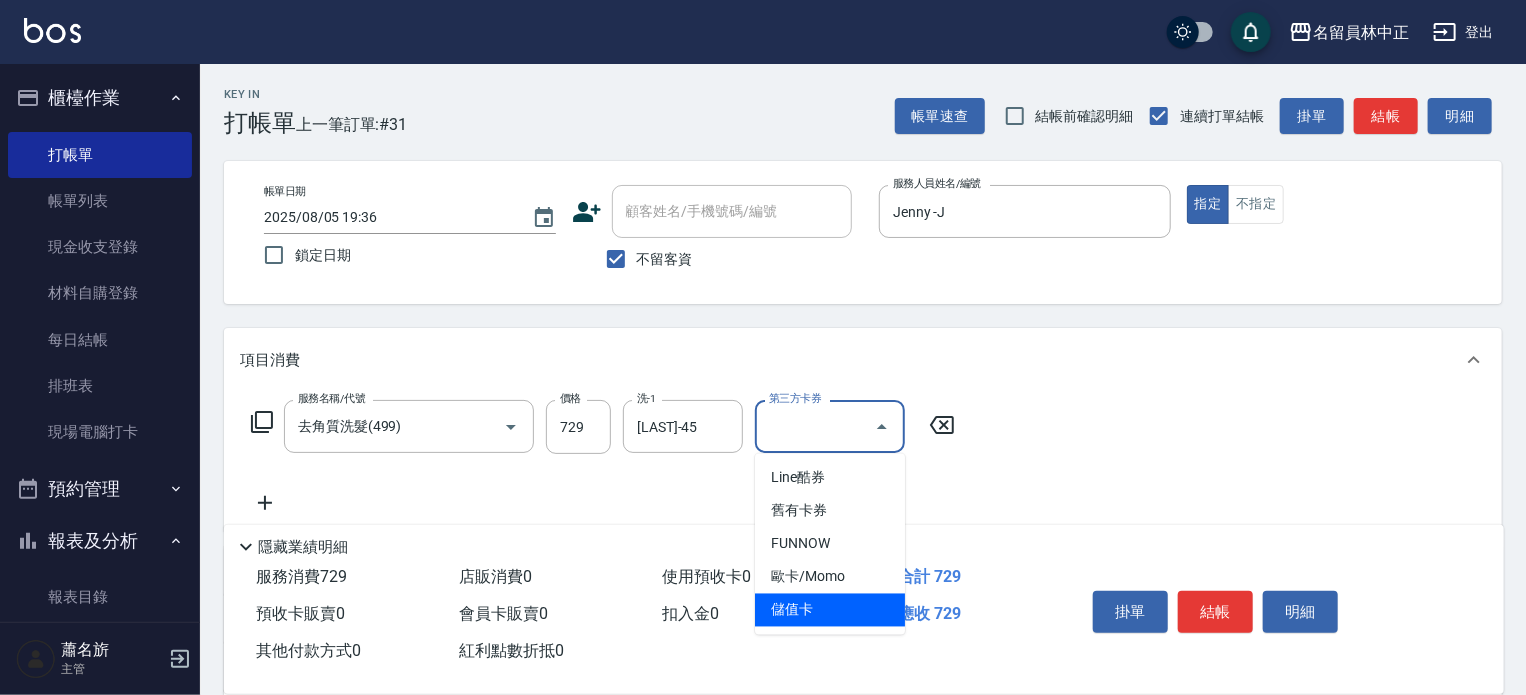 type on "儲值卡" 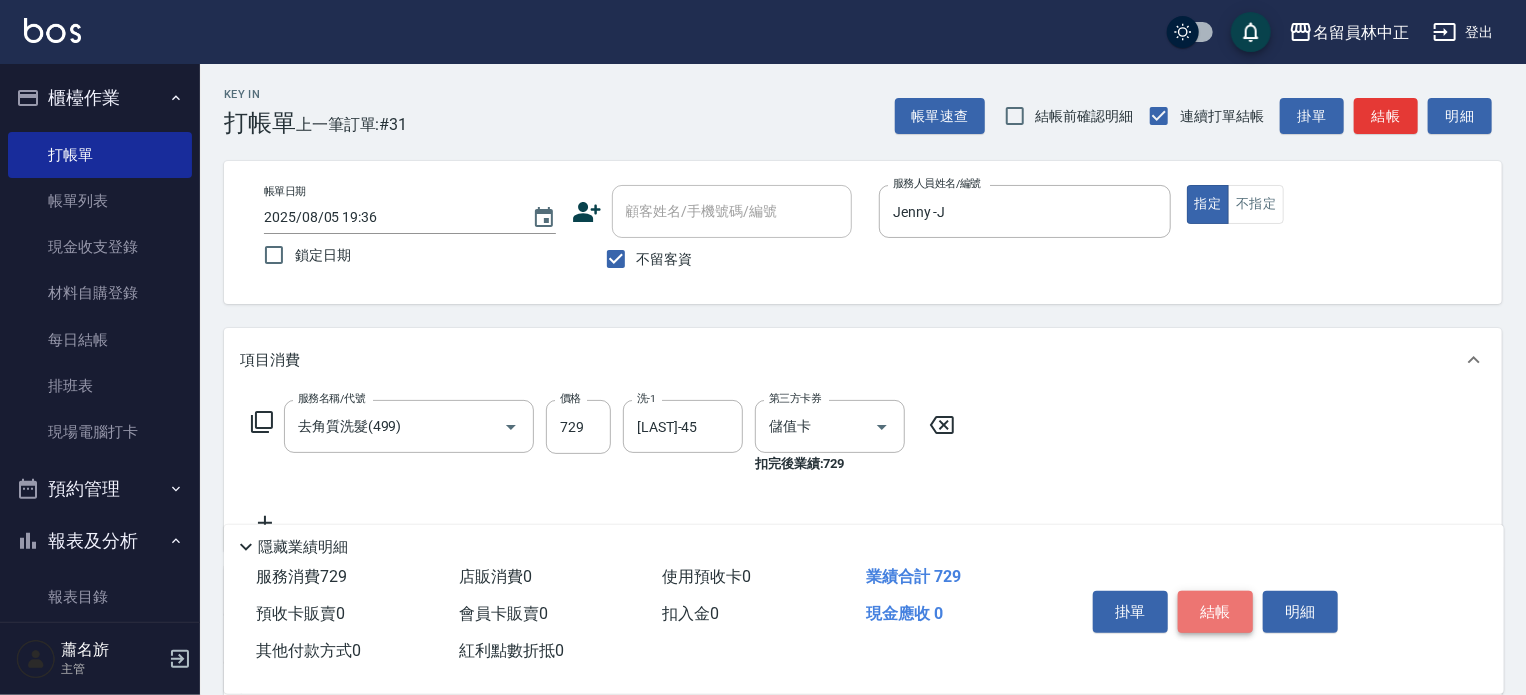 click on "結帳" at bounding box center [1215, 612] 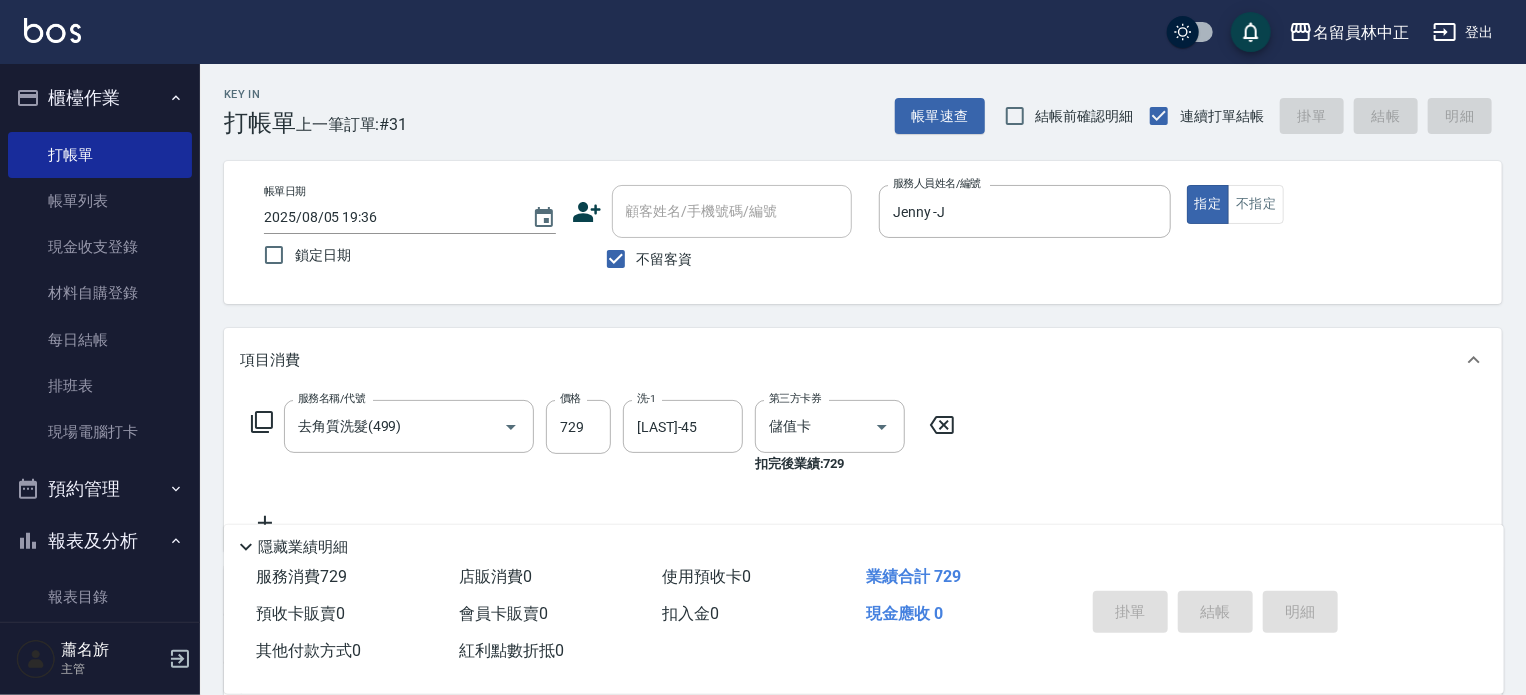type 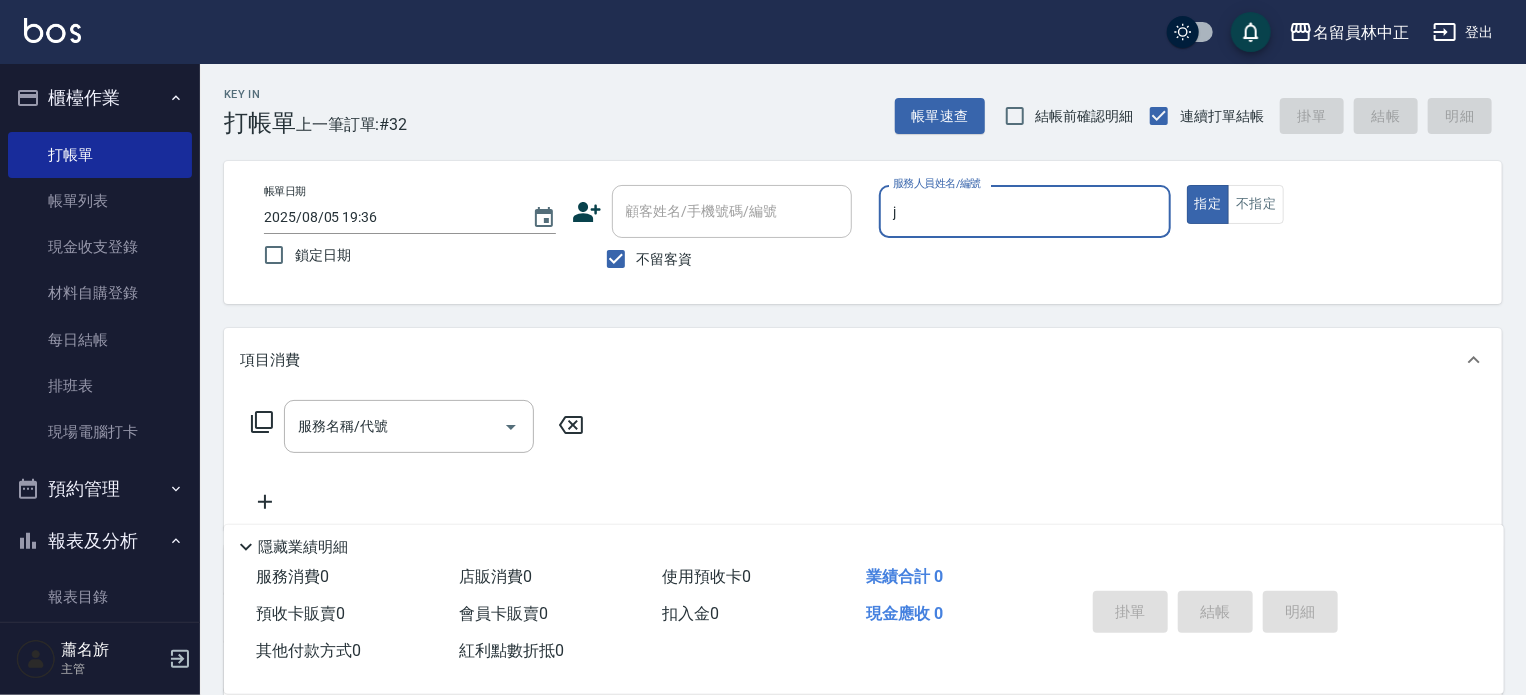 type on "Jenny -J" 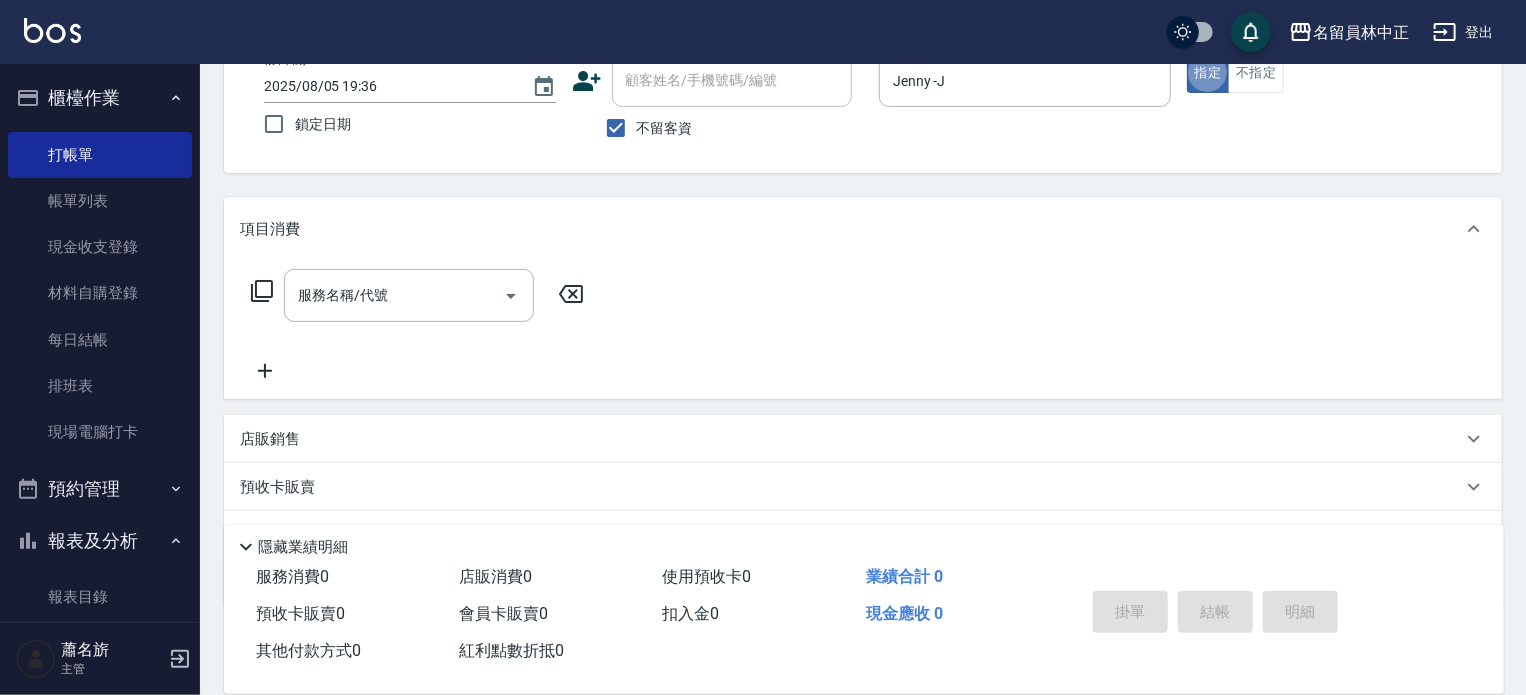 scroll, scrollTop: 232, scrollLeft: 0, axis: vertical 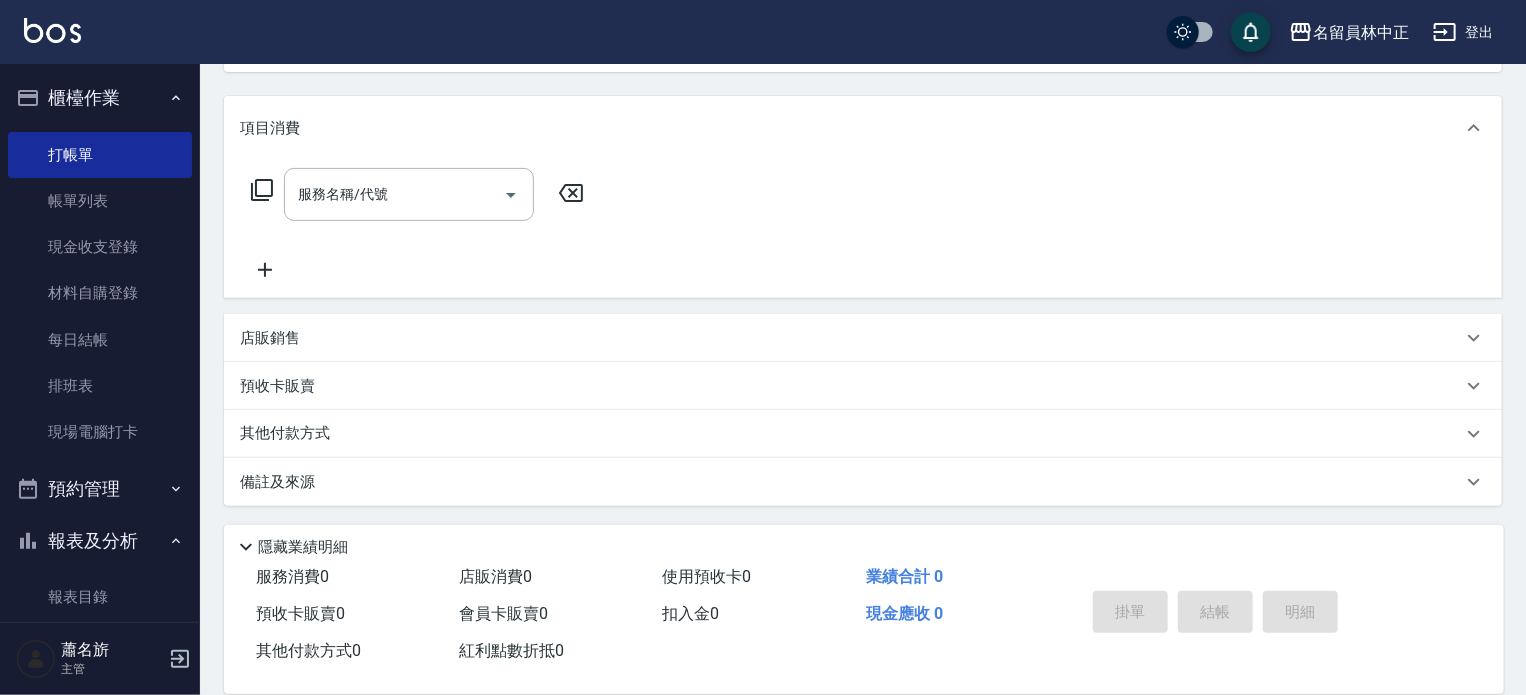 click on "店販銷售" at bounding box center (851, 338) 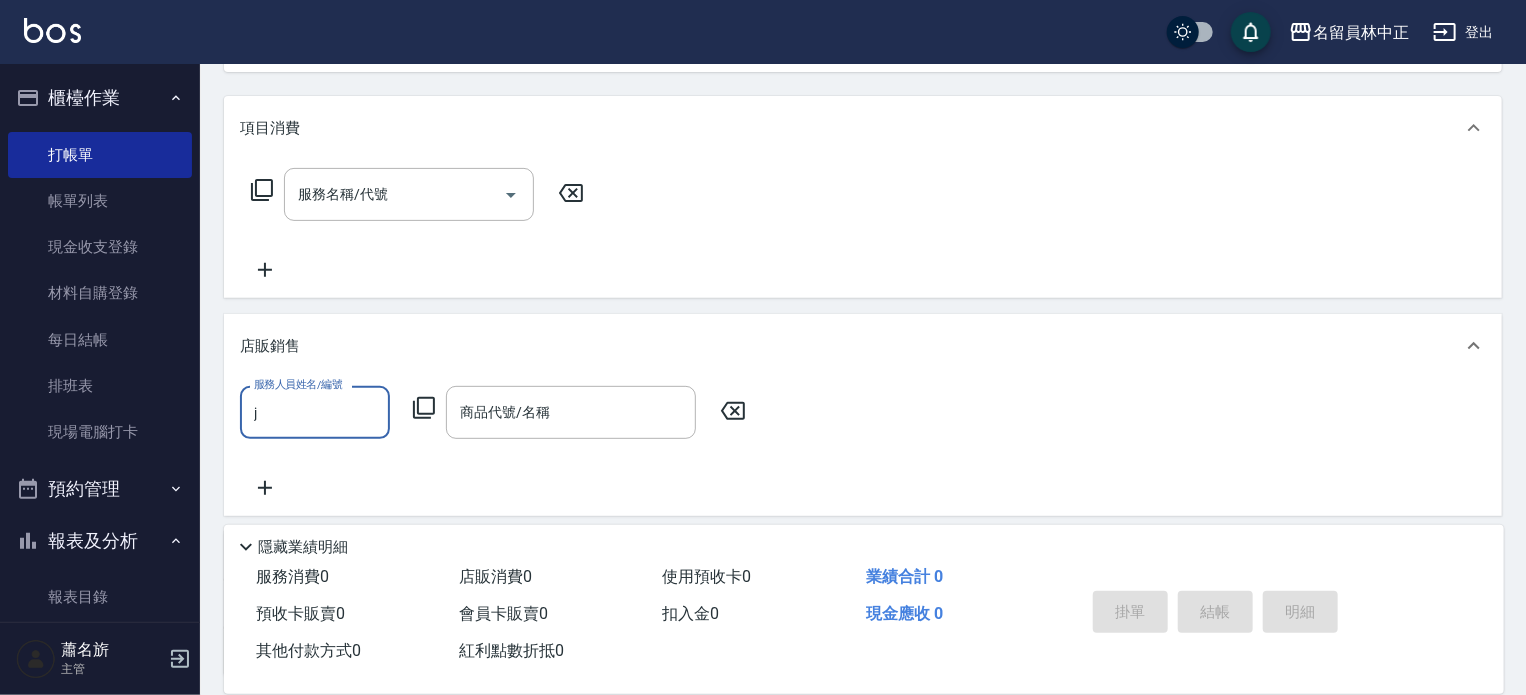 scroll, scrollTop: 0, scrollLeft: 0, axis: both 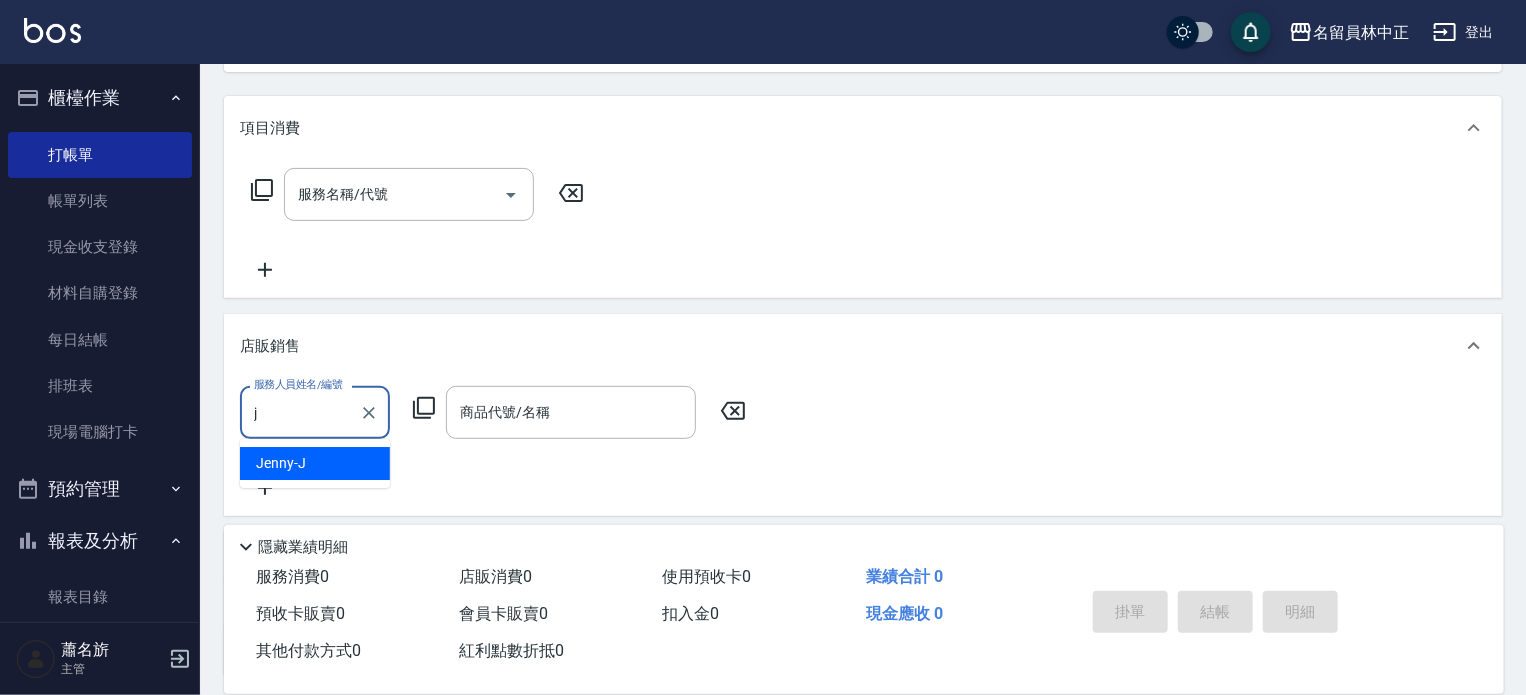 type on "Jenny -J" 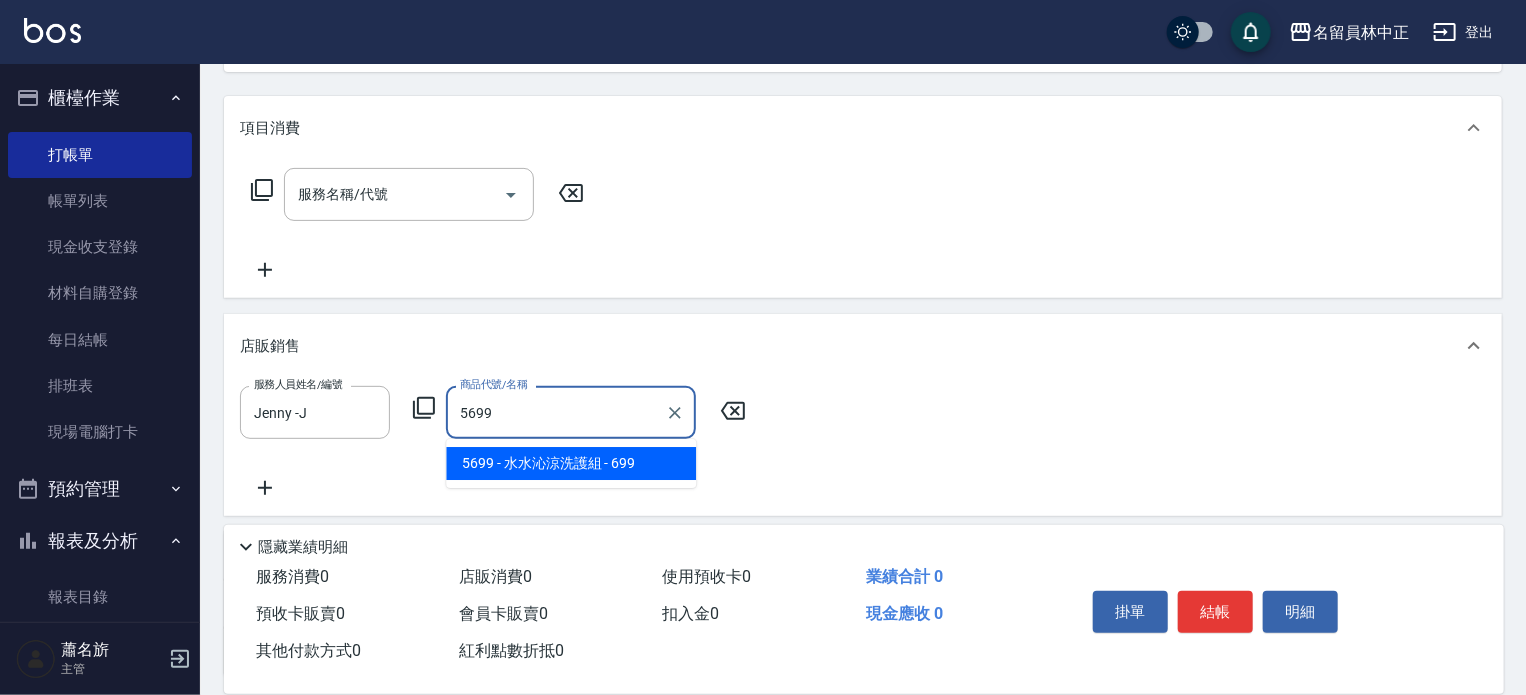 type on "水水沁涼洗護組" 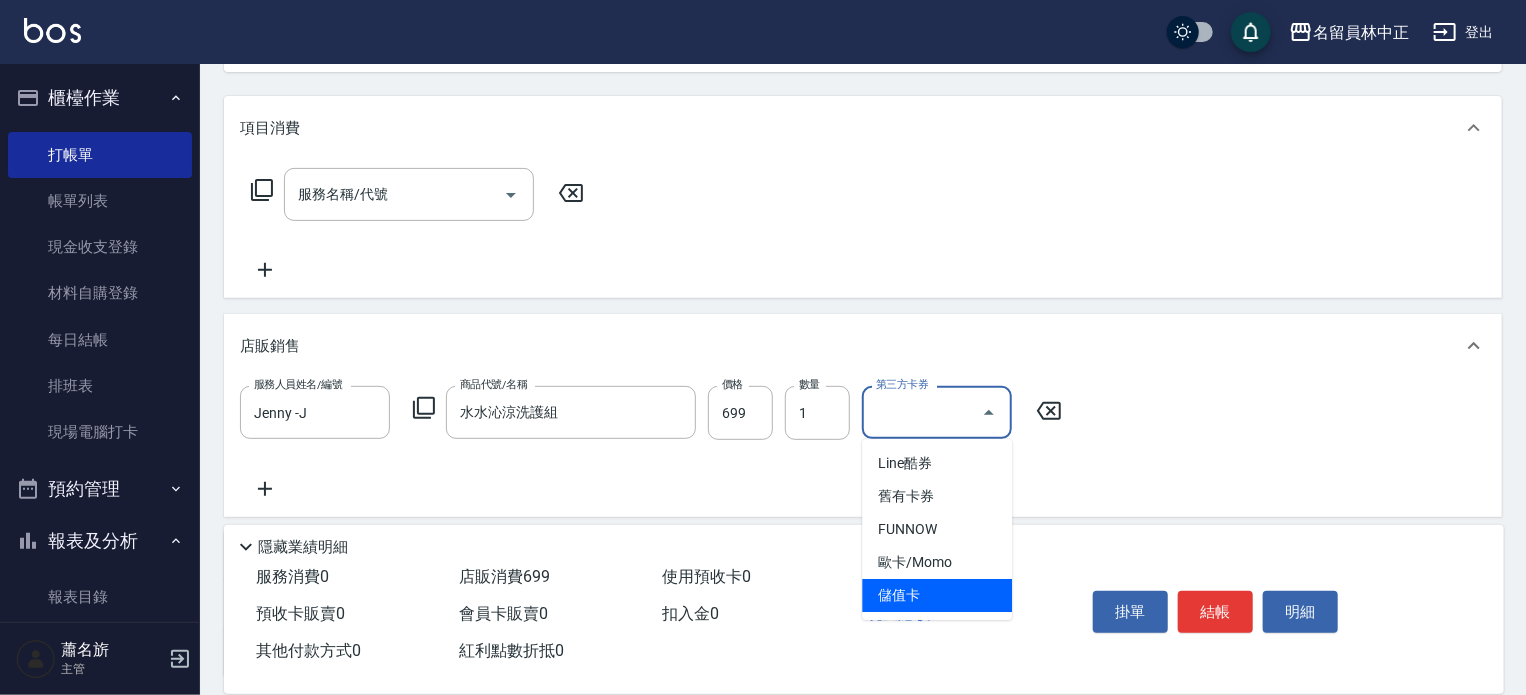 type on "儲值卡" 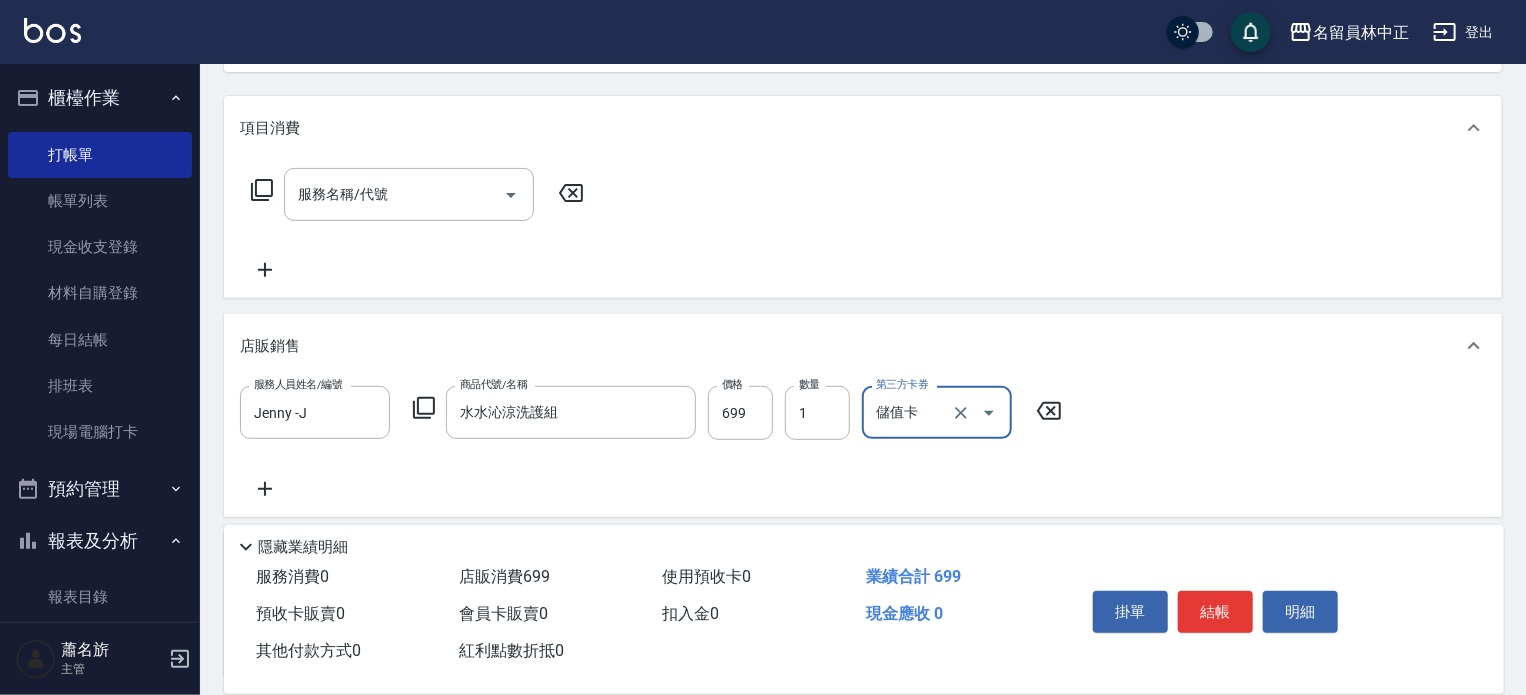 click on "掛單 結帳 明細" at bounding box center (1215, 614) 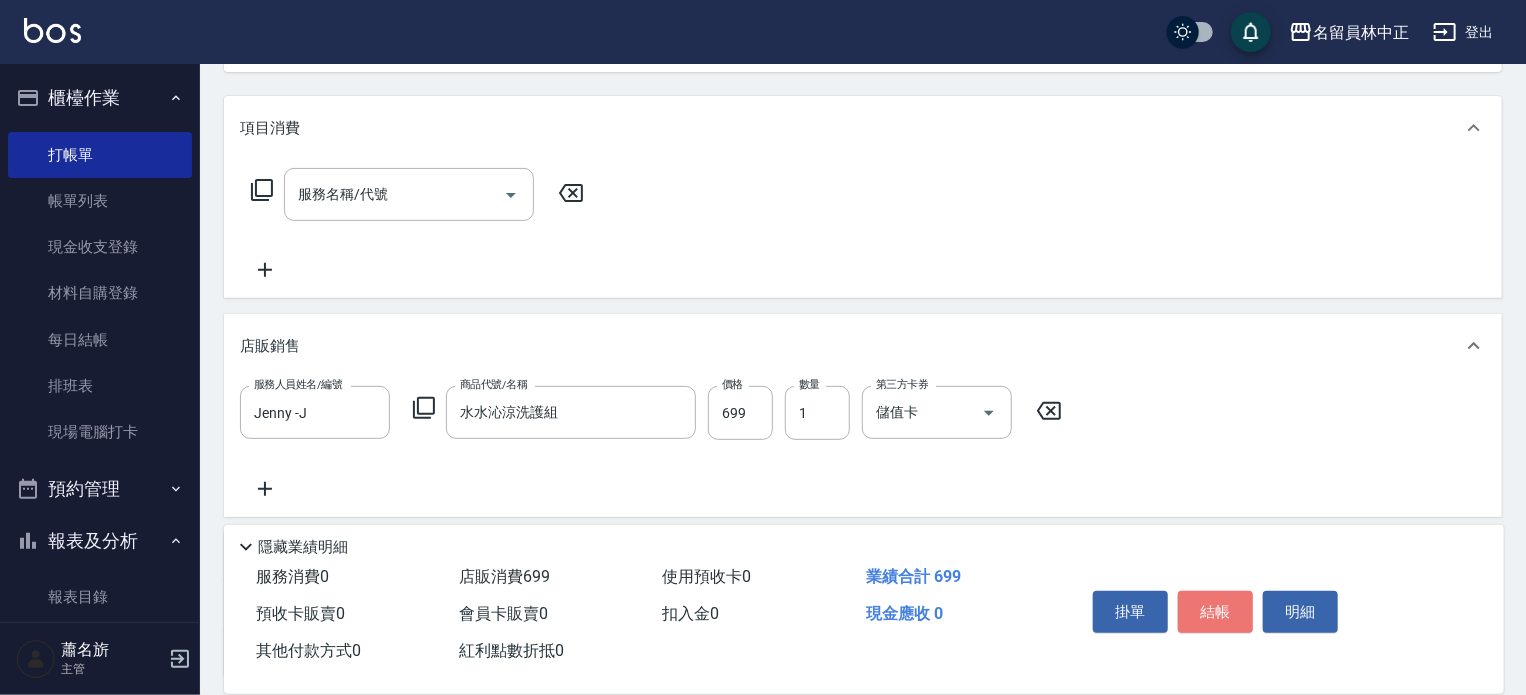 click on "結帳" at bounding box center [1215, 612] 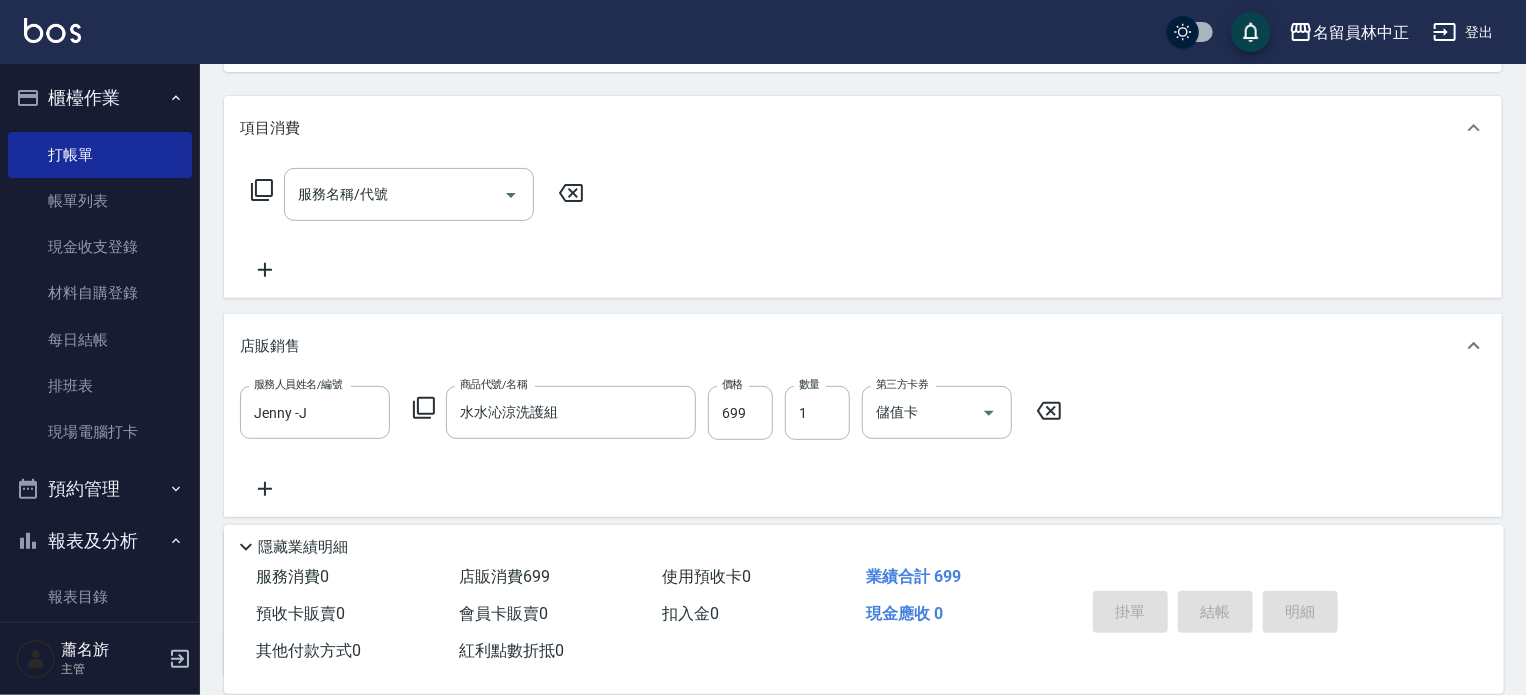 type 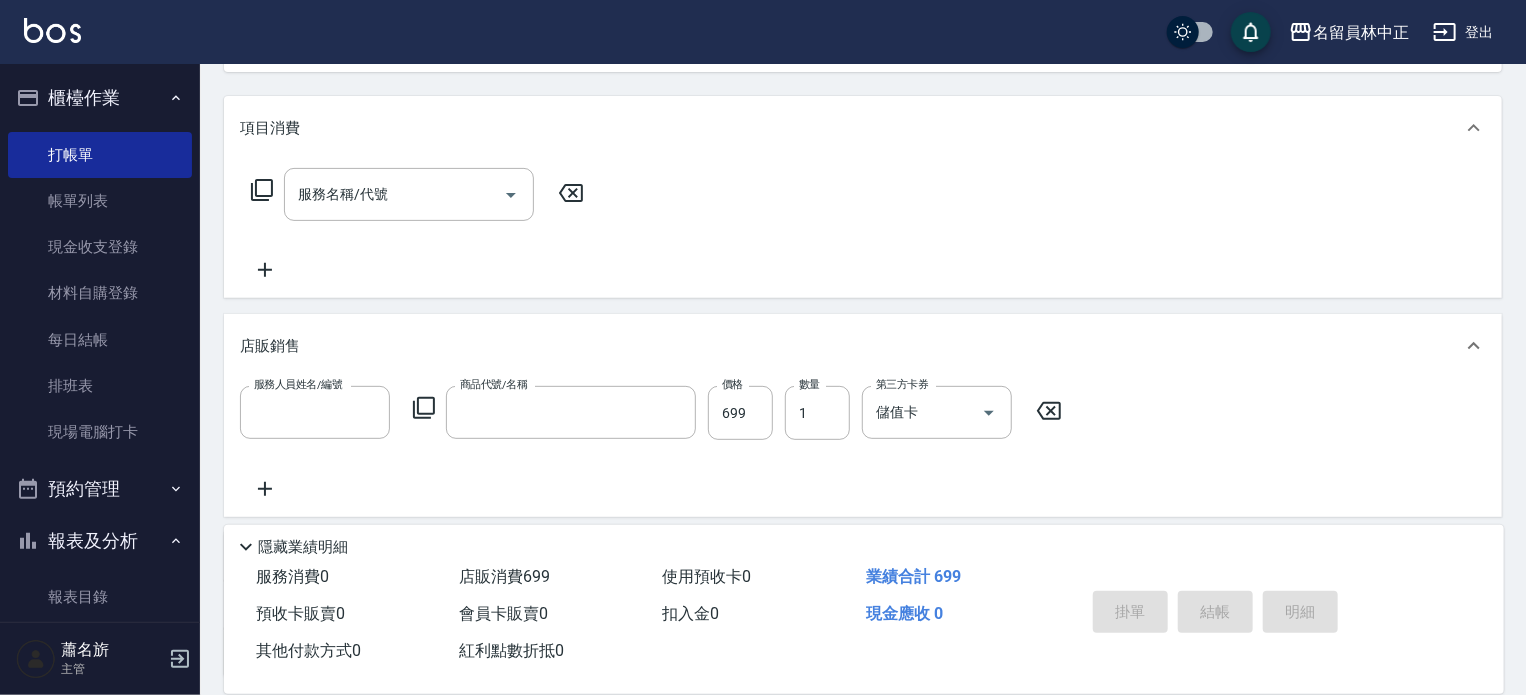 scroll, scrollTop: 0, scrollLeft: 0, axis: both 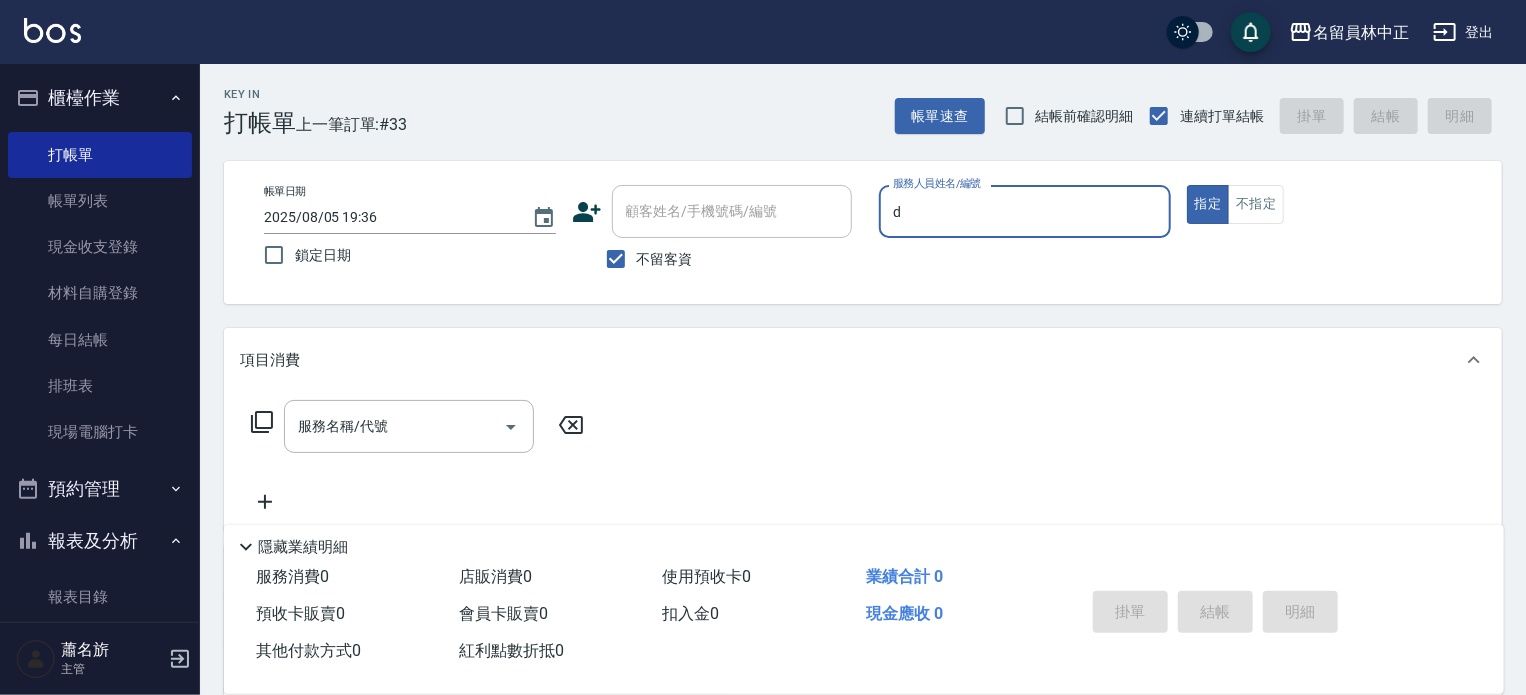 type on "小D-D" 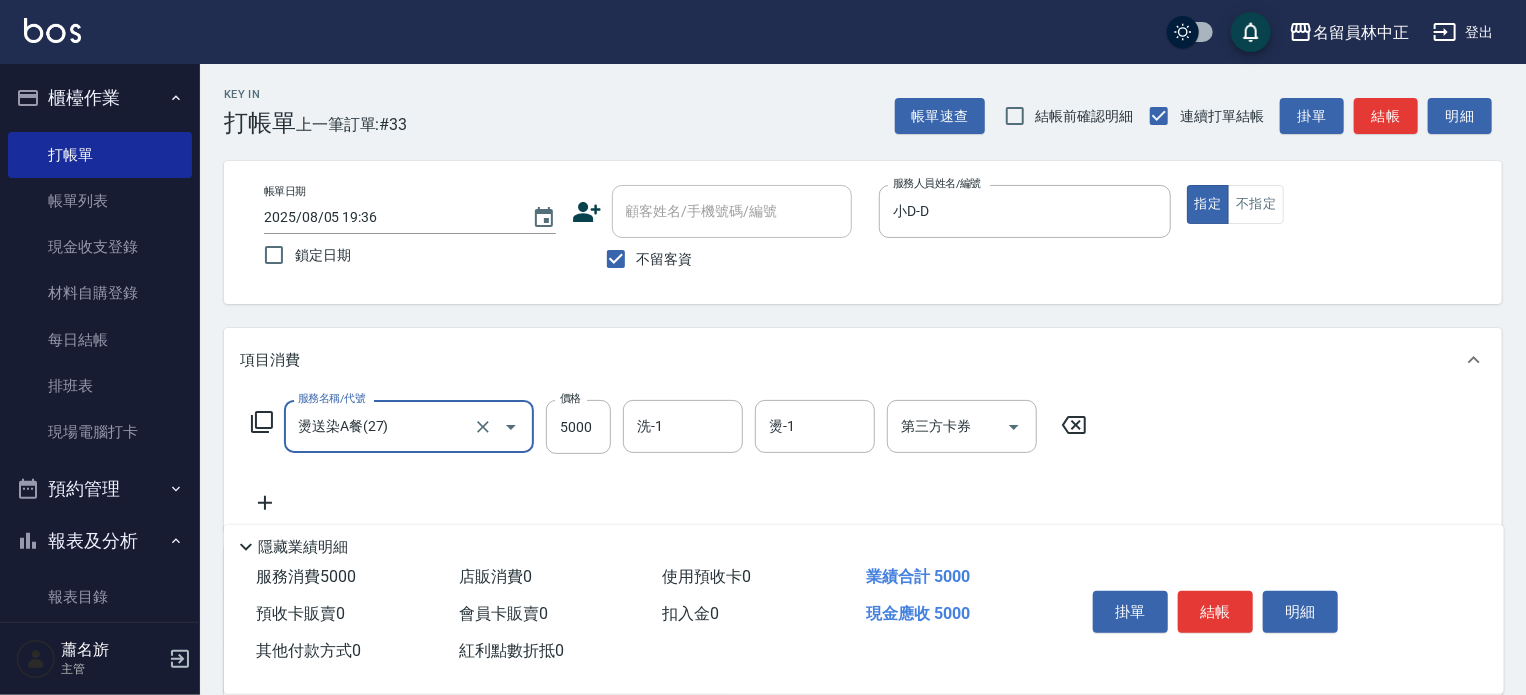 type on "燙送染A餐(27)" 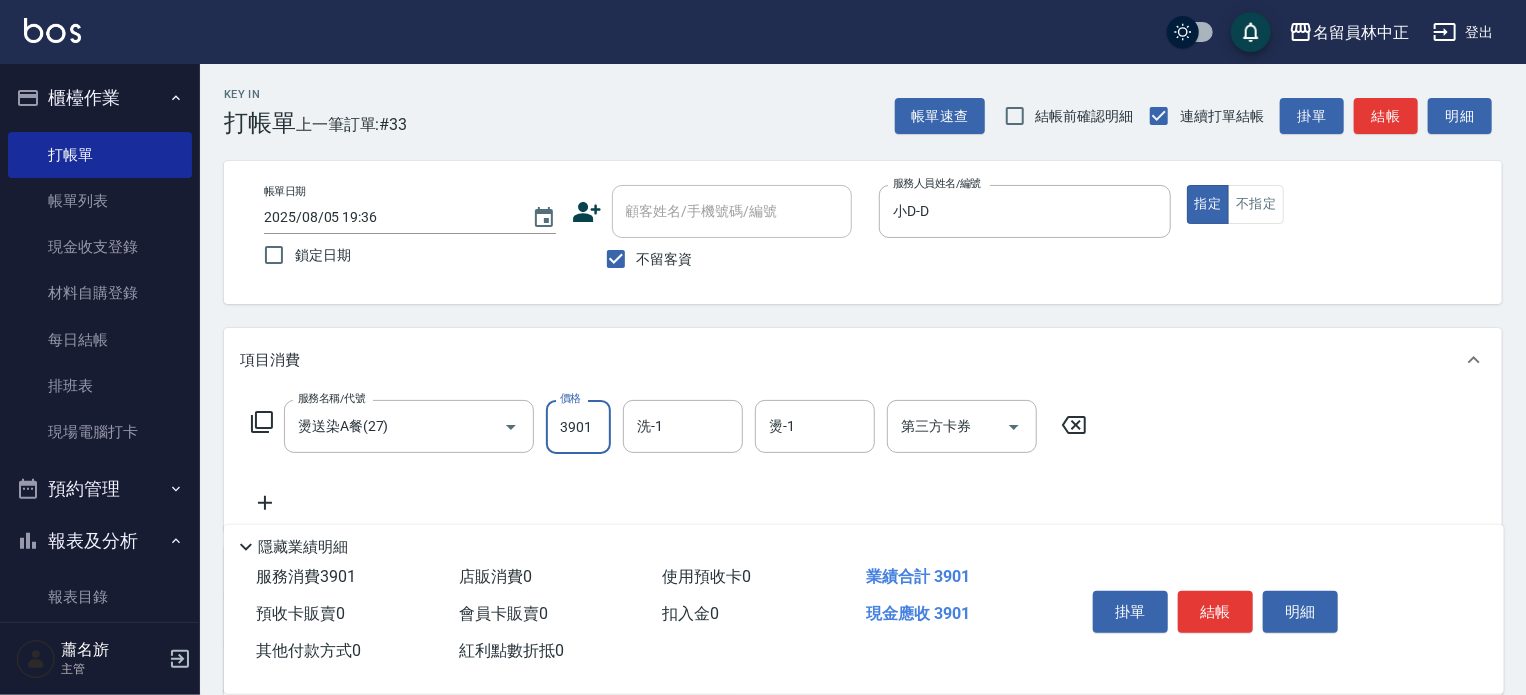 type on "3901" 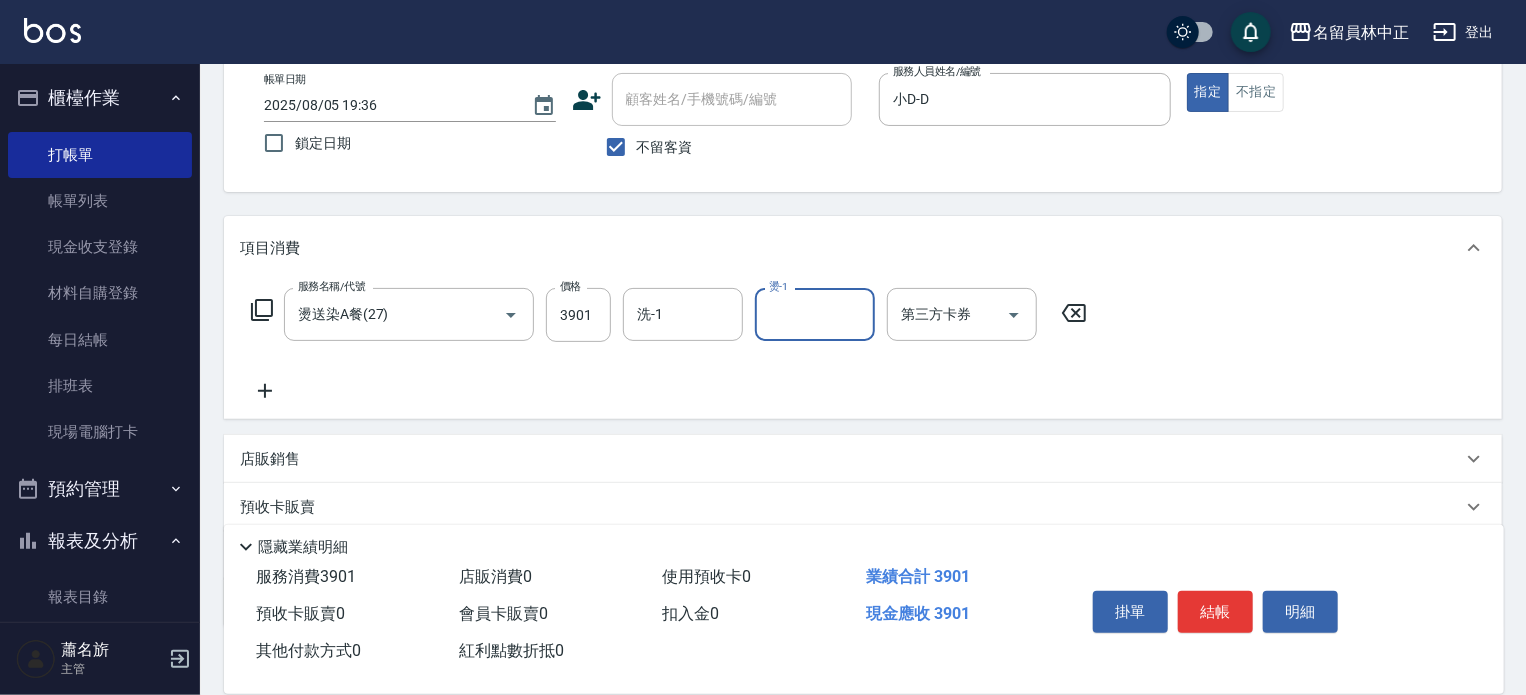 scroll, scrollTop: 200, scrollLeft: 0, axis: vertical 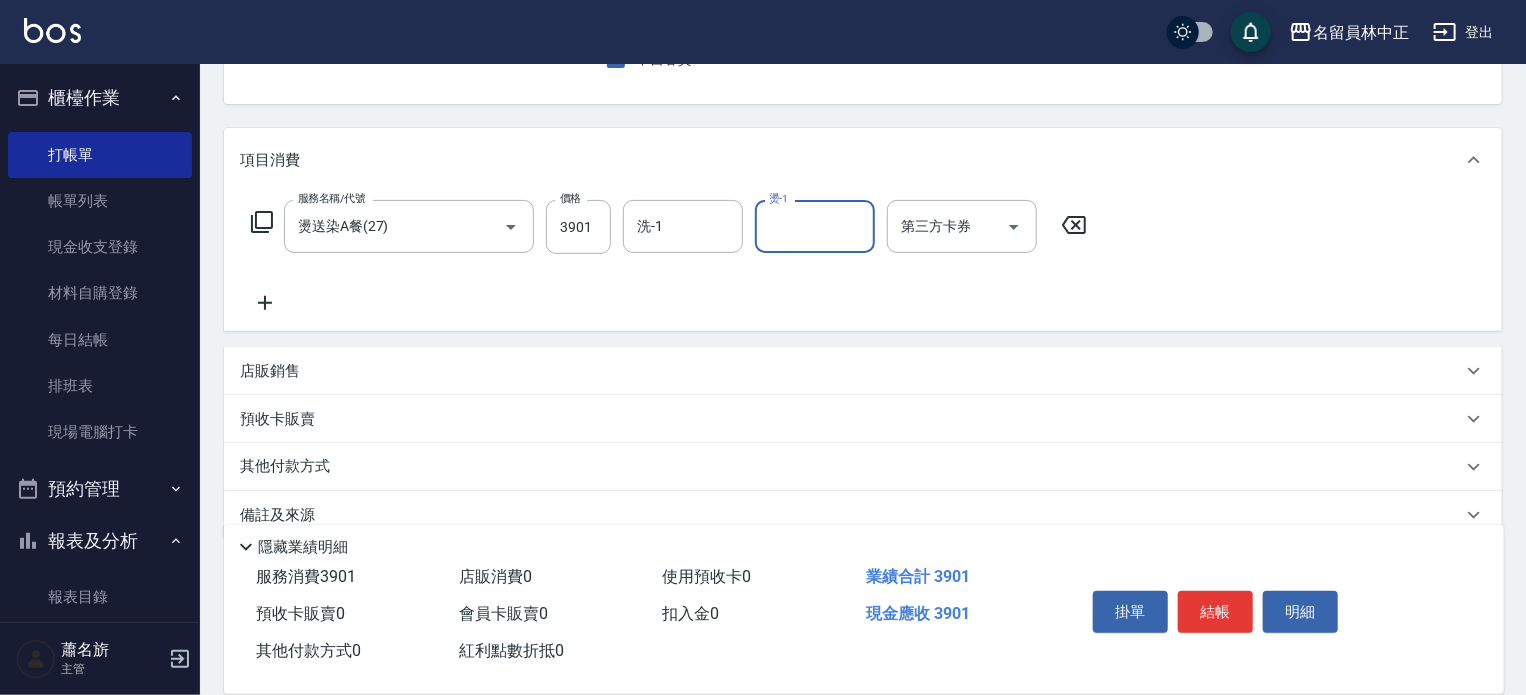 click on "店販銷售" at bounding box center [863, 371] 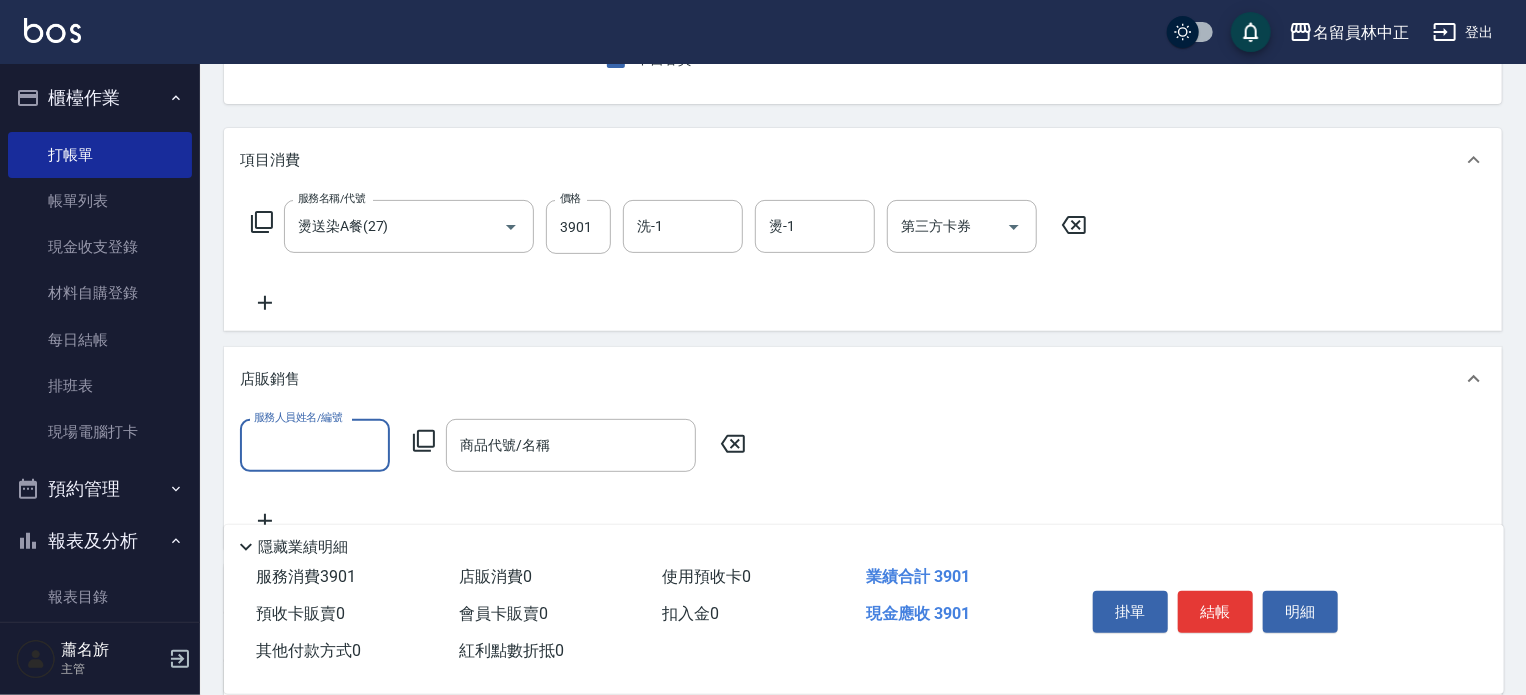 scroll, scrollTop: 0, scrollLeft: 0, axis: both 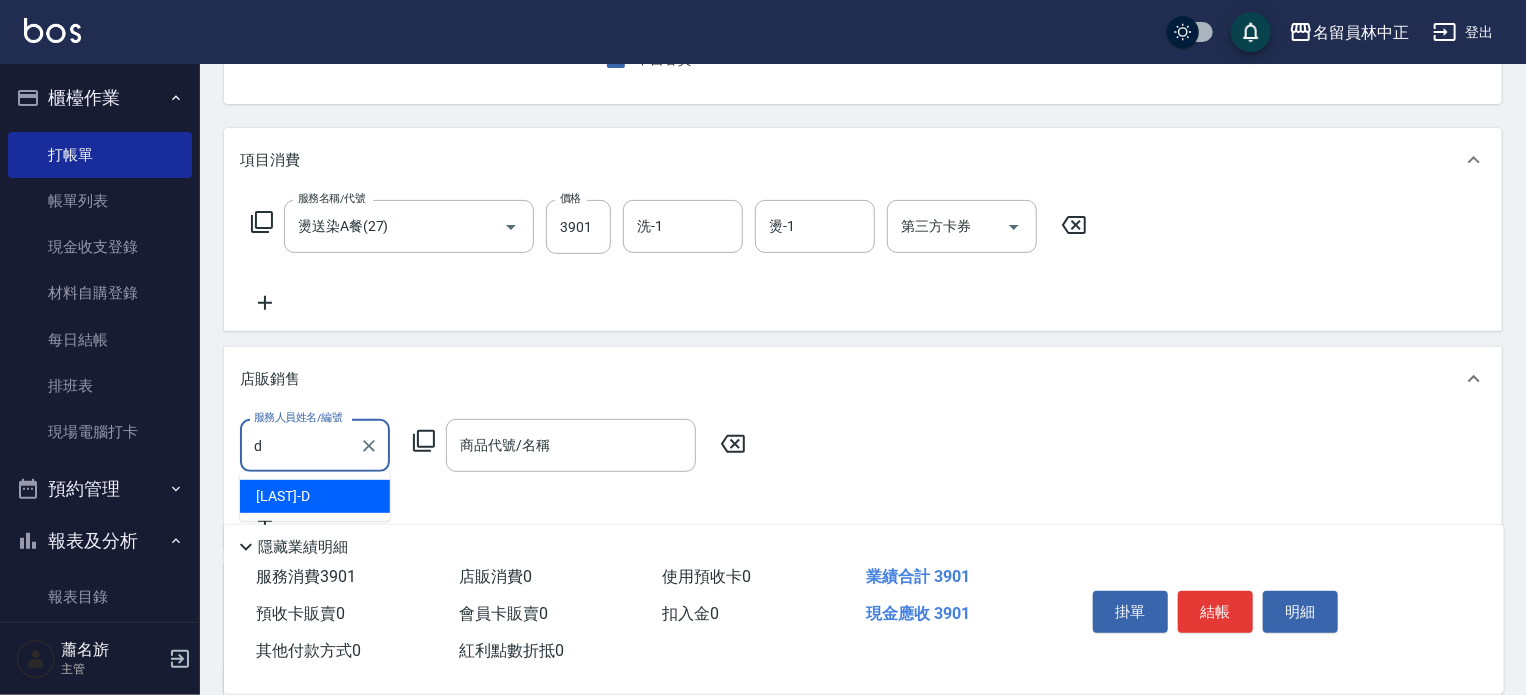 type on "小D-D" 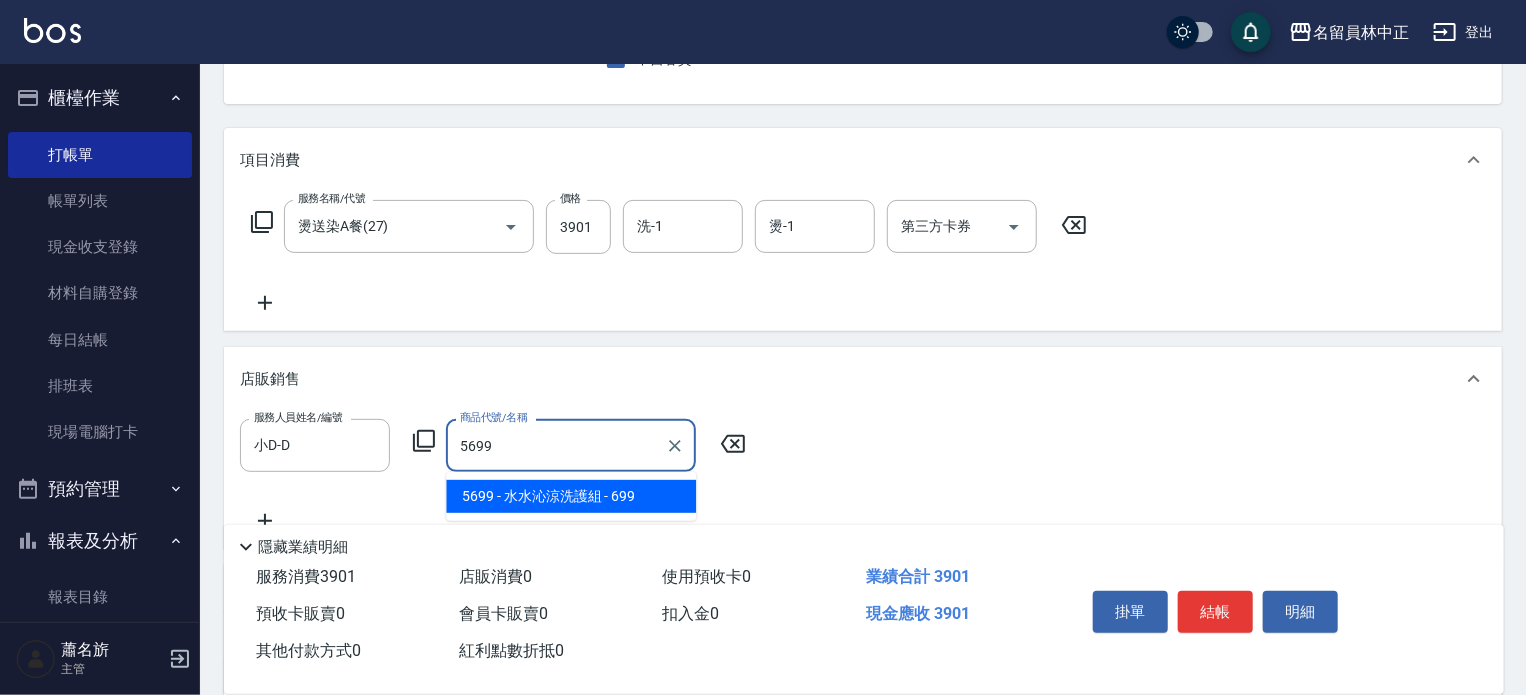 type on "水水沁涼洗護組" 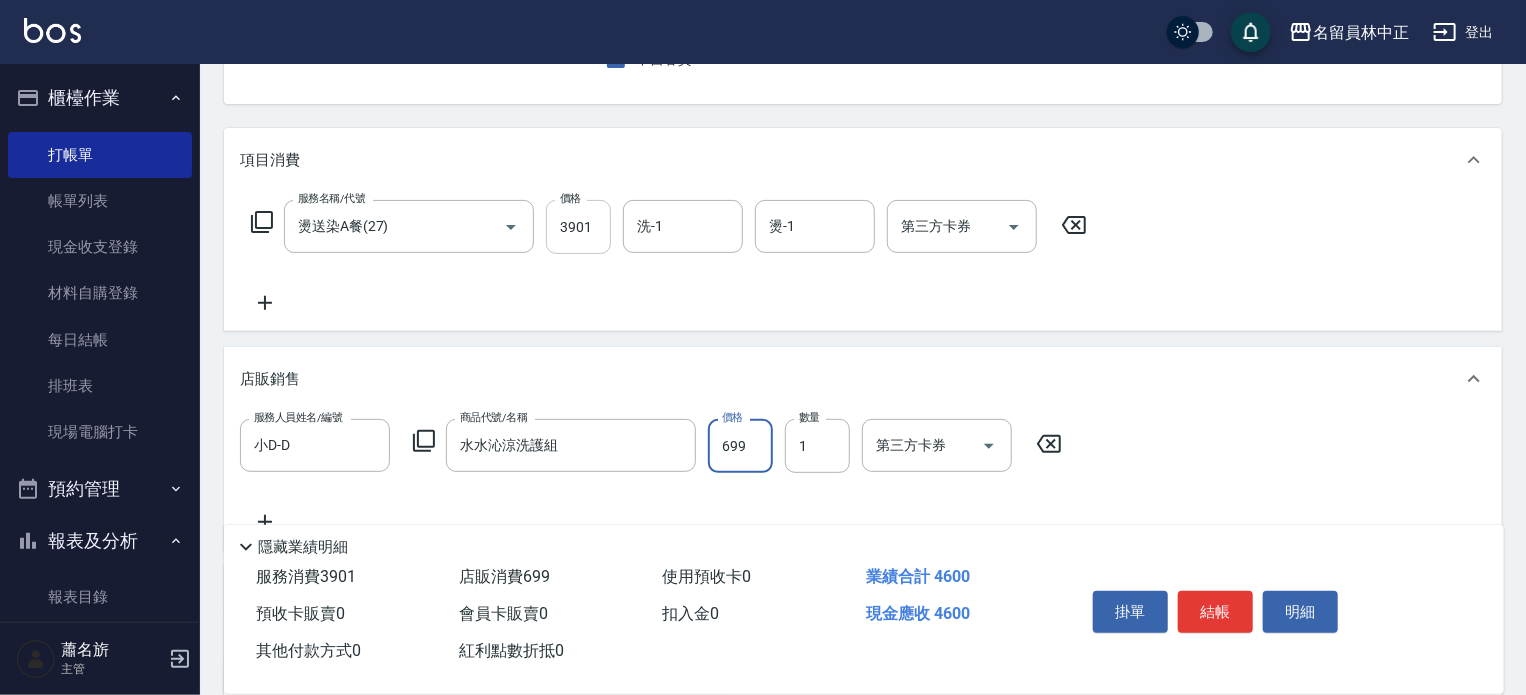 click on "3901" at bounding box center (578, 227) 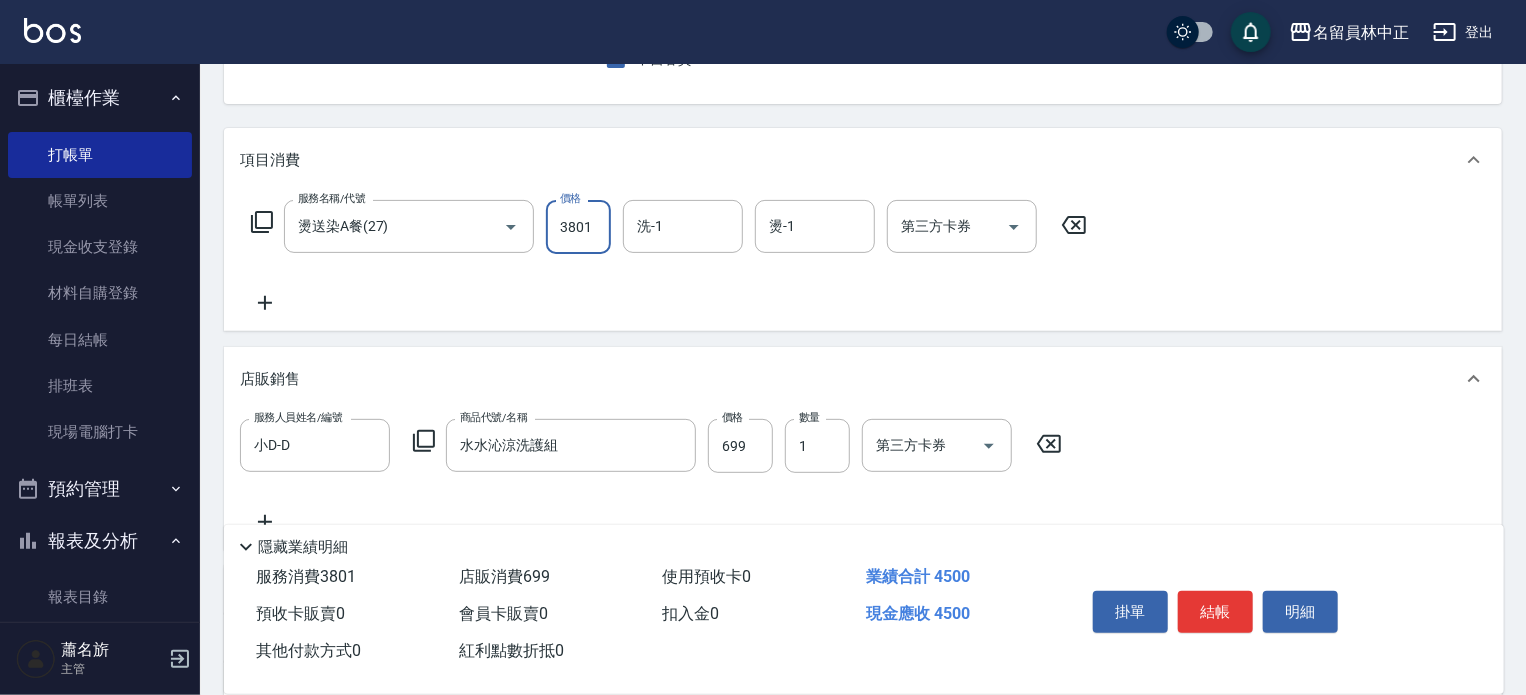 type on "3801" 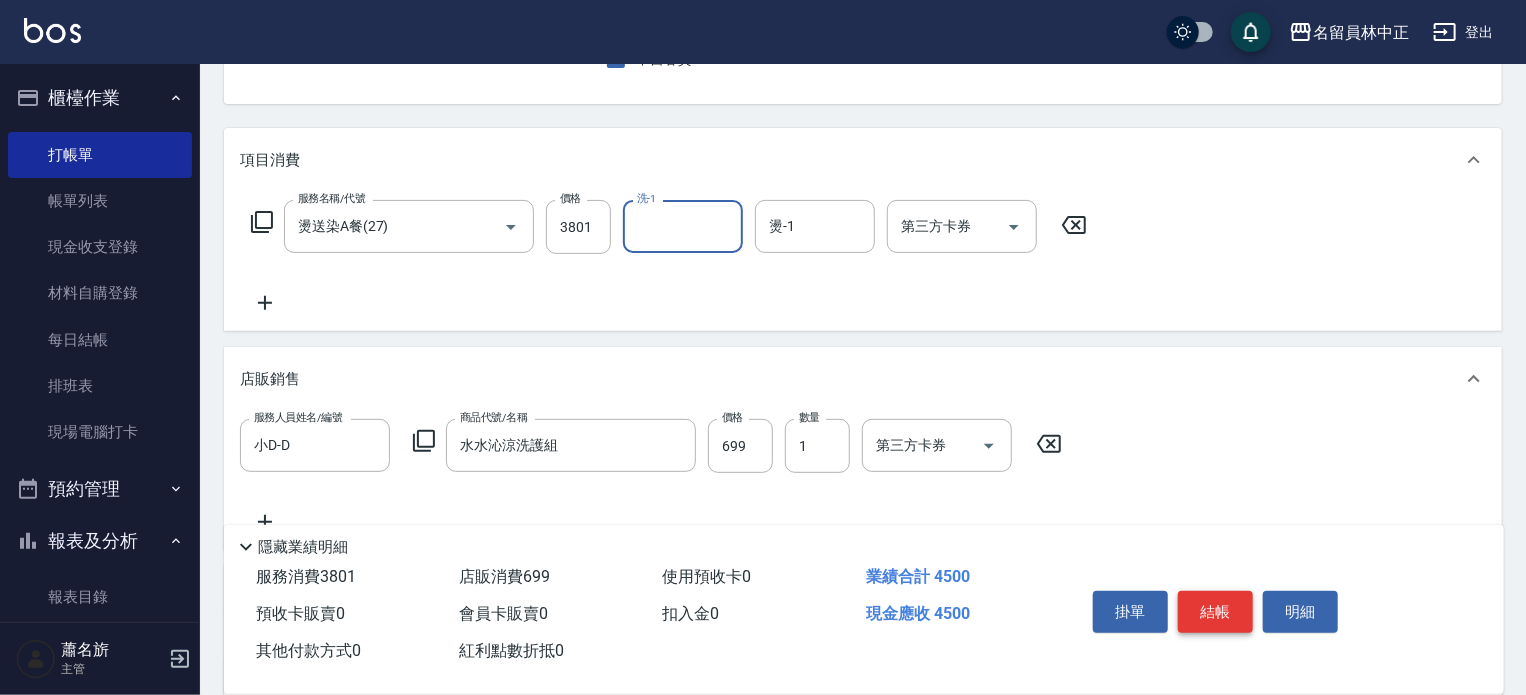 click on "結帳" at bounding box center [1215, 612] 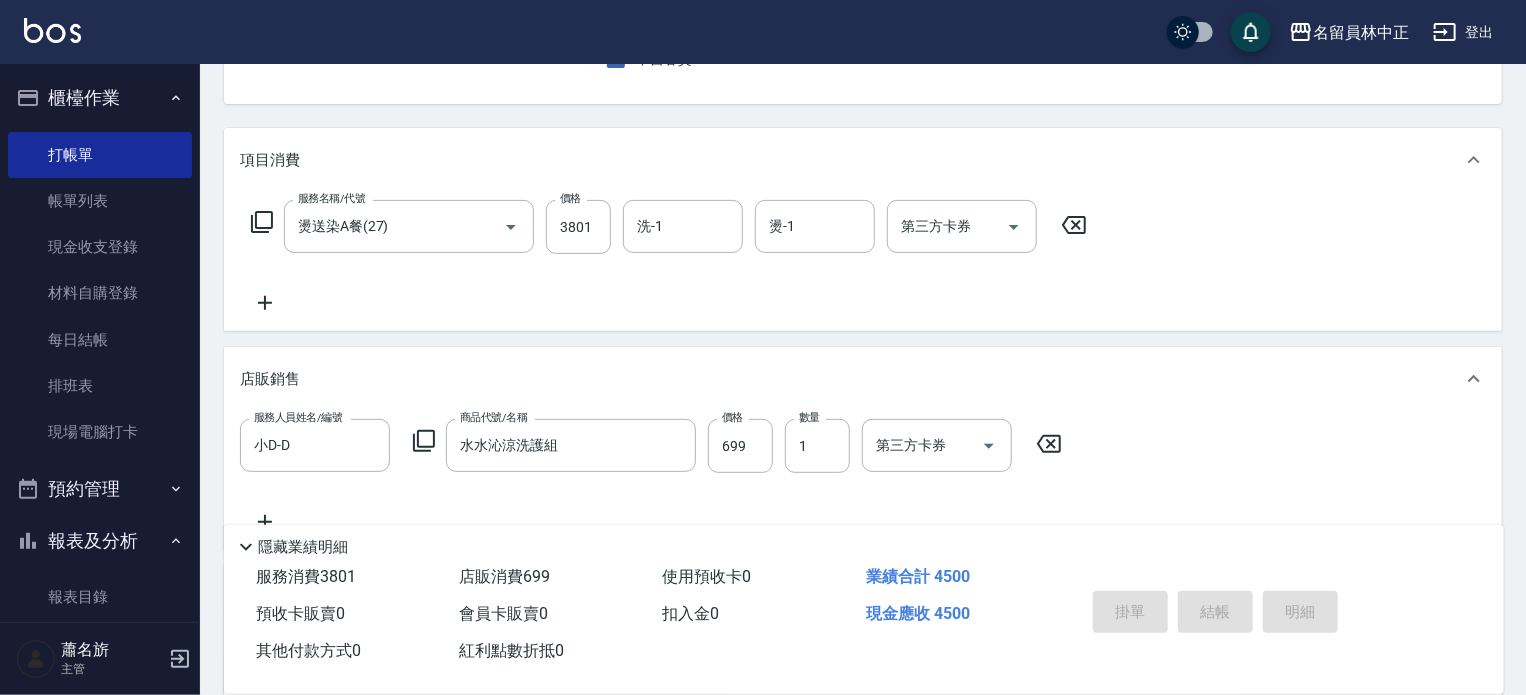 type on "2025/08/05 19:37" 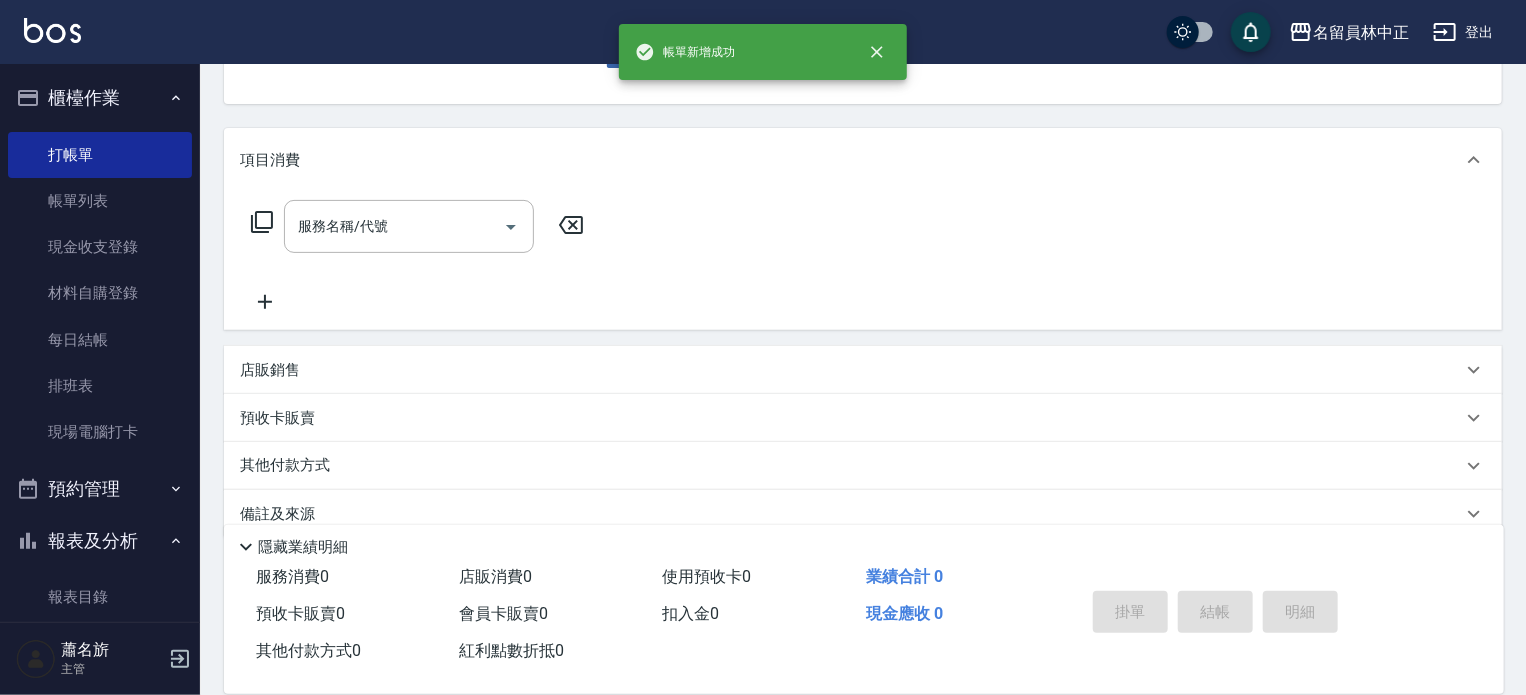 scroll, scrollTop: 194, scrollLeft: 0, axis: vertical 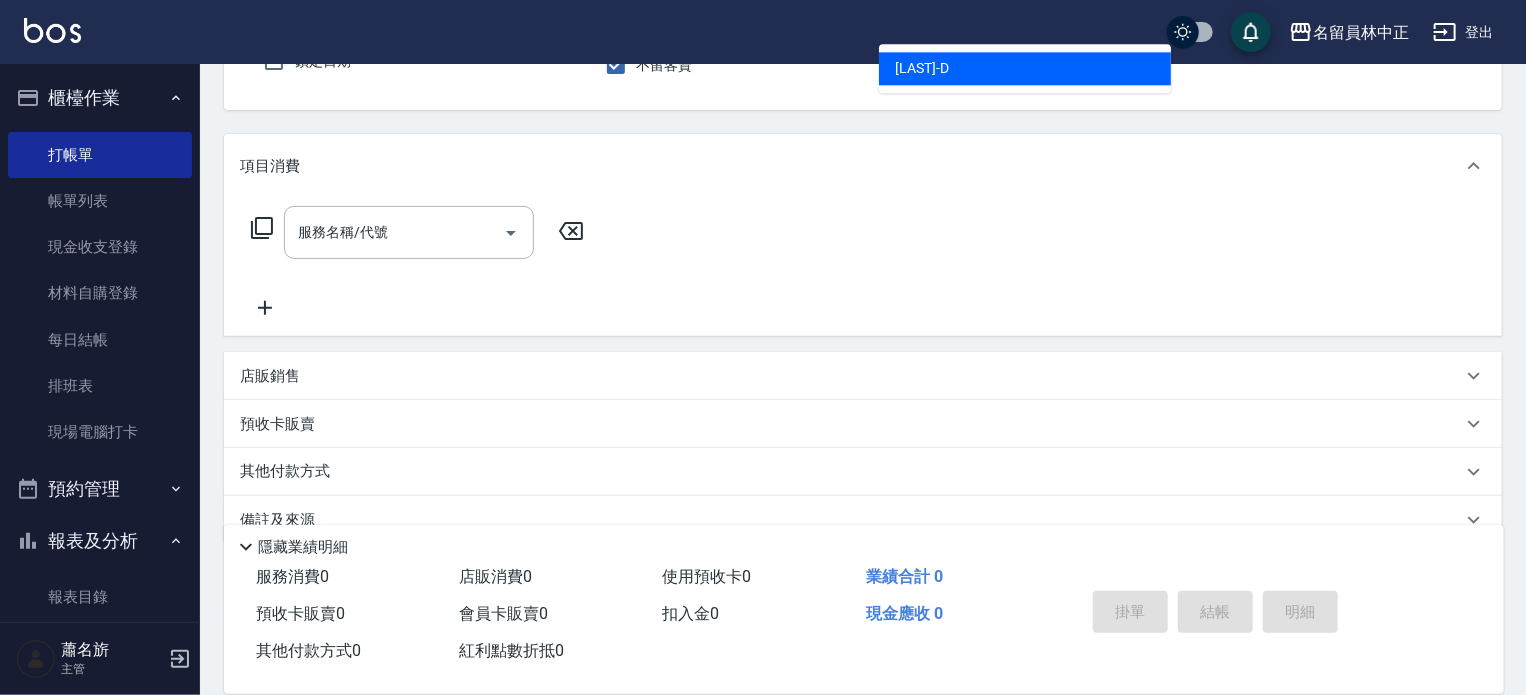 type on "小D-D" 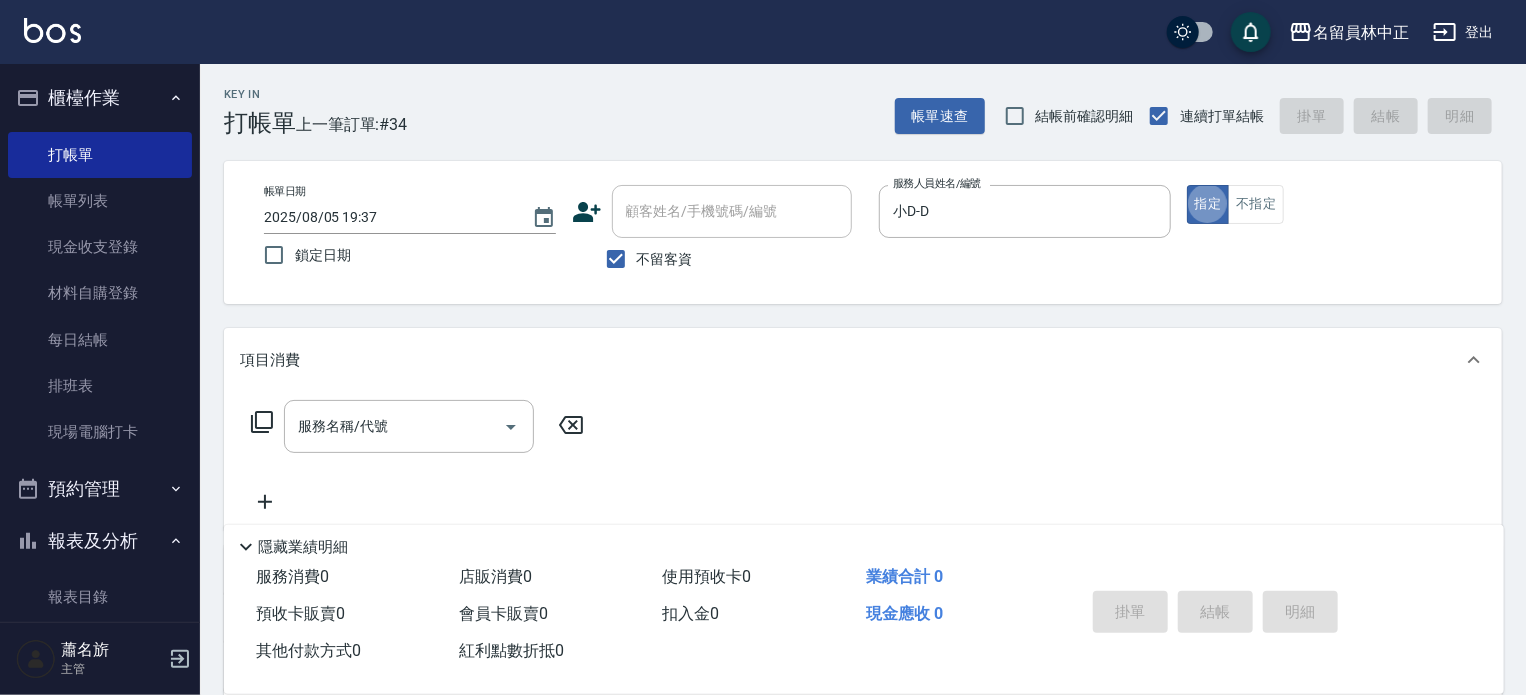 scroll, scrollTop: 0, scrollLeft: 0, axis: both 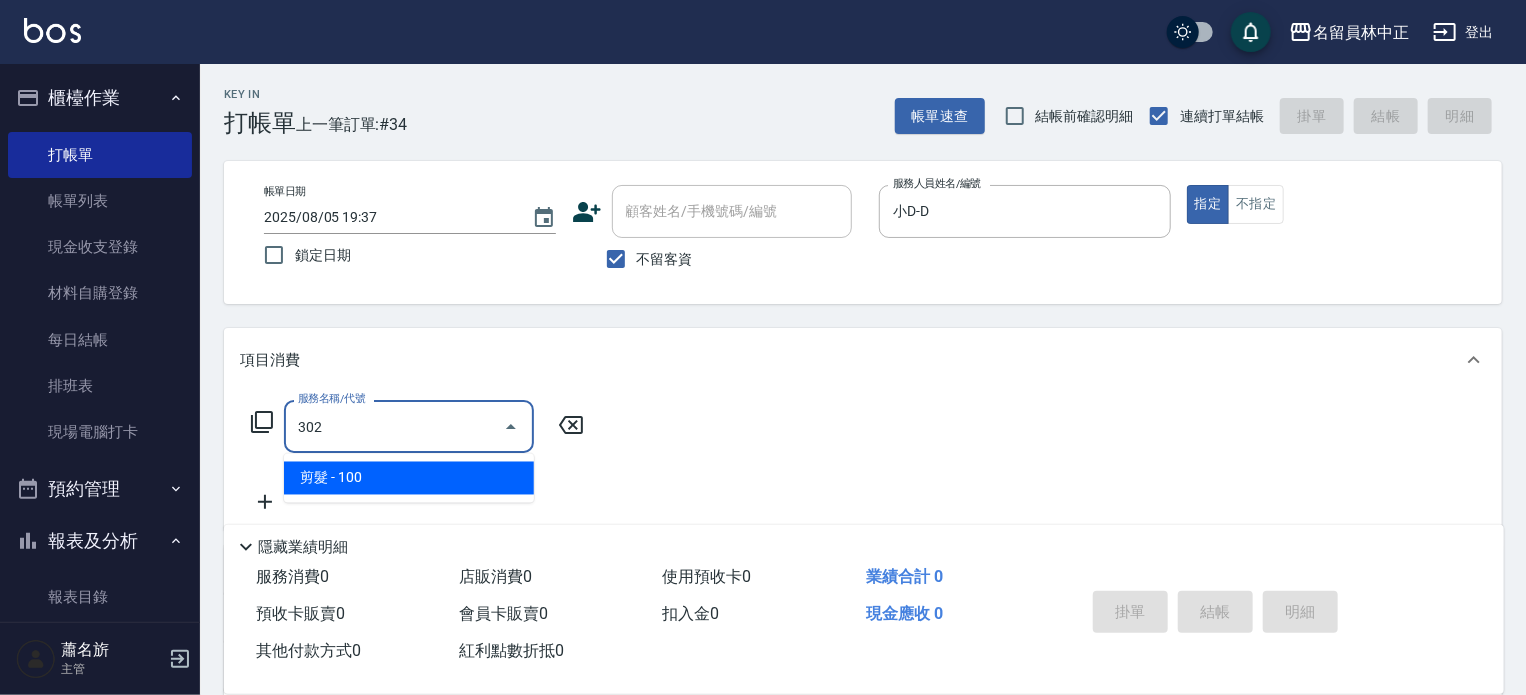 type on "剪髮(302)" 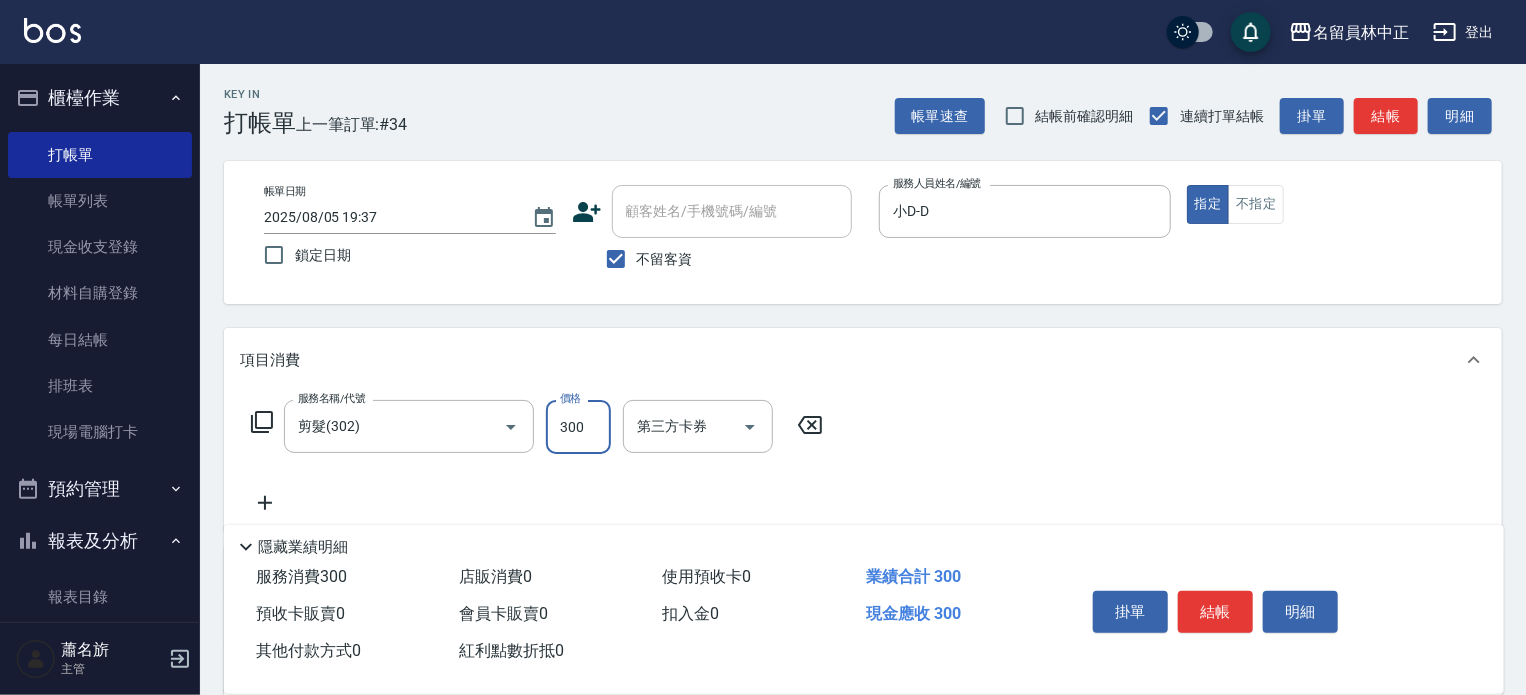 type on "300" 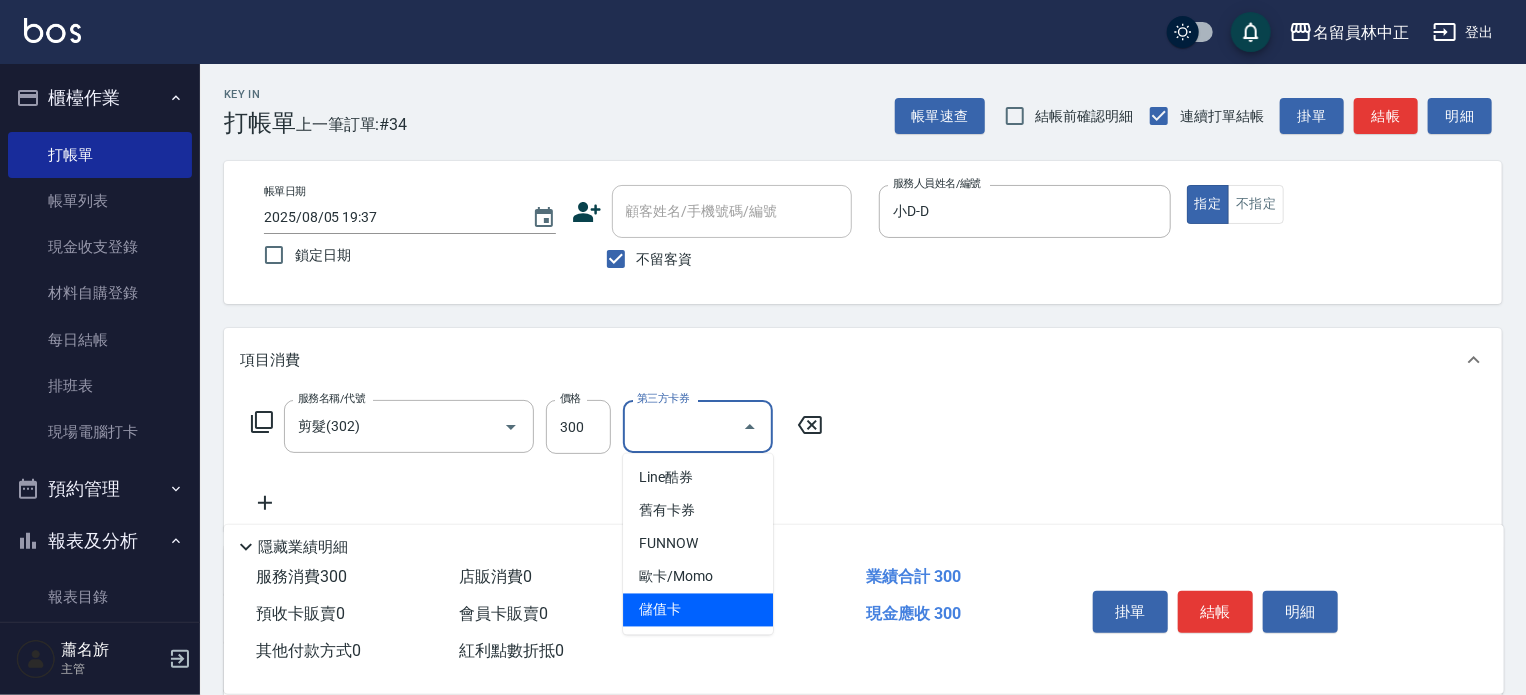 type on "儲值卡" 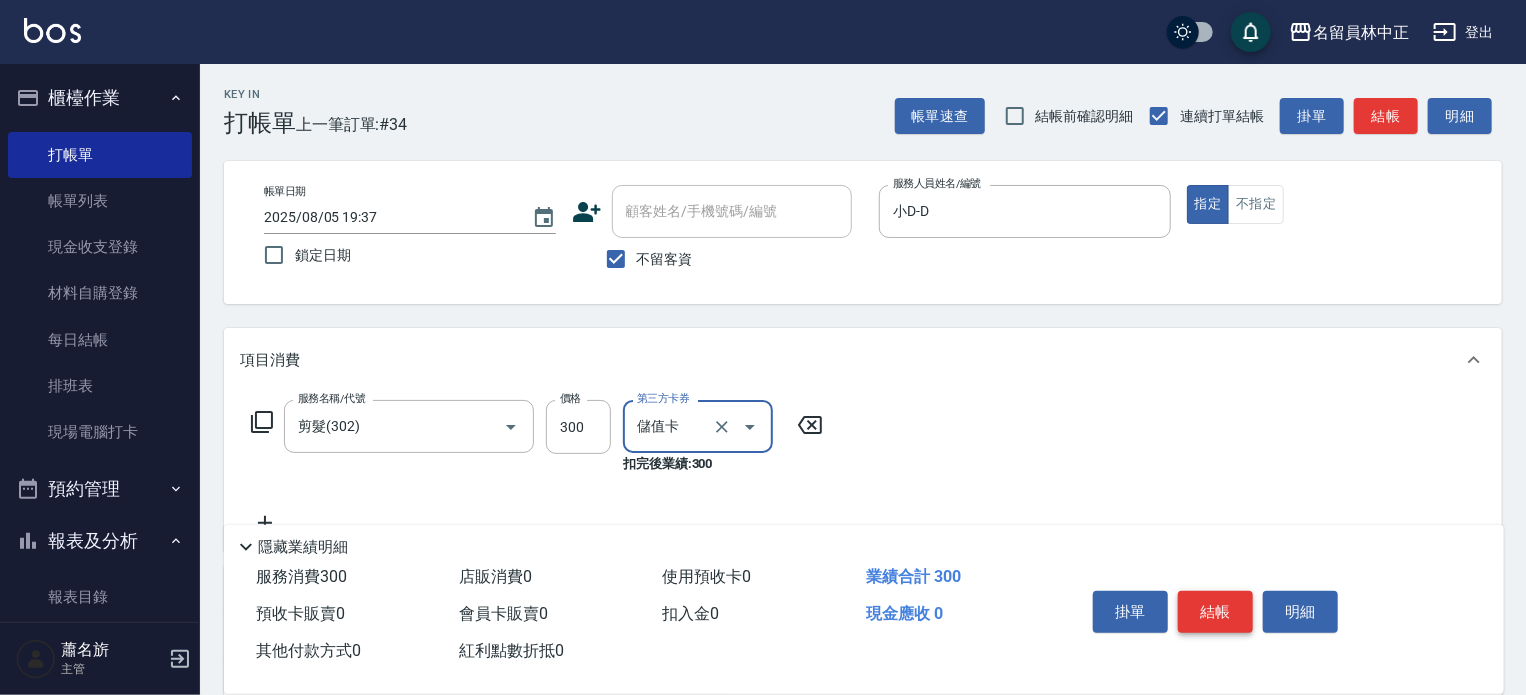 click on "結帳" at bounding box center [1215, 612] 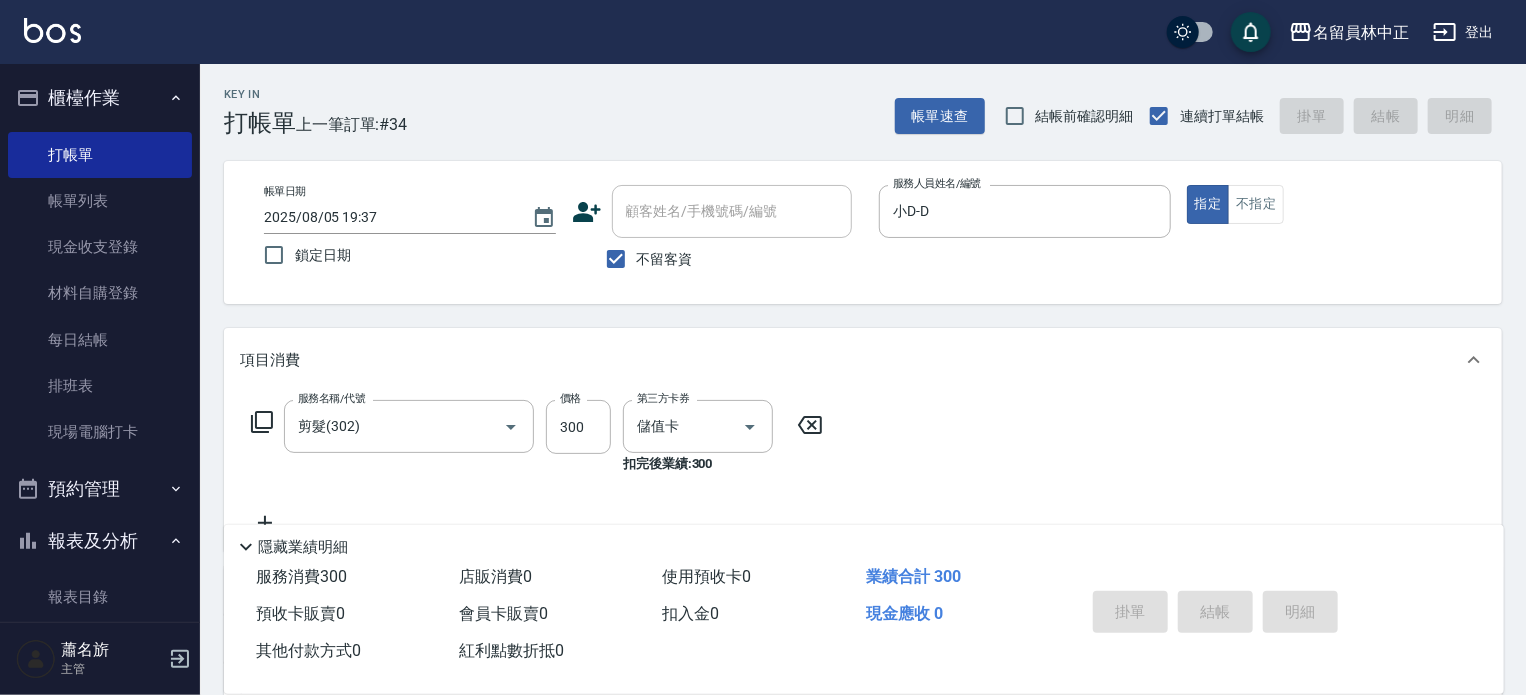 type 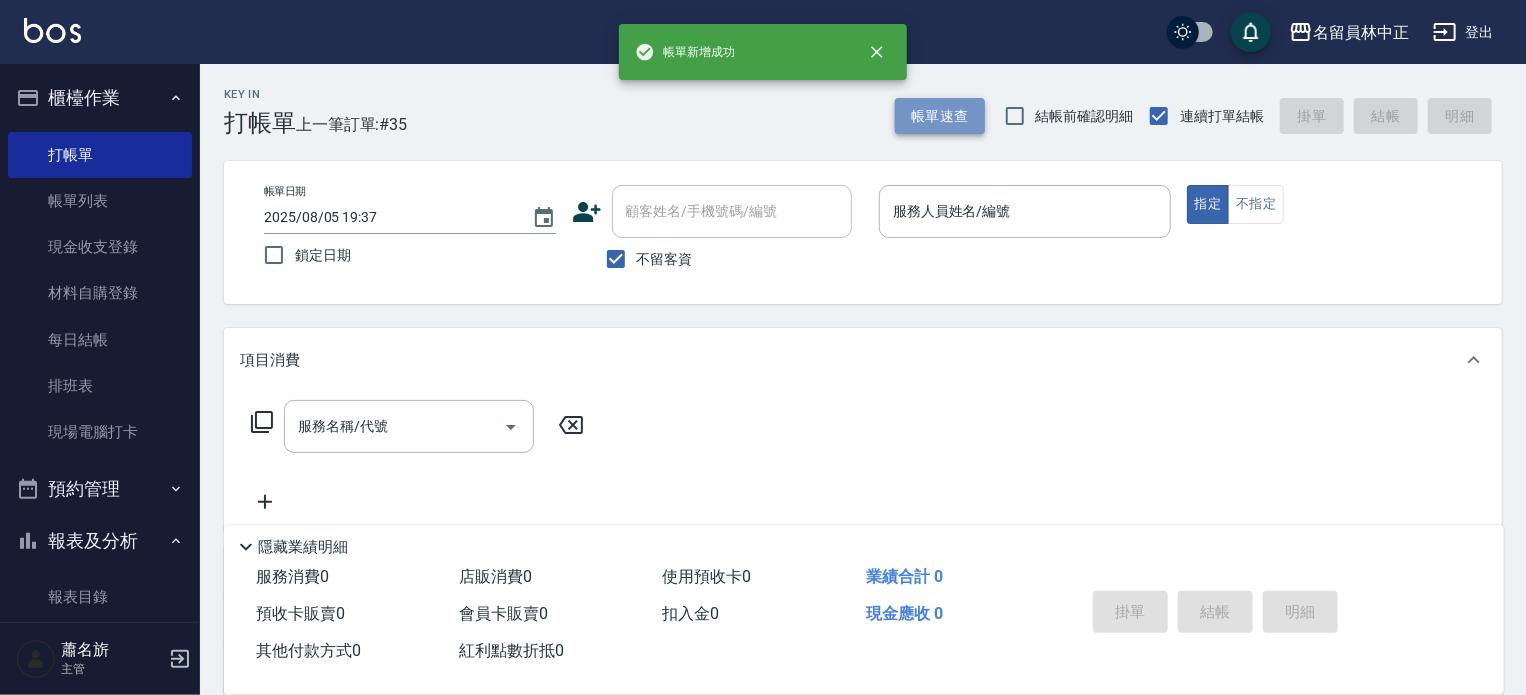 click on "帳單速查" at bounding box center (940, 116) 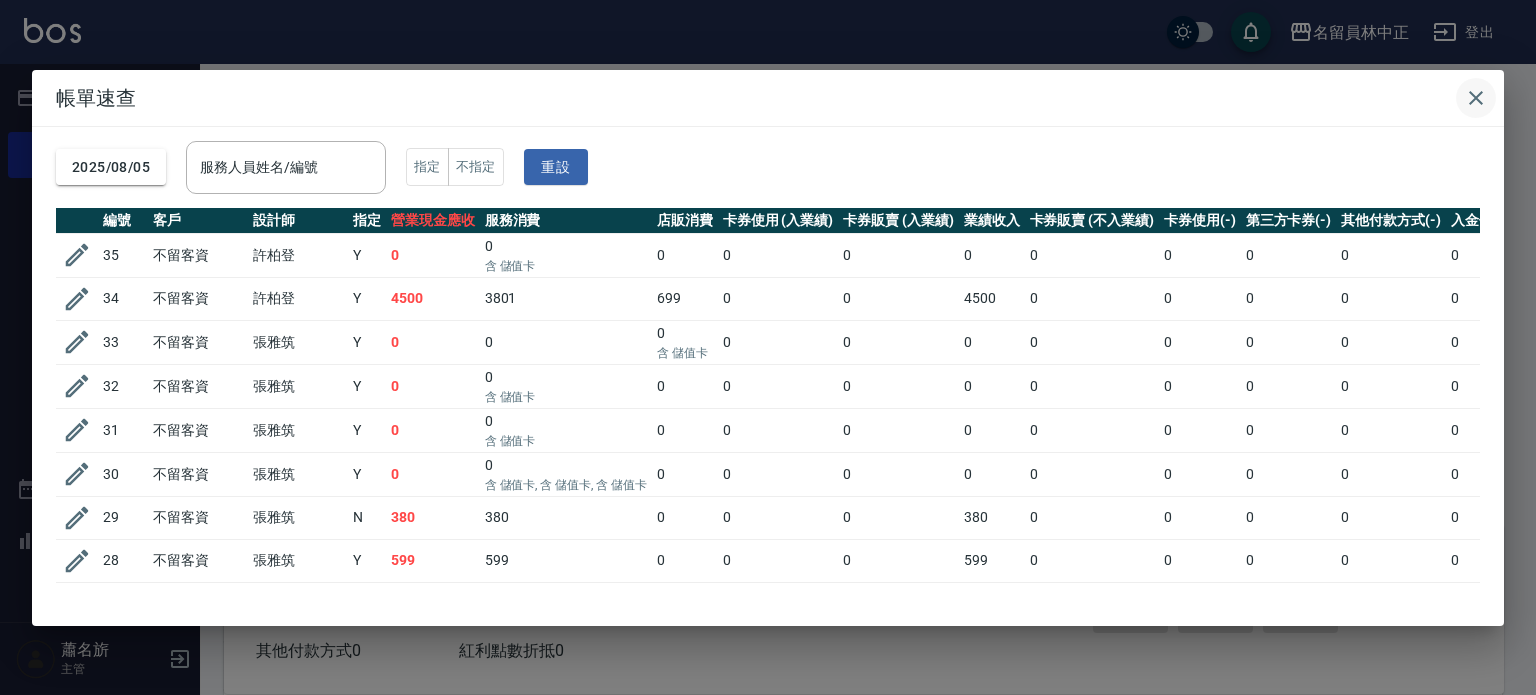 click 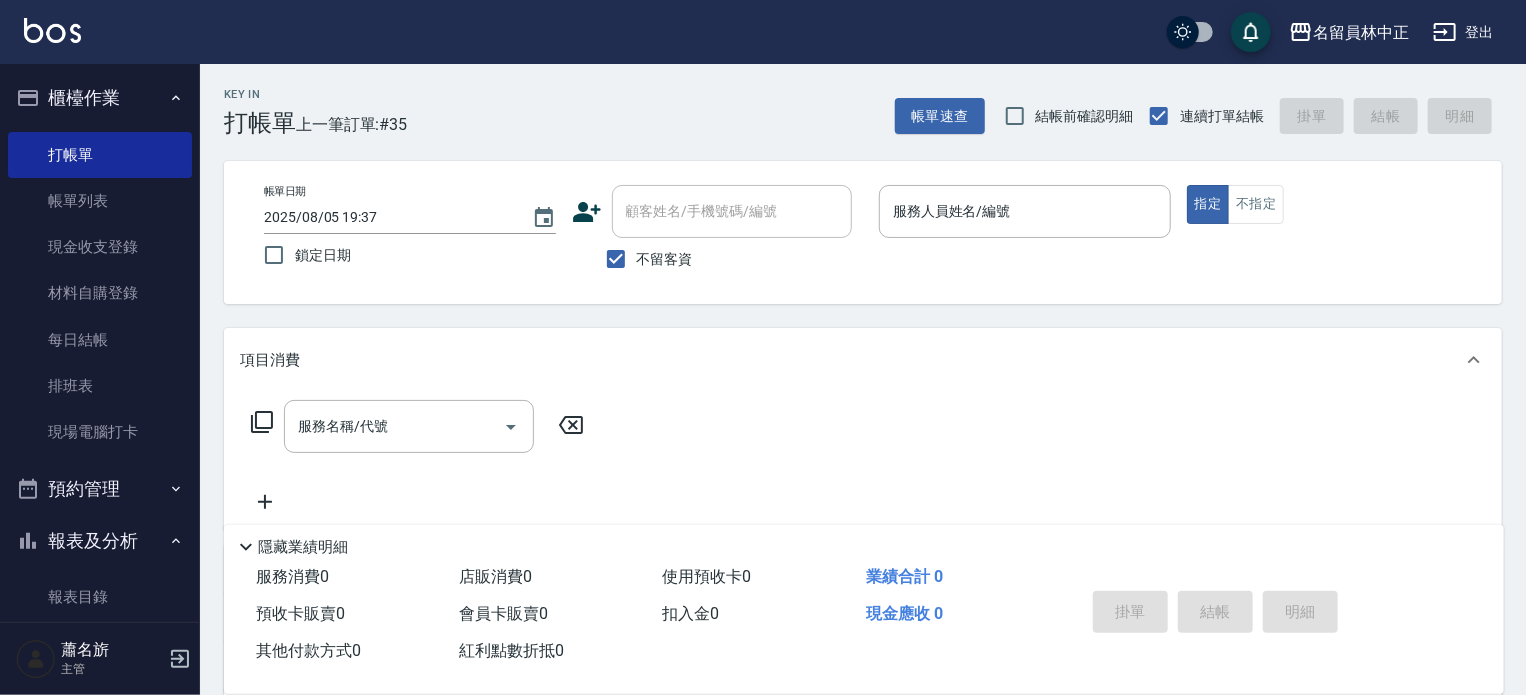 type 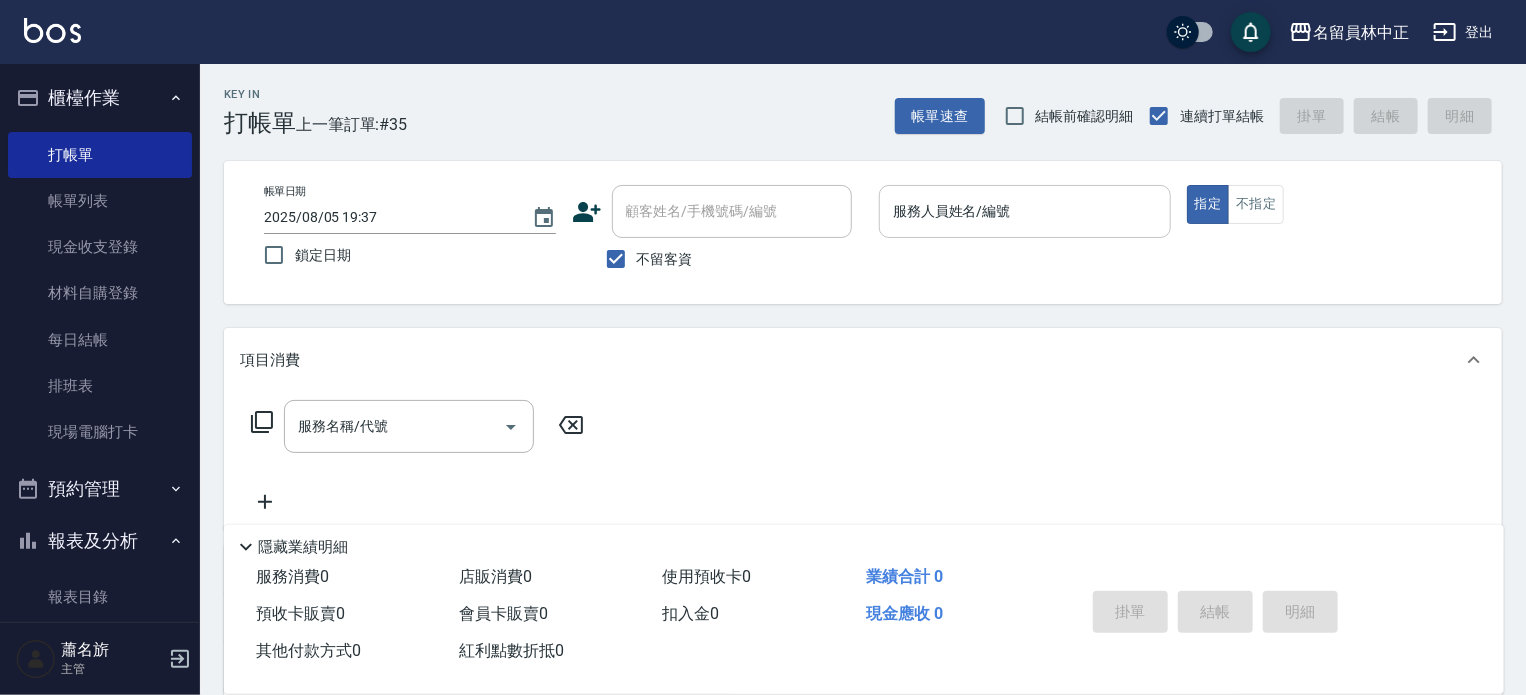 click on "服務人員姓名/編號" at bounding box center (1025, 211) 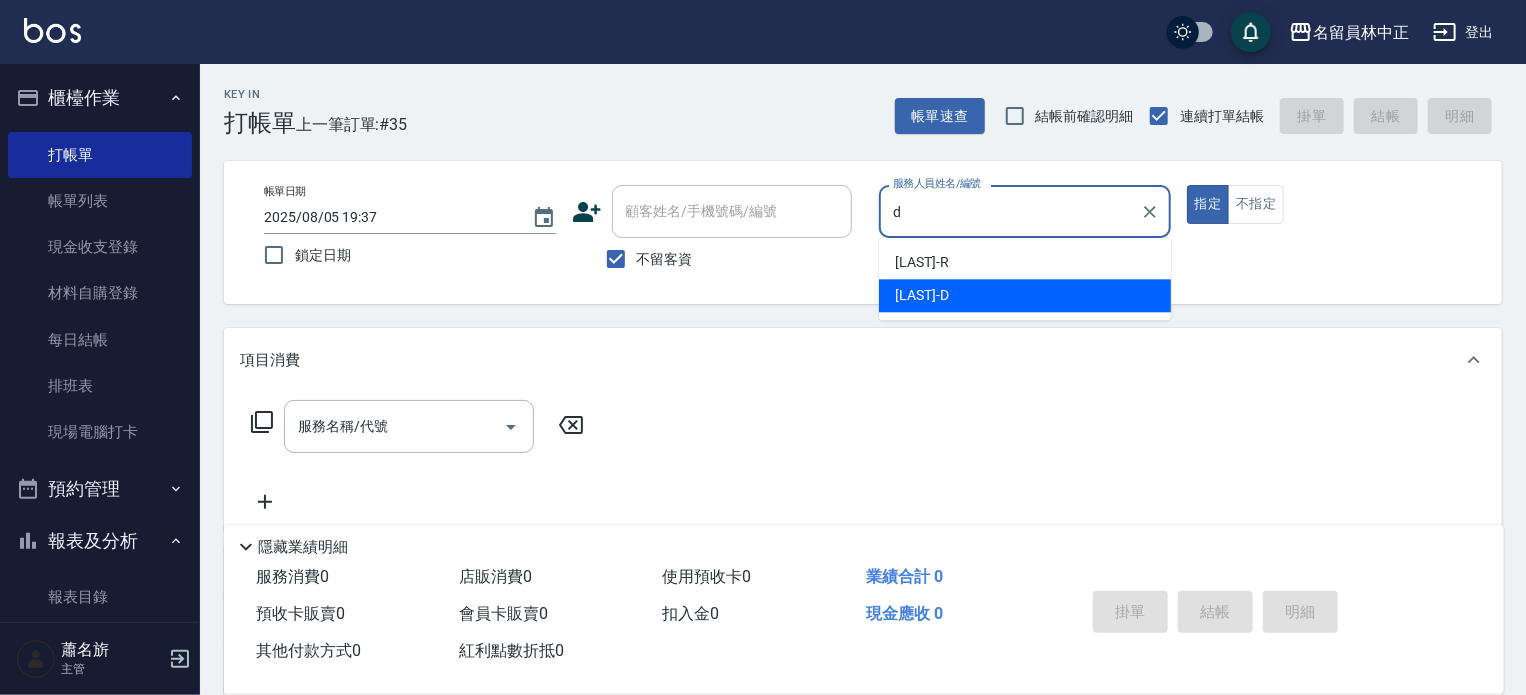 type on "小D-D" 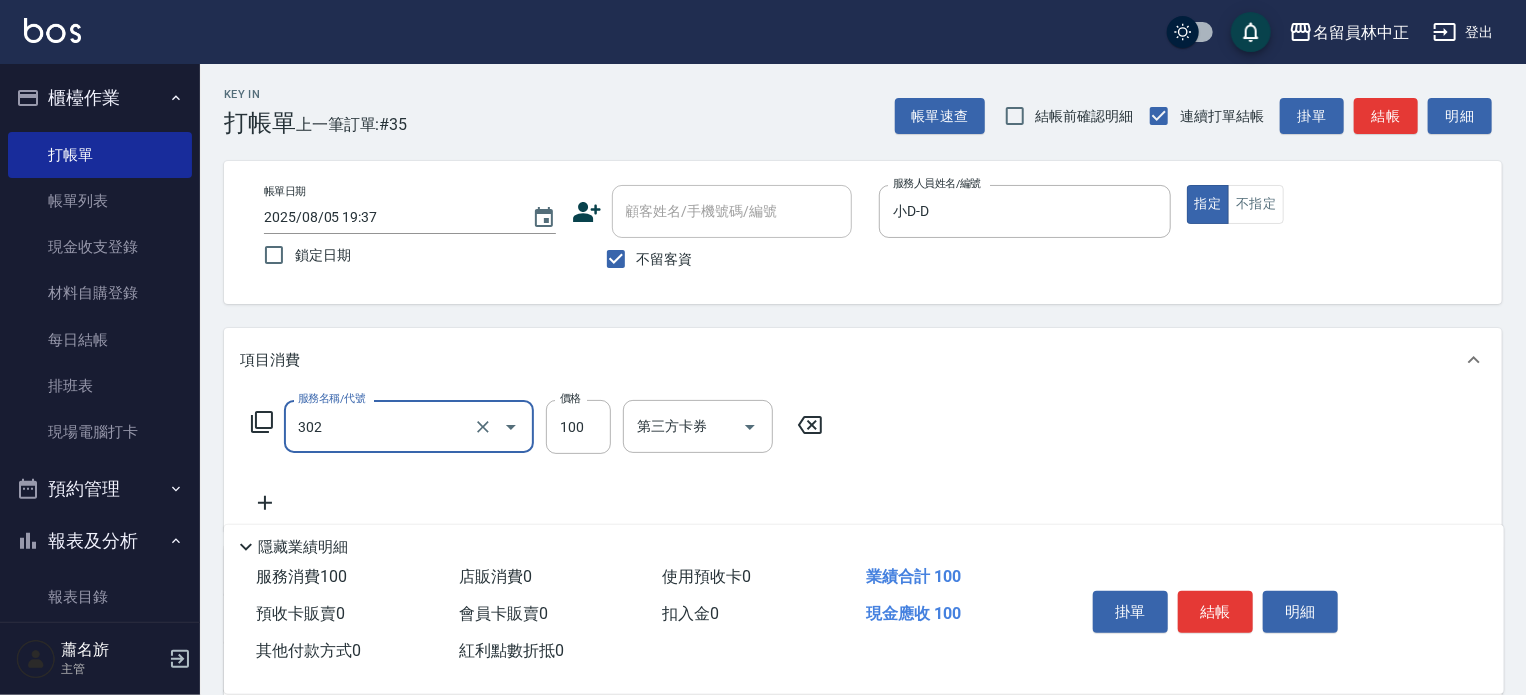 type on "剪髮(302)" 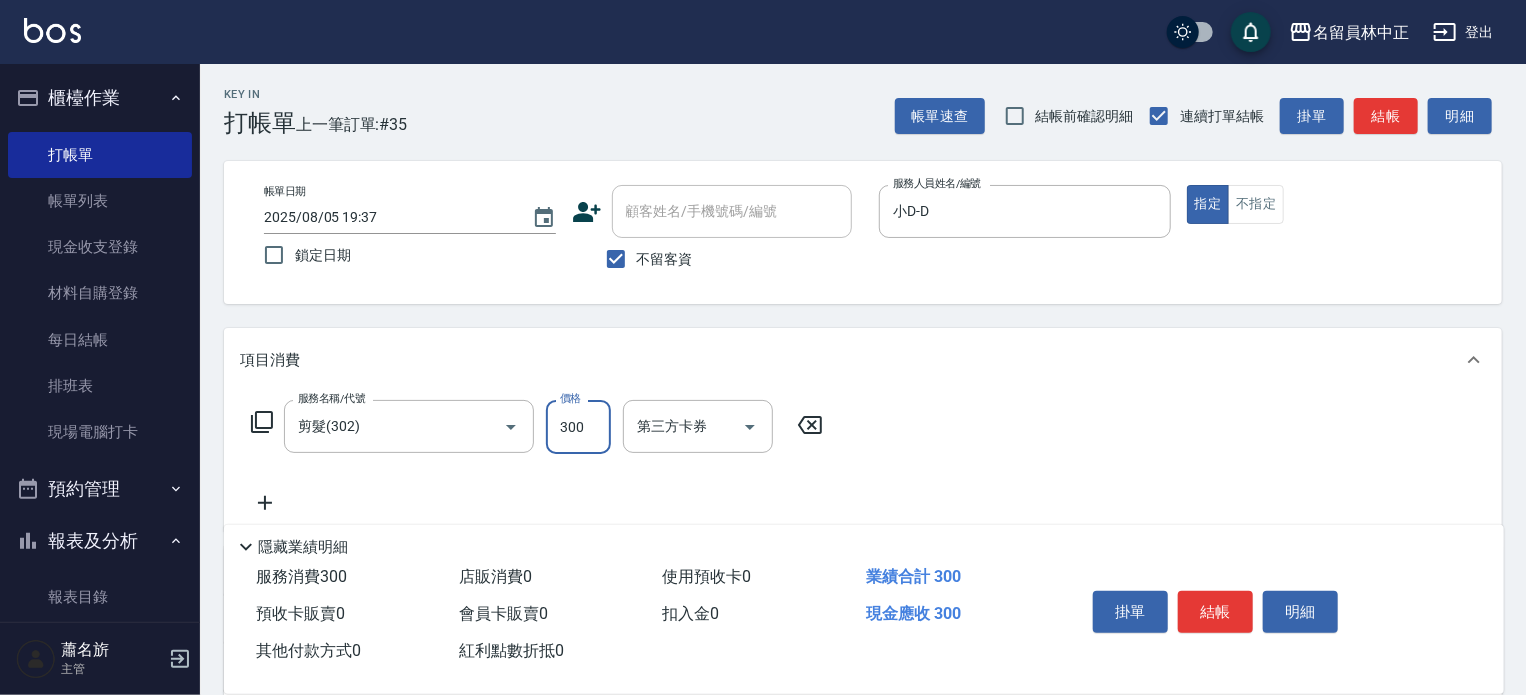 type on "300" 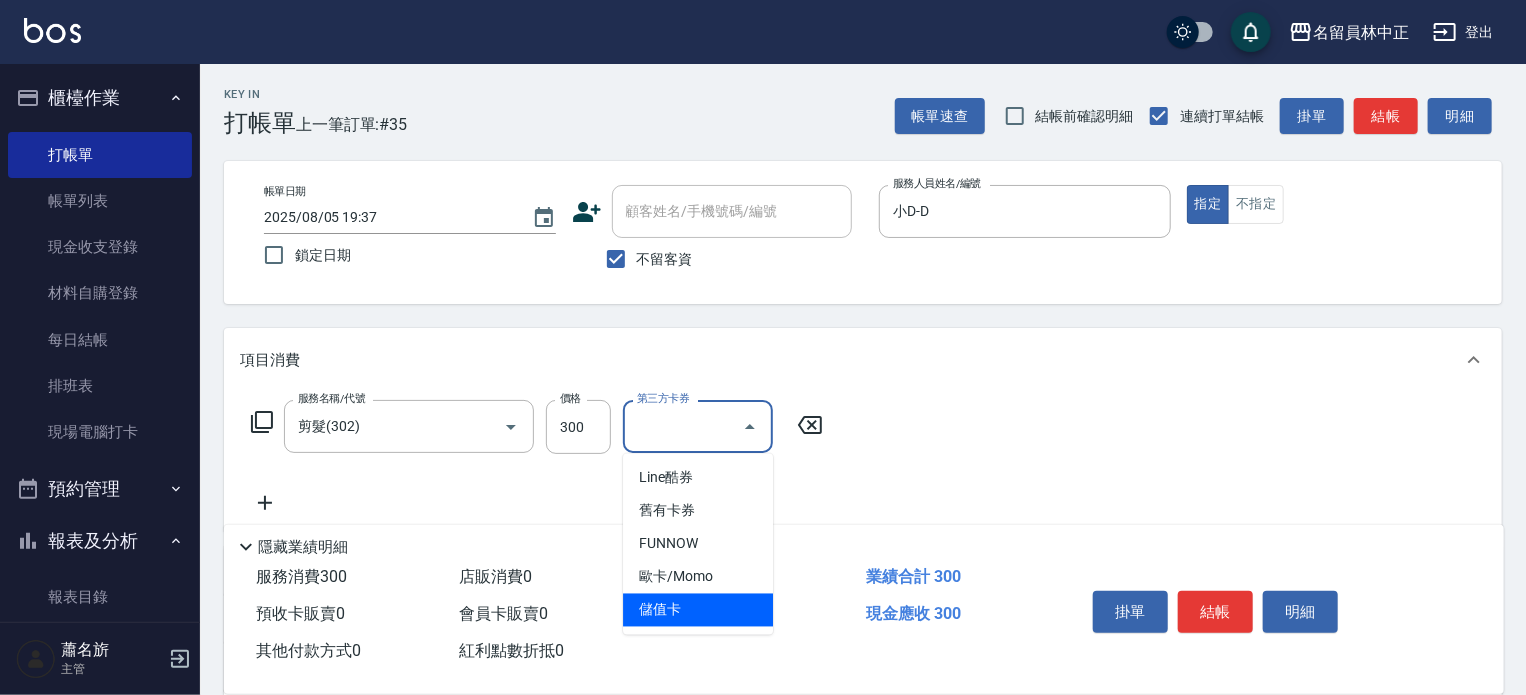 type on "儲值卡" 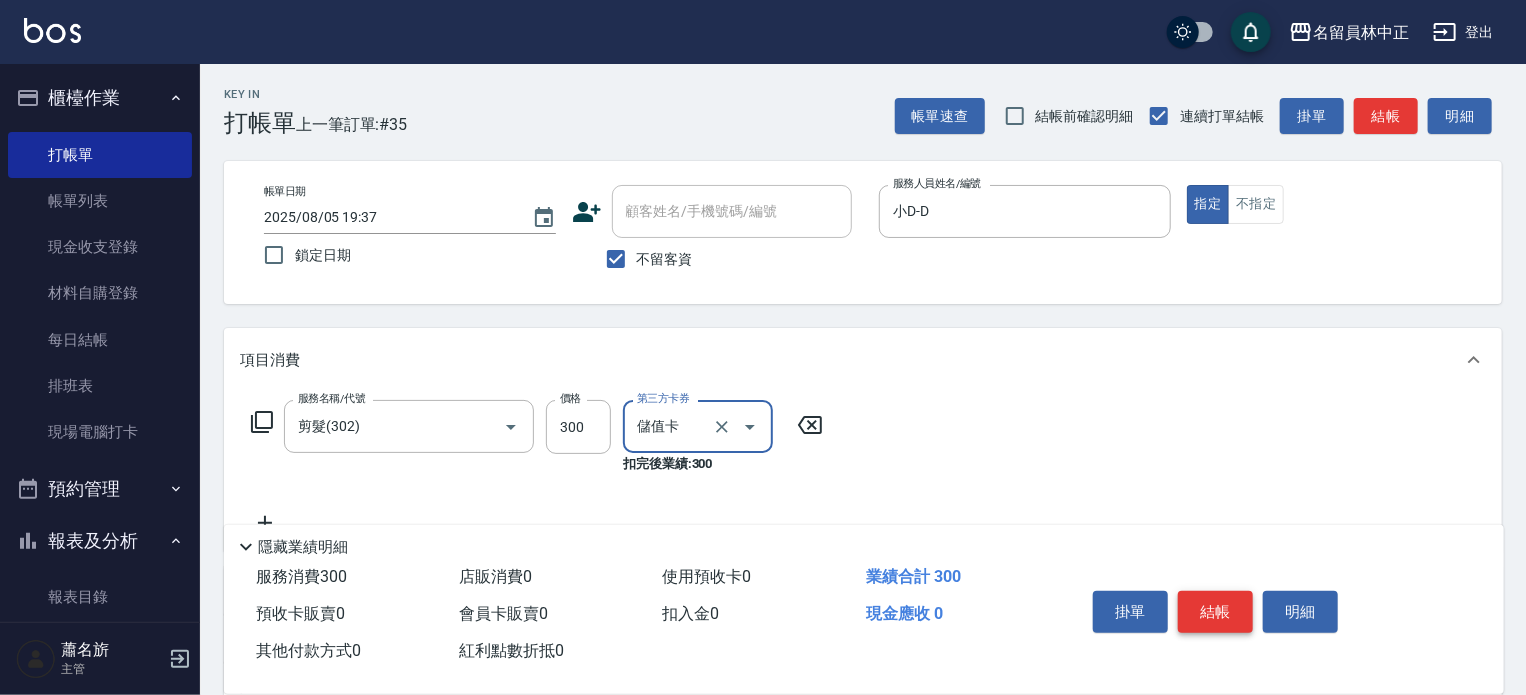 click on "結帳" at bounding box center [1215, 612] 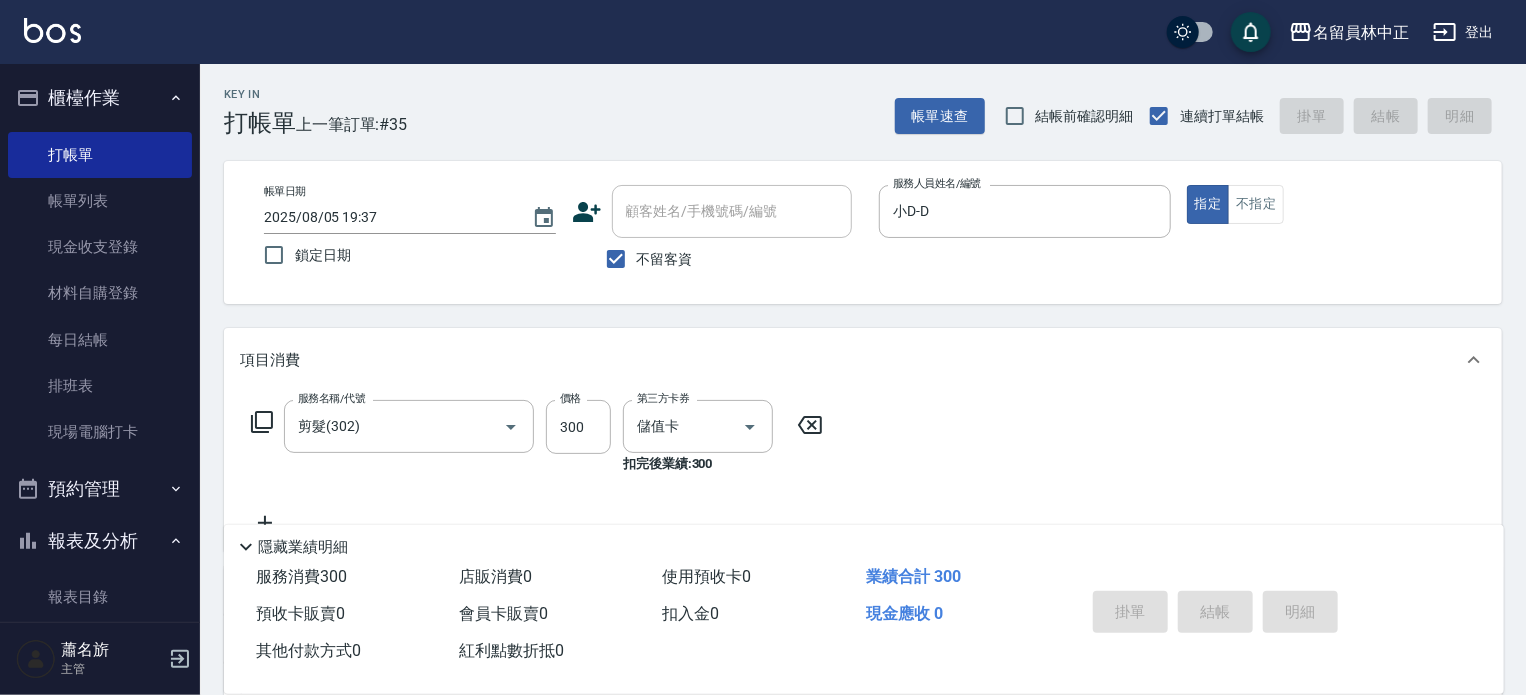 type 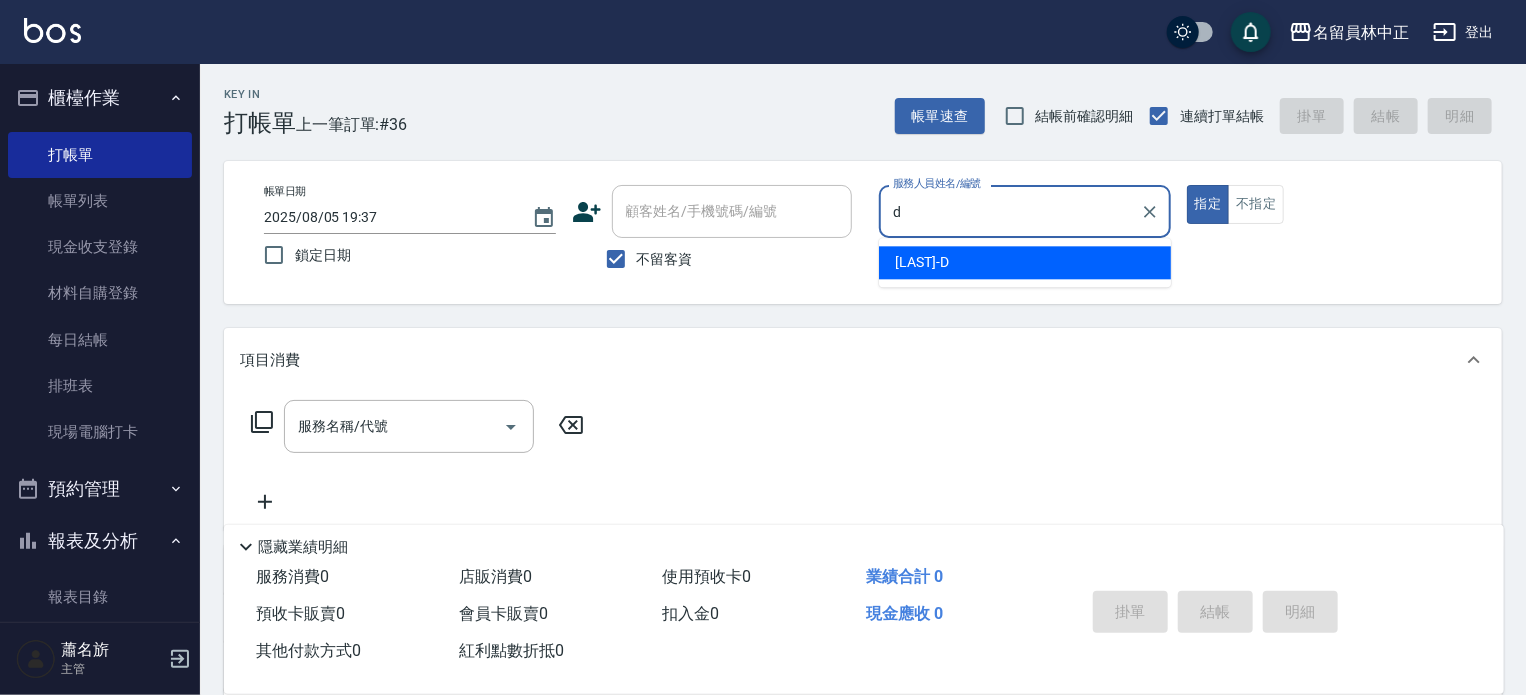 type on "小D-D" 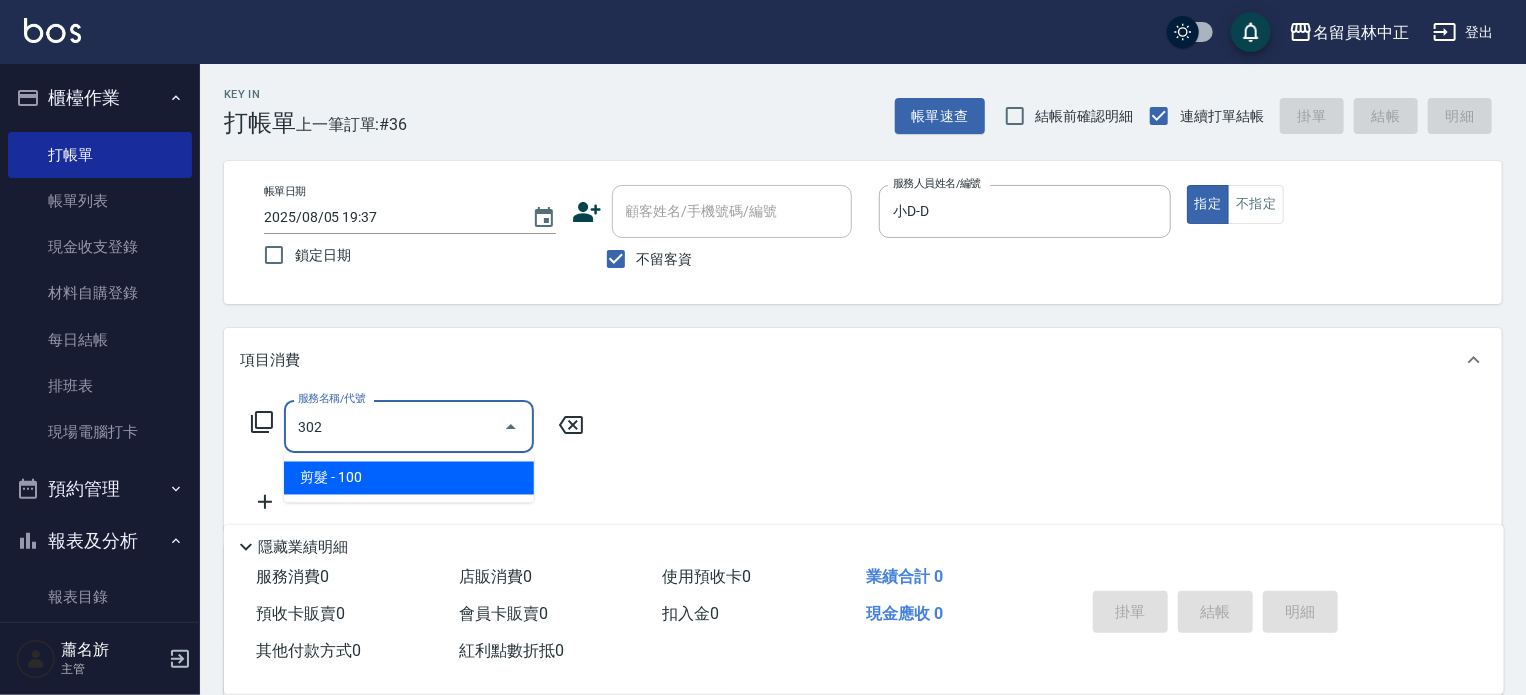 type on "剪髮(302)" 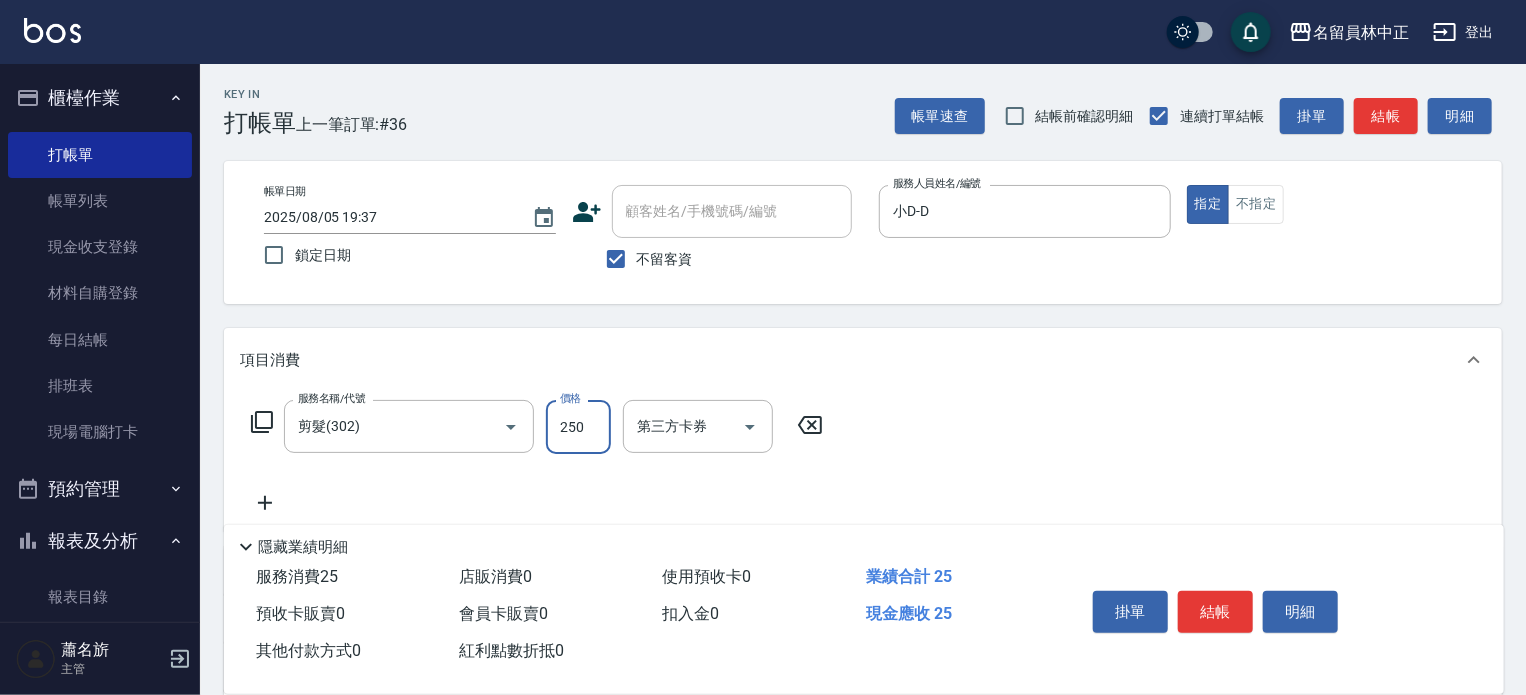 type on "250" 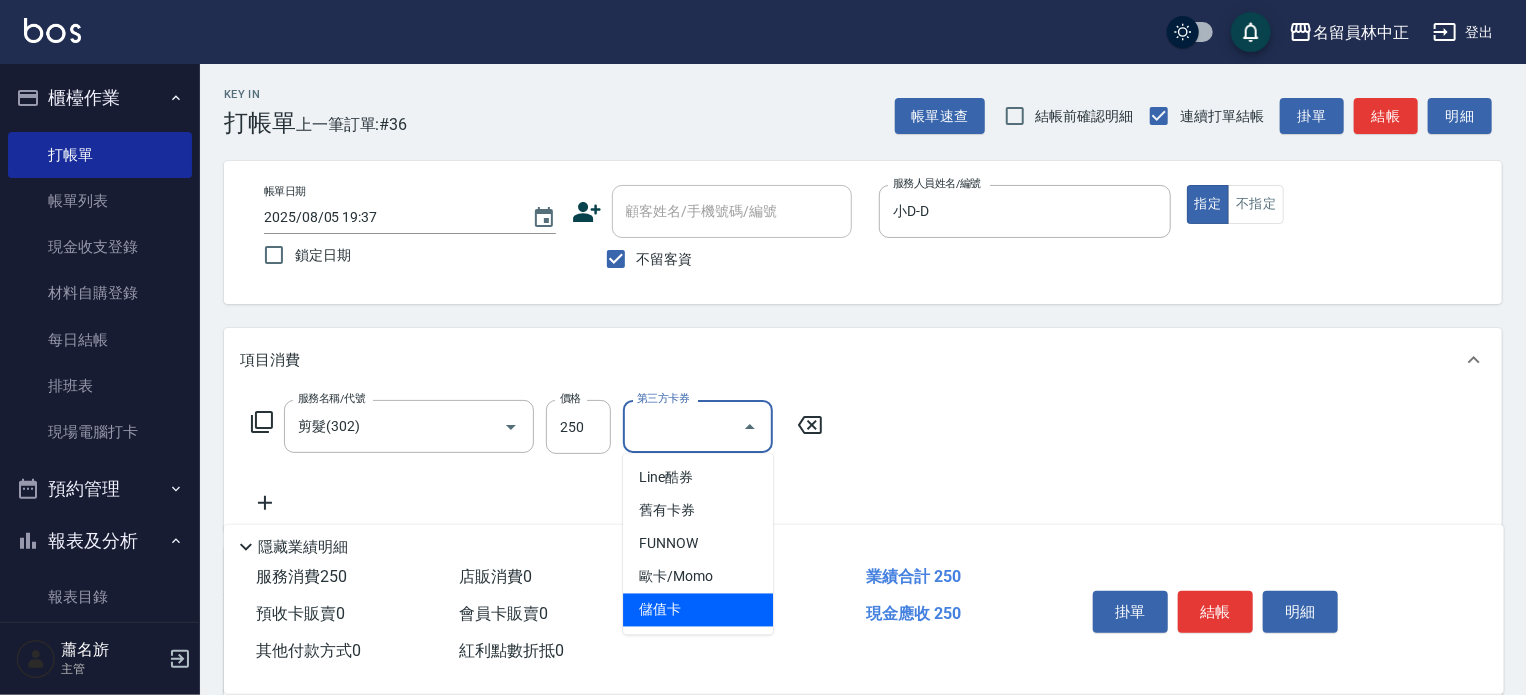 type on "儲值卡" 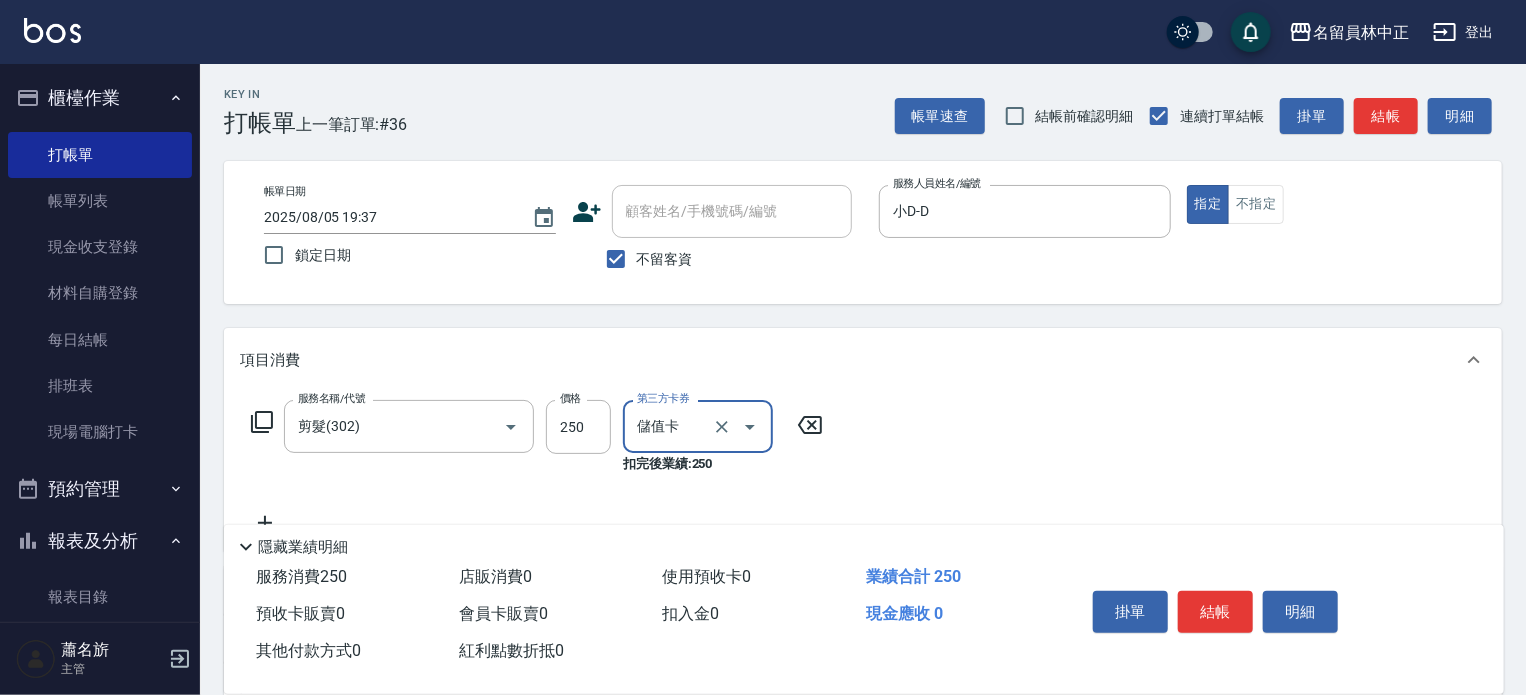 click on "結帳" at bounding box center [1215, 612] 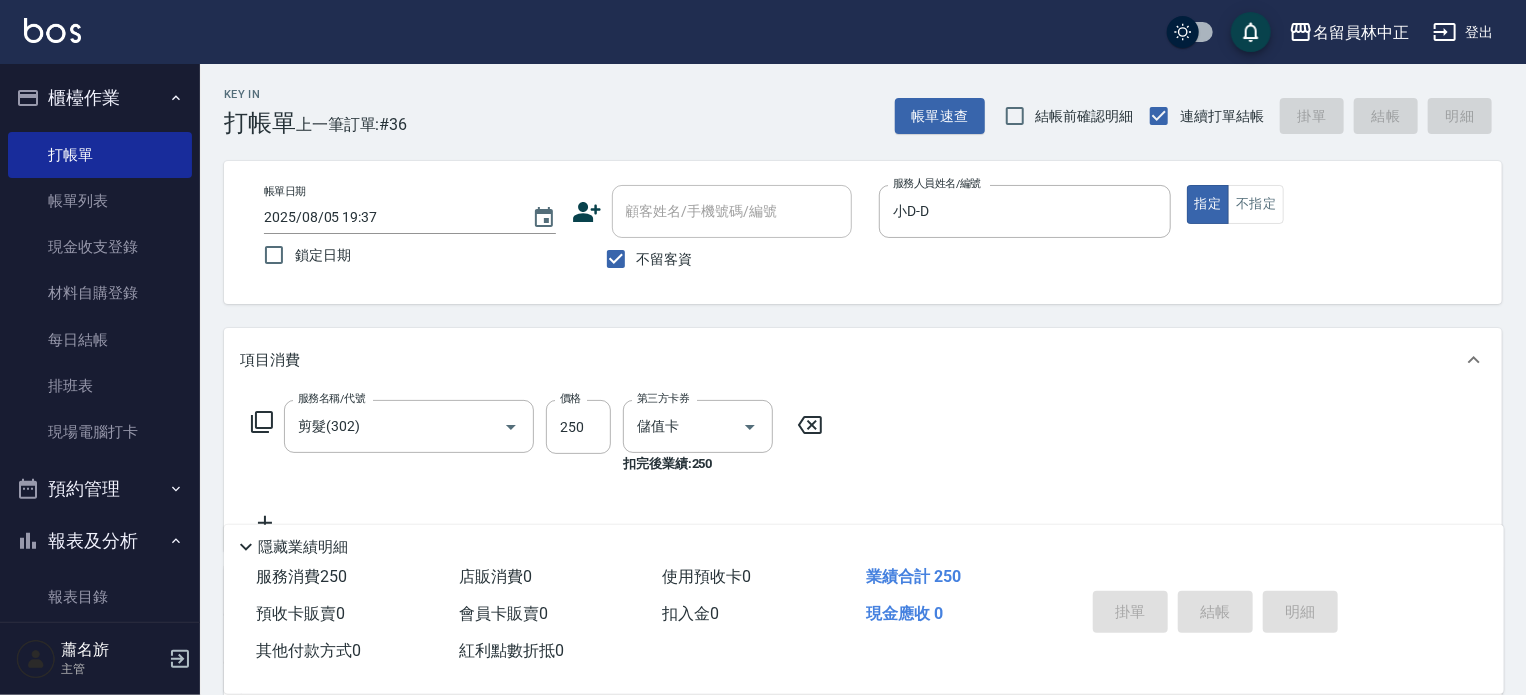 type on "2025/08/05 19:38" 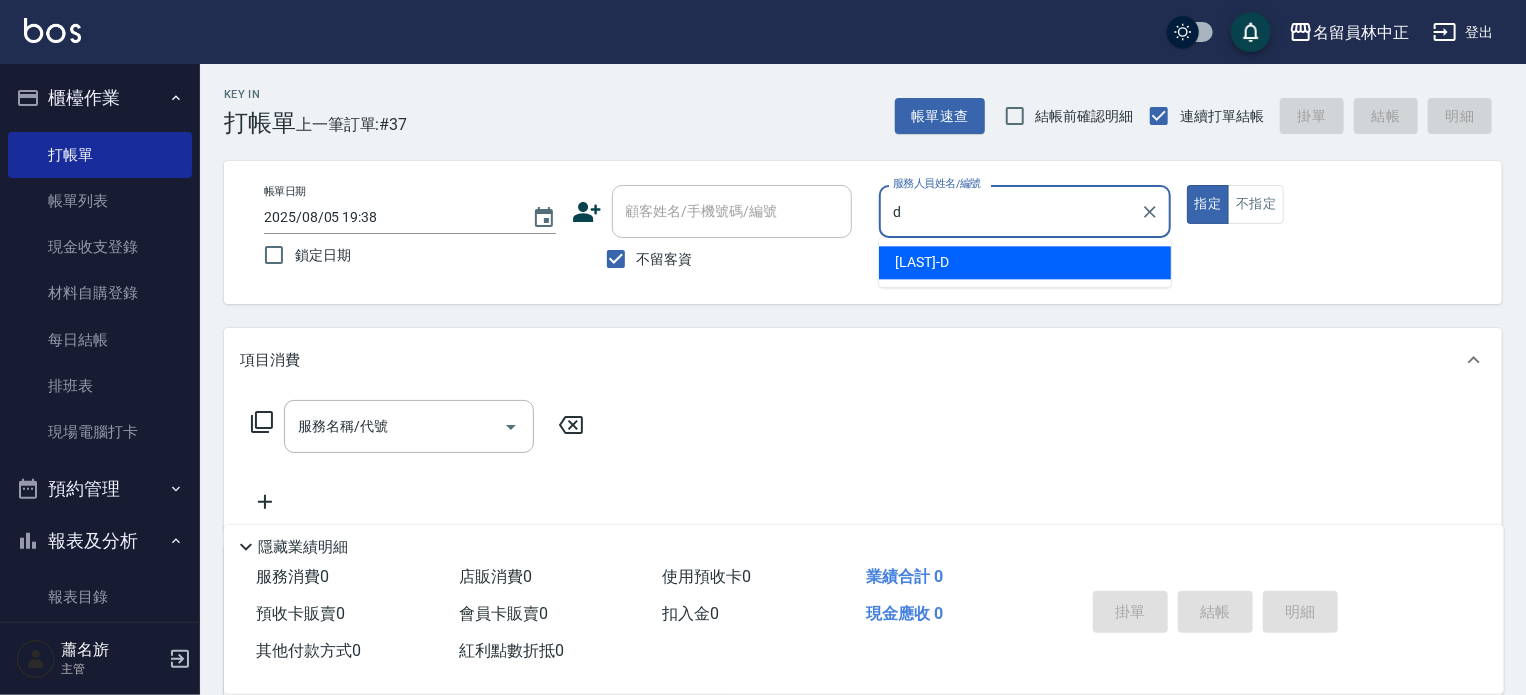type on "小D-D" 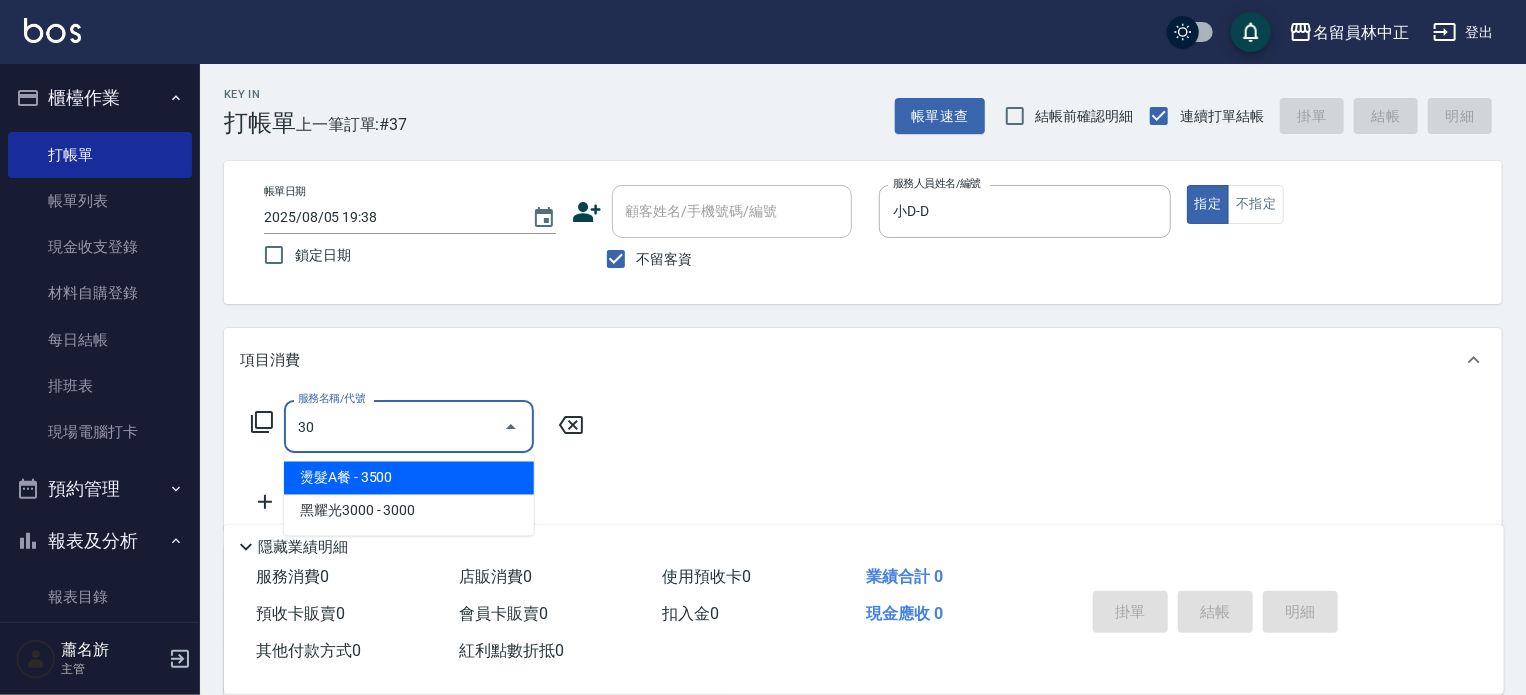 type on "3" 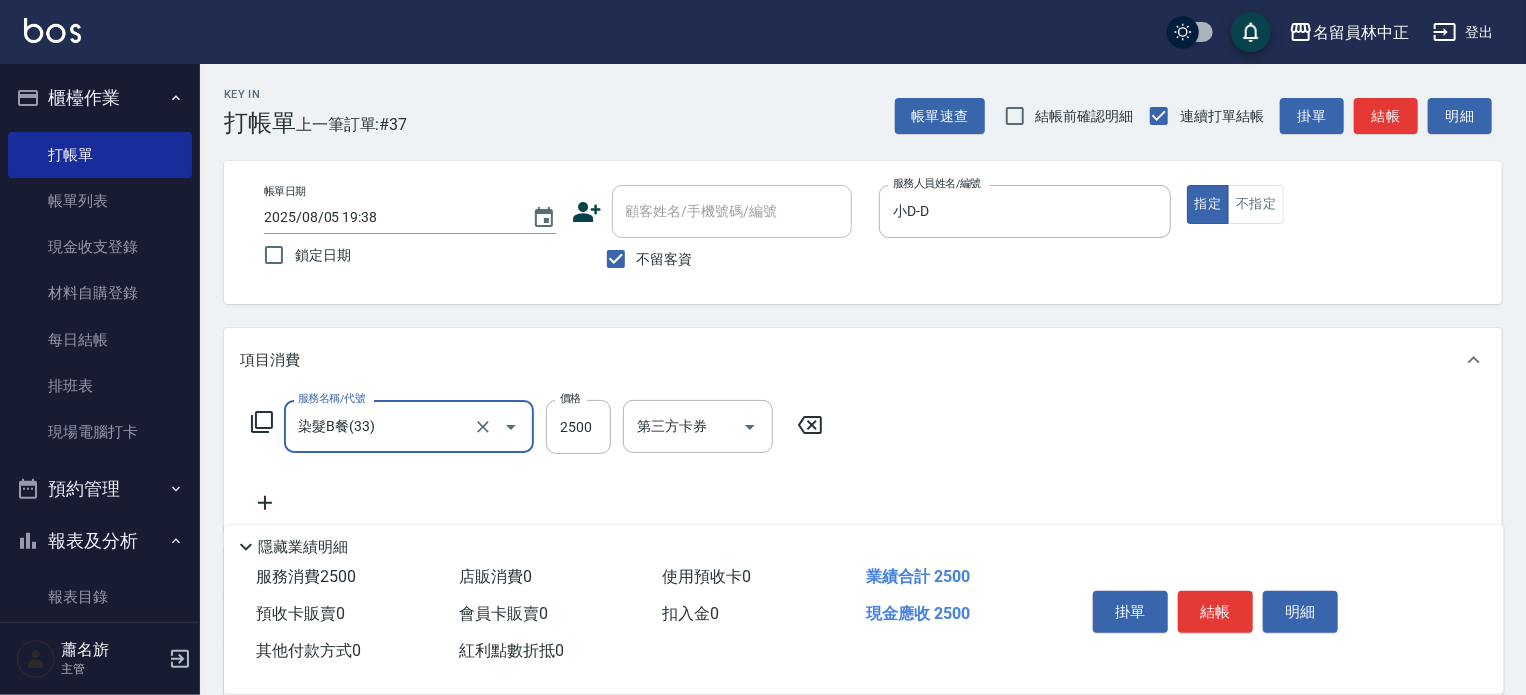 type on "染髮B餐(33)" 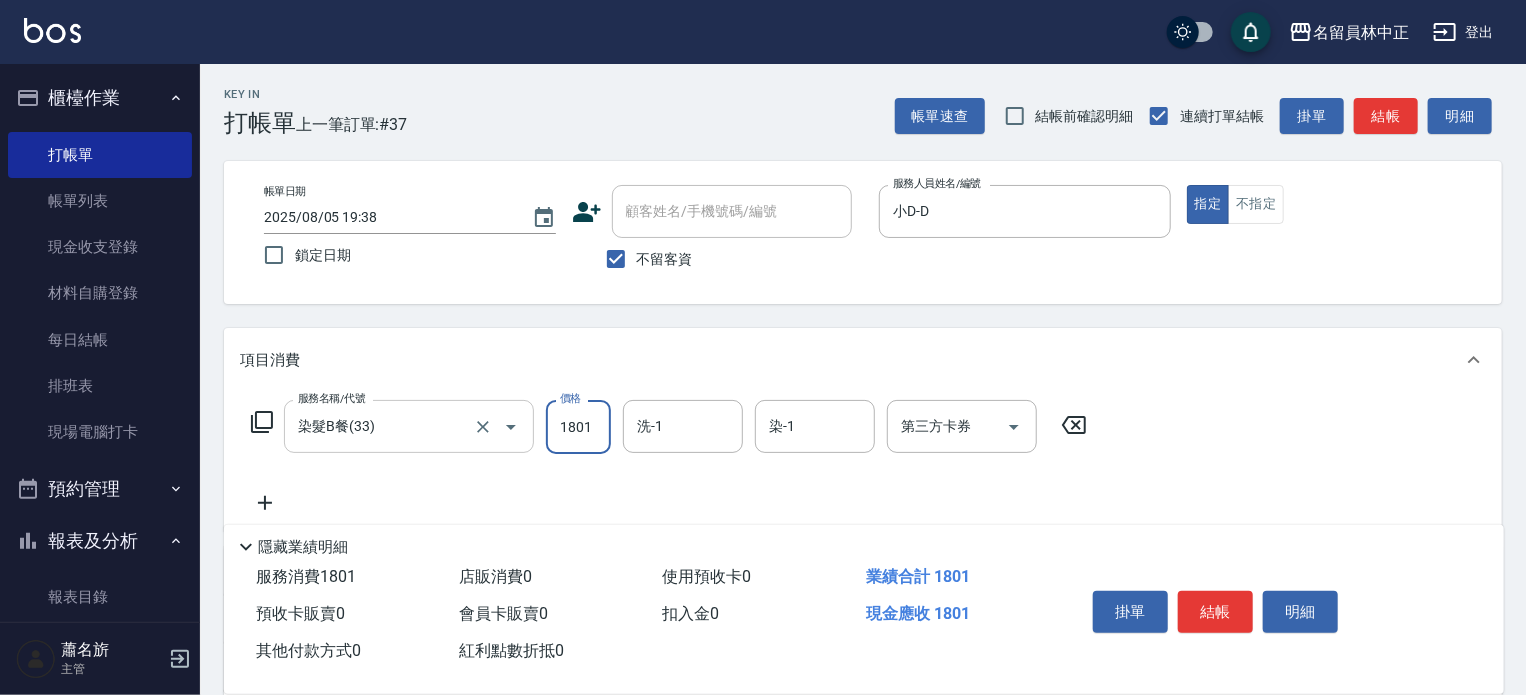 type on "1801" 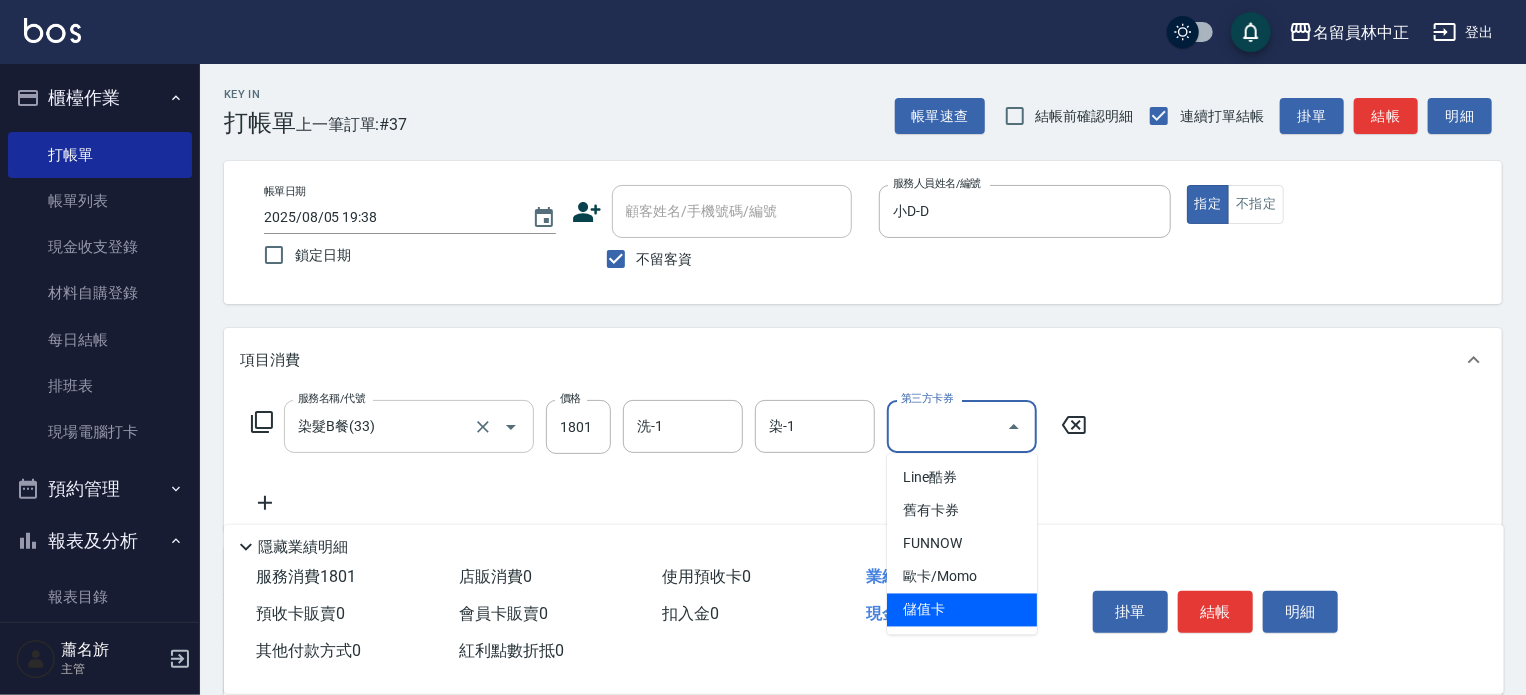 type on "儲值卡" 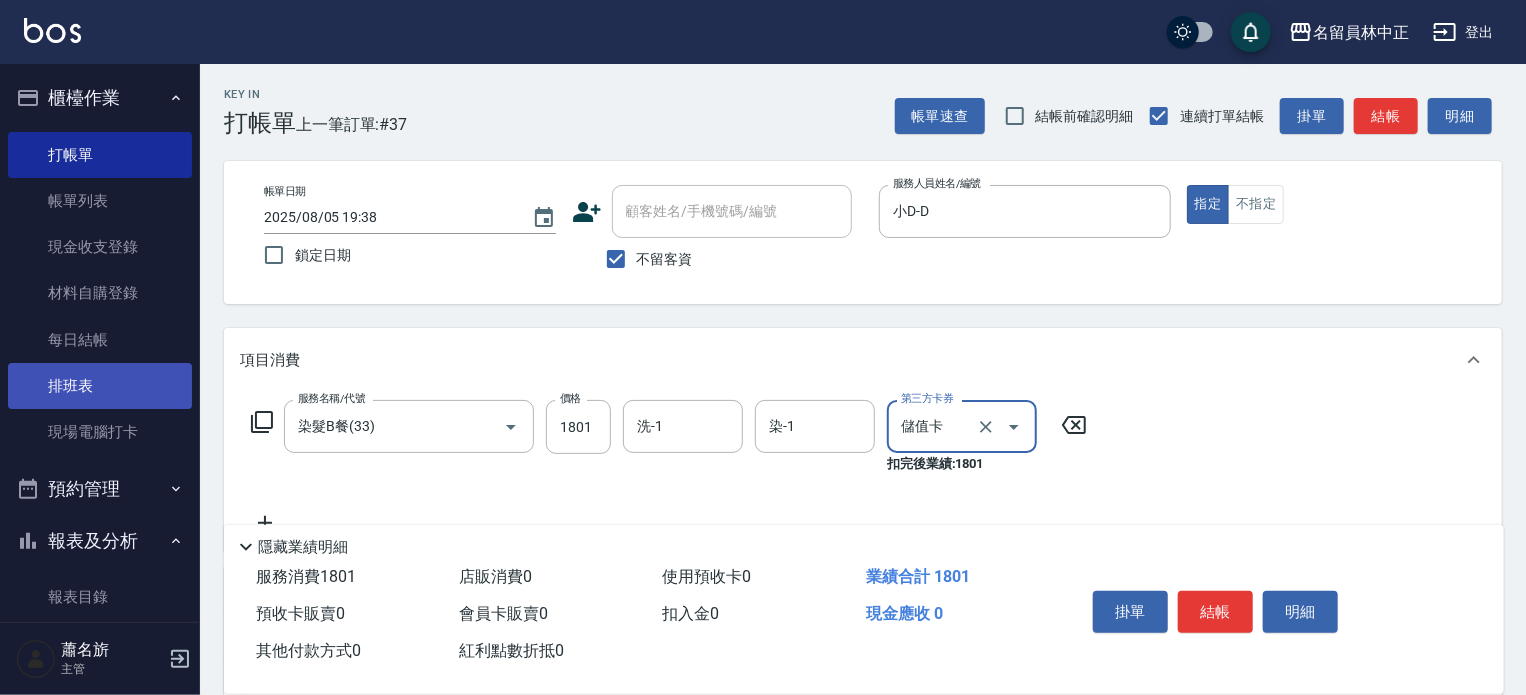 scroll, scrollTop: 100, scrollLeft: 0, axis: vertical 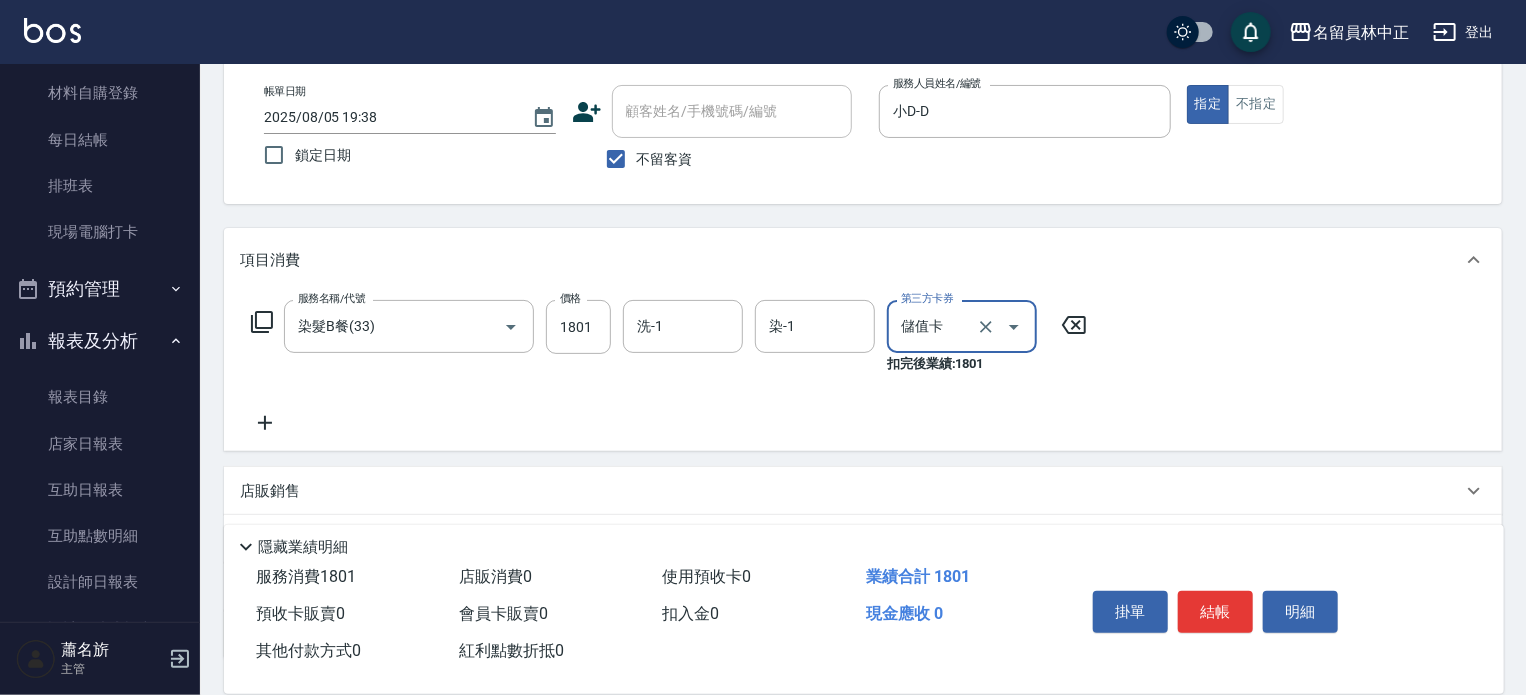 click on "店販銷售" at bounding box center (851, 491) 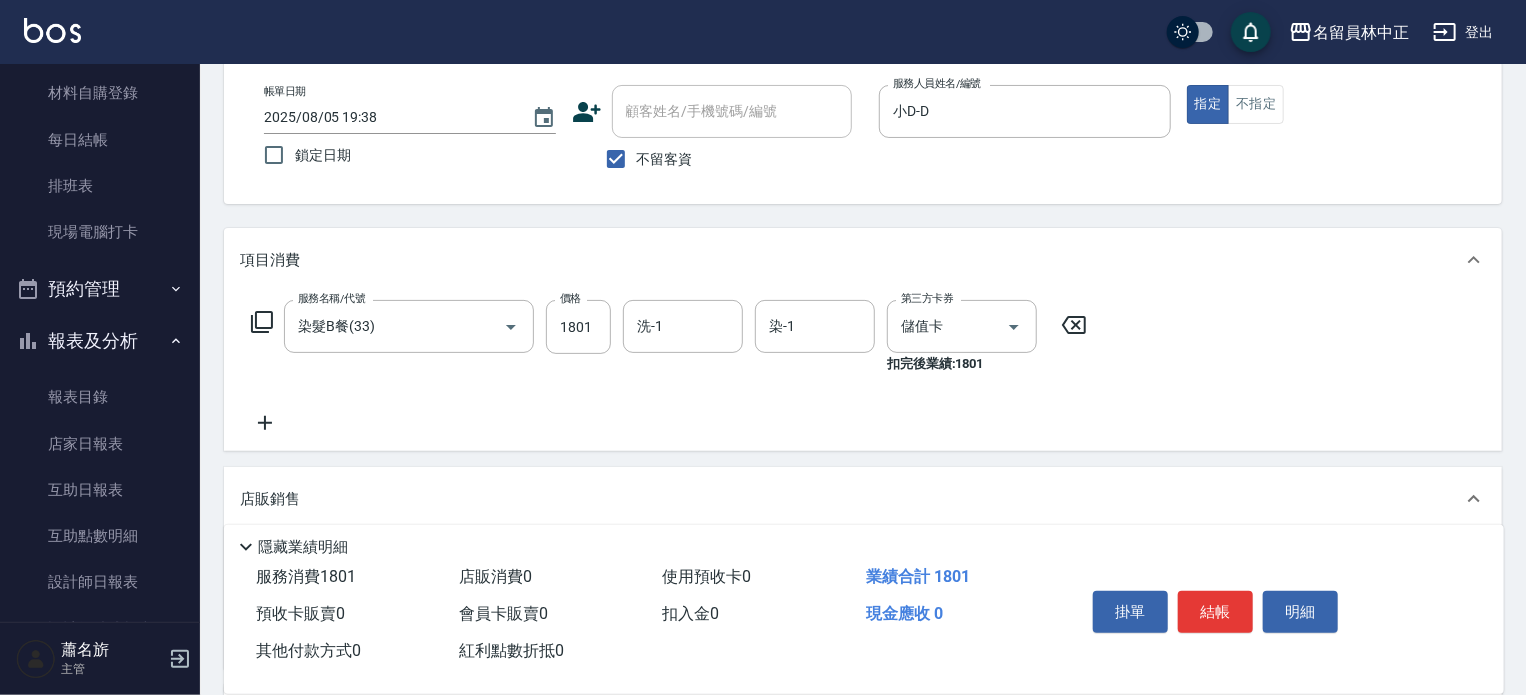 scroll, scrollTop: 0, scrollLeft: 0, axis: both 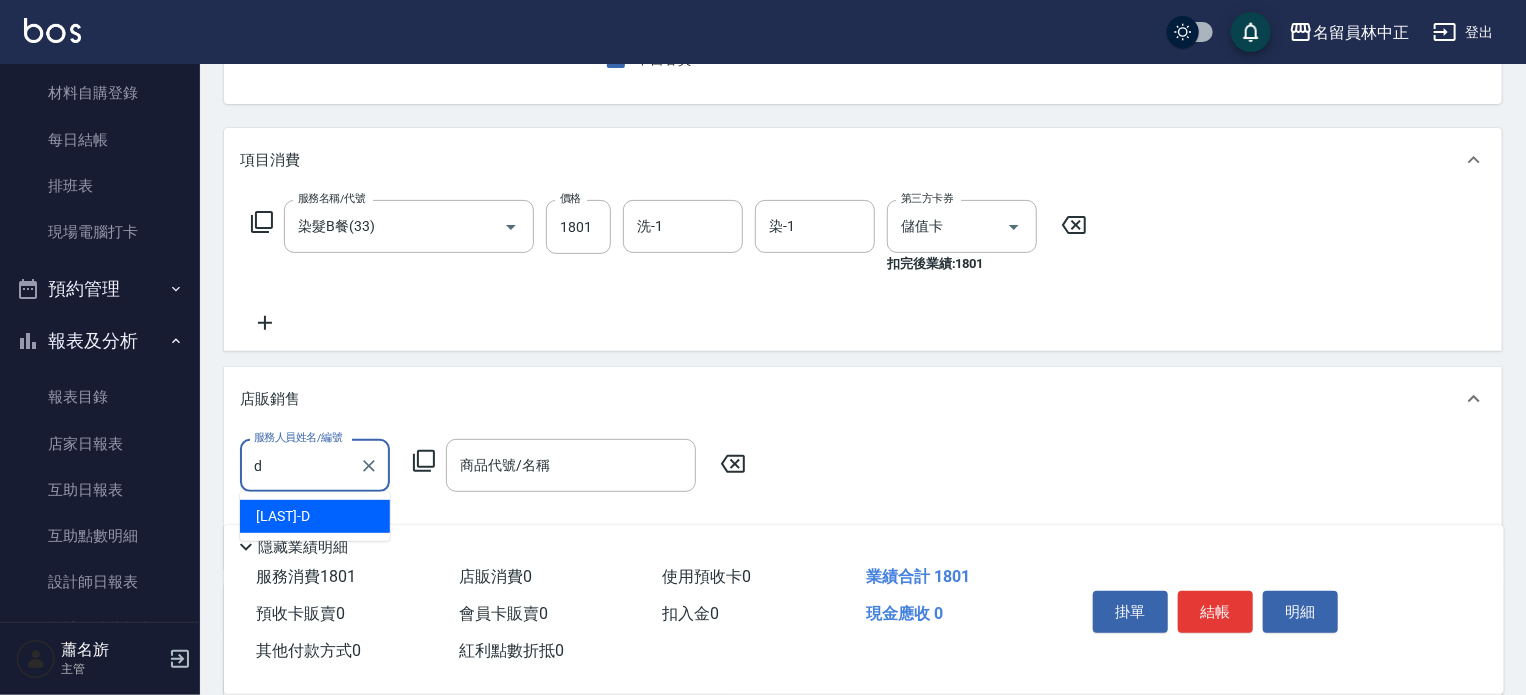 type on "小D-D" 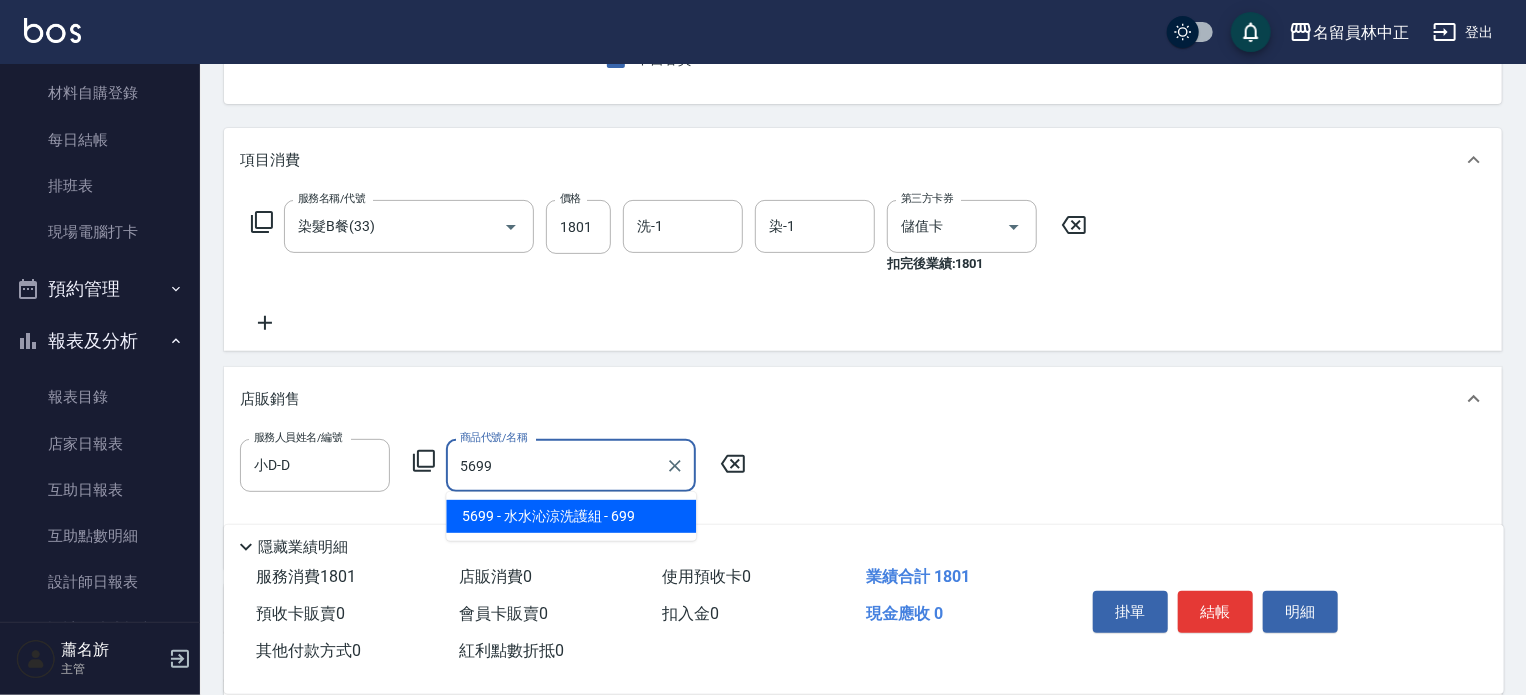 type on "水水沁涼洗護組" 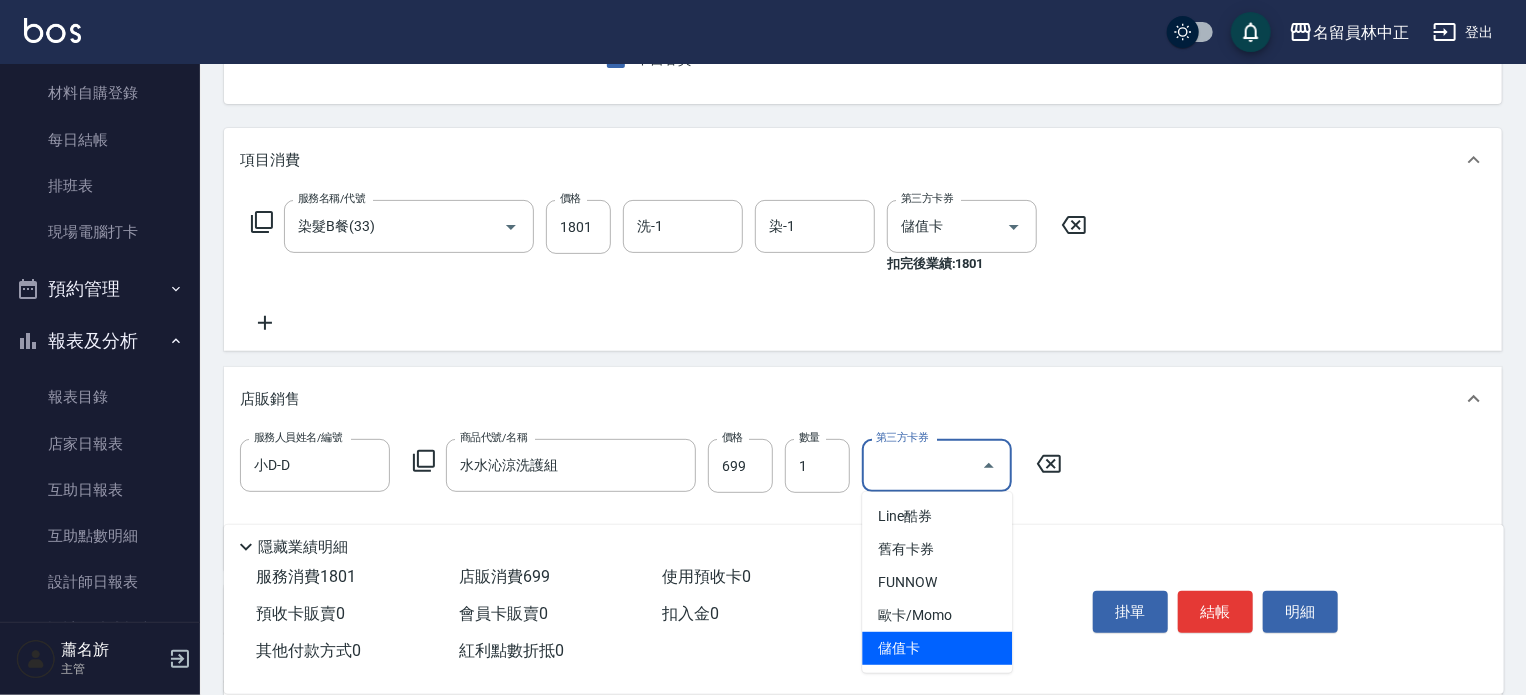 type on "儲值卡" 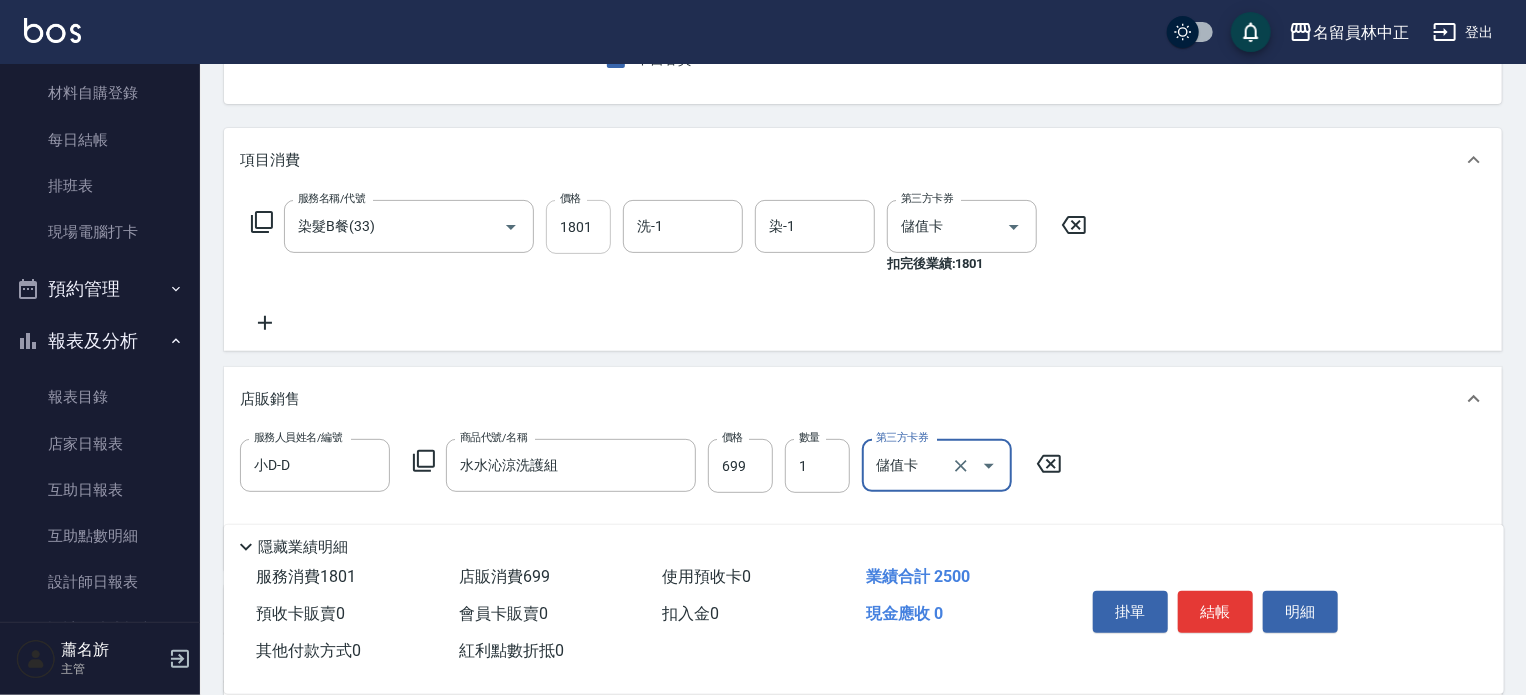 click on "1801" at bounding box center [578, 227] 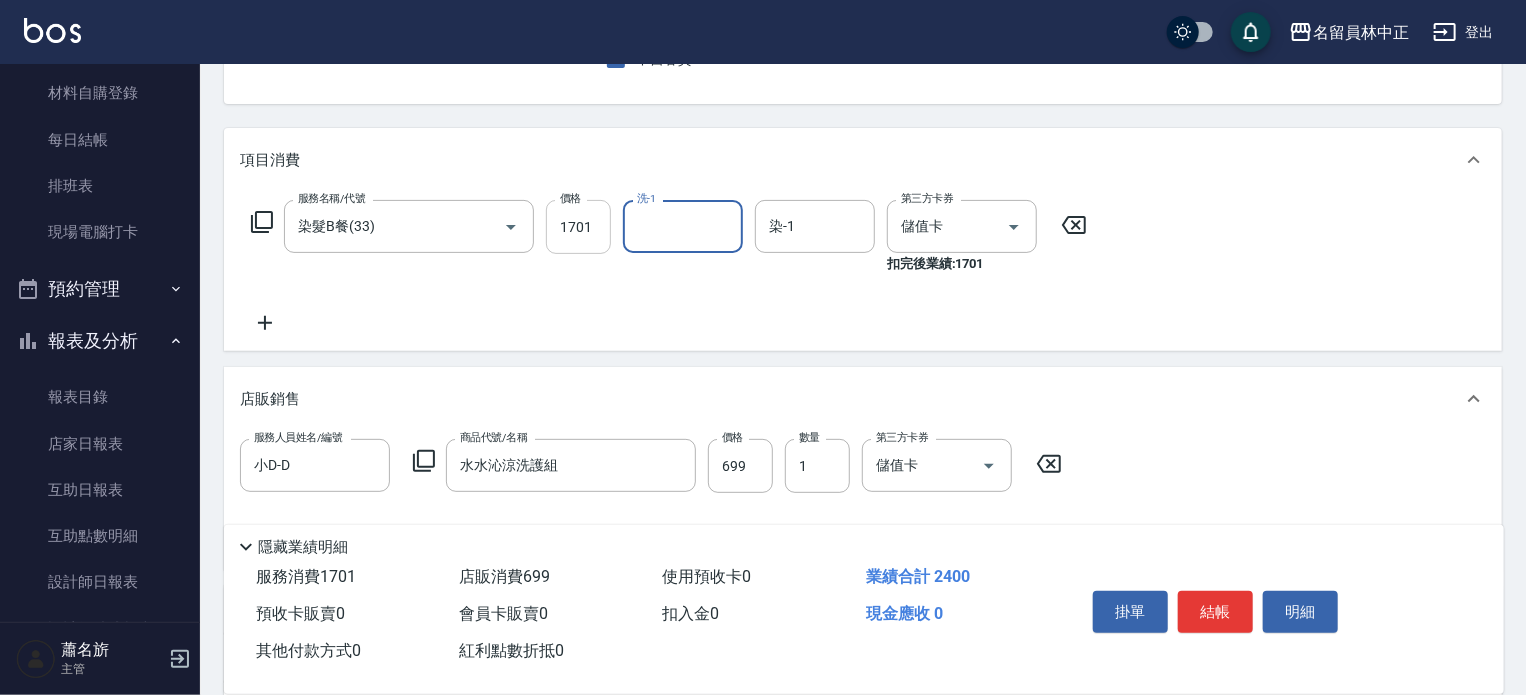 click on "1701" at bounding box center [578, 227] 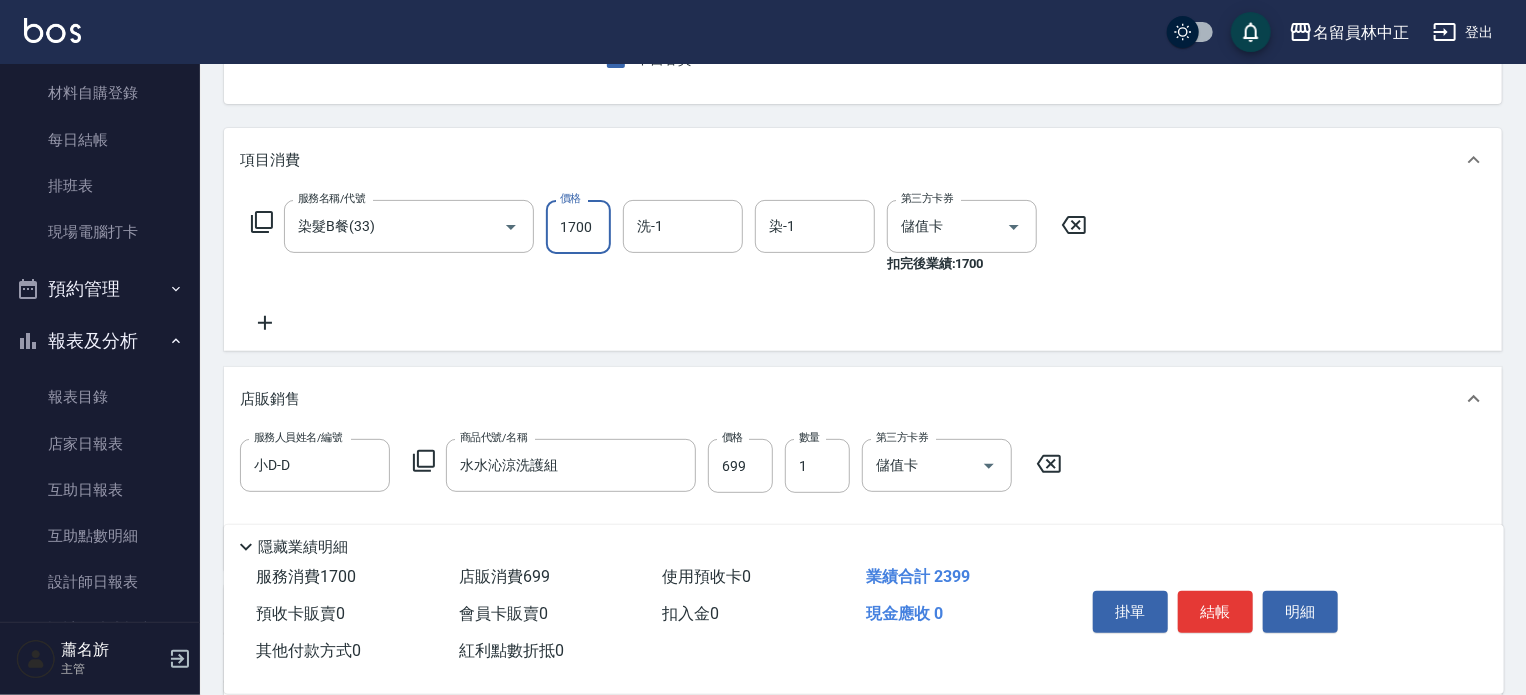 type on "1700" 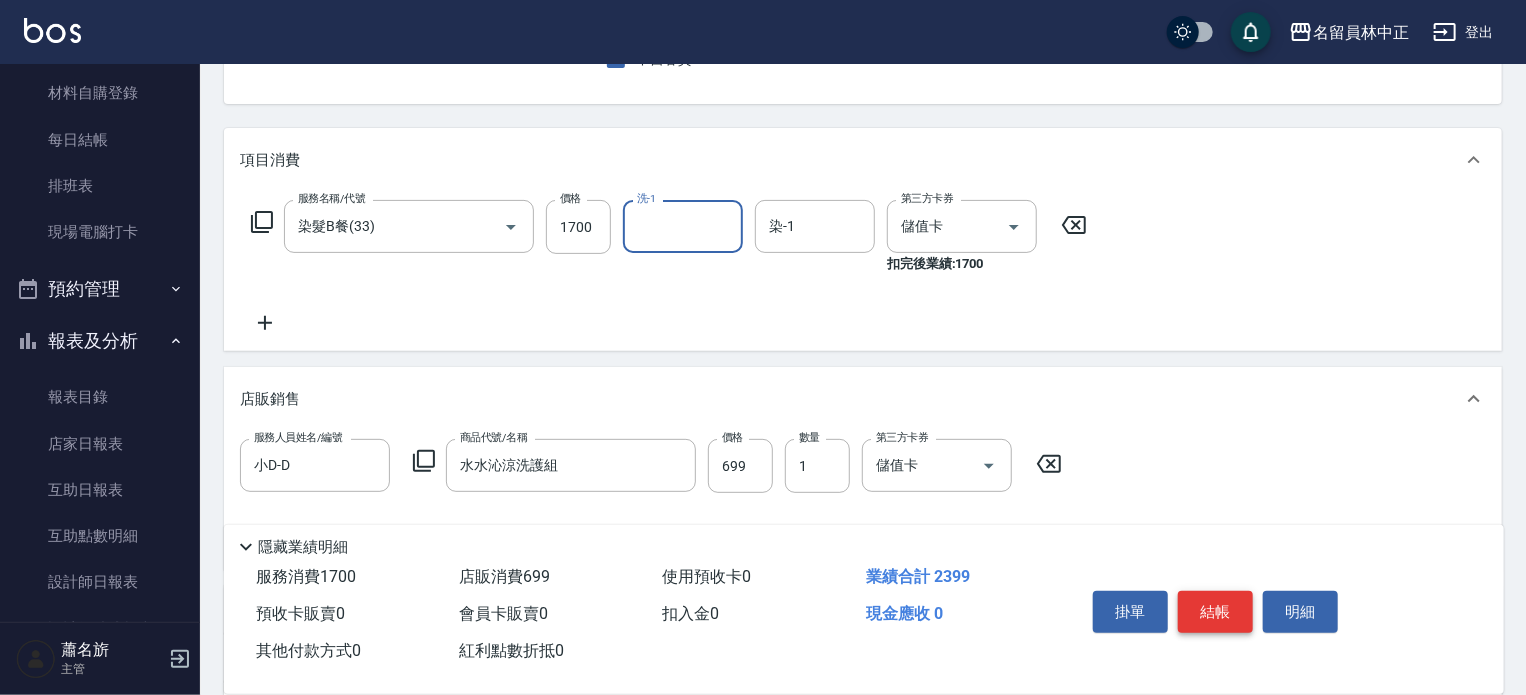 click on "結帳" at bounding box center (1215, 612) 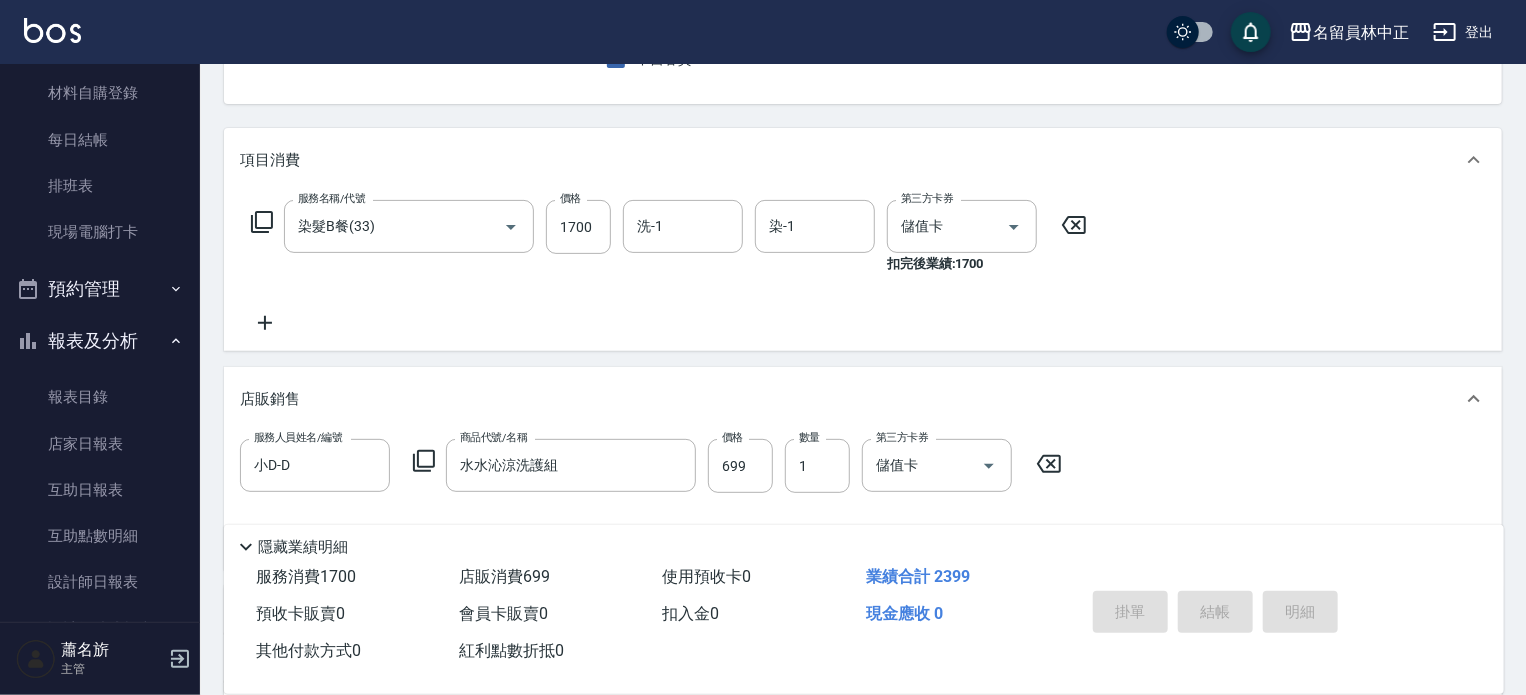 type 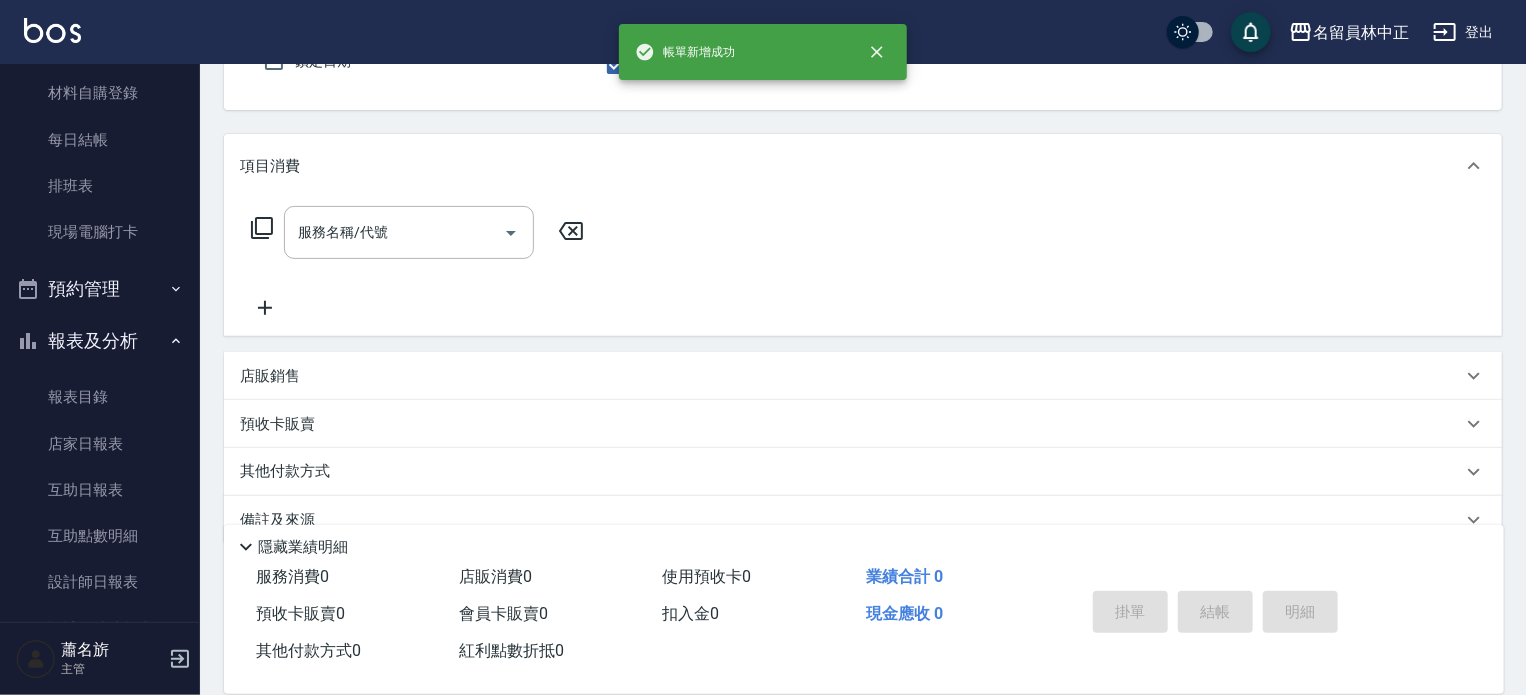 scroll, scrollTop: 0, scrollLeft: 0, axis: both 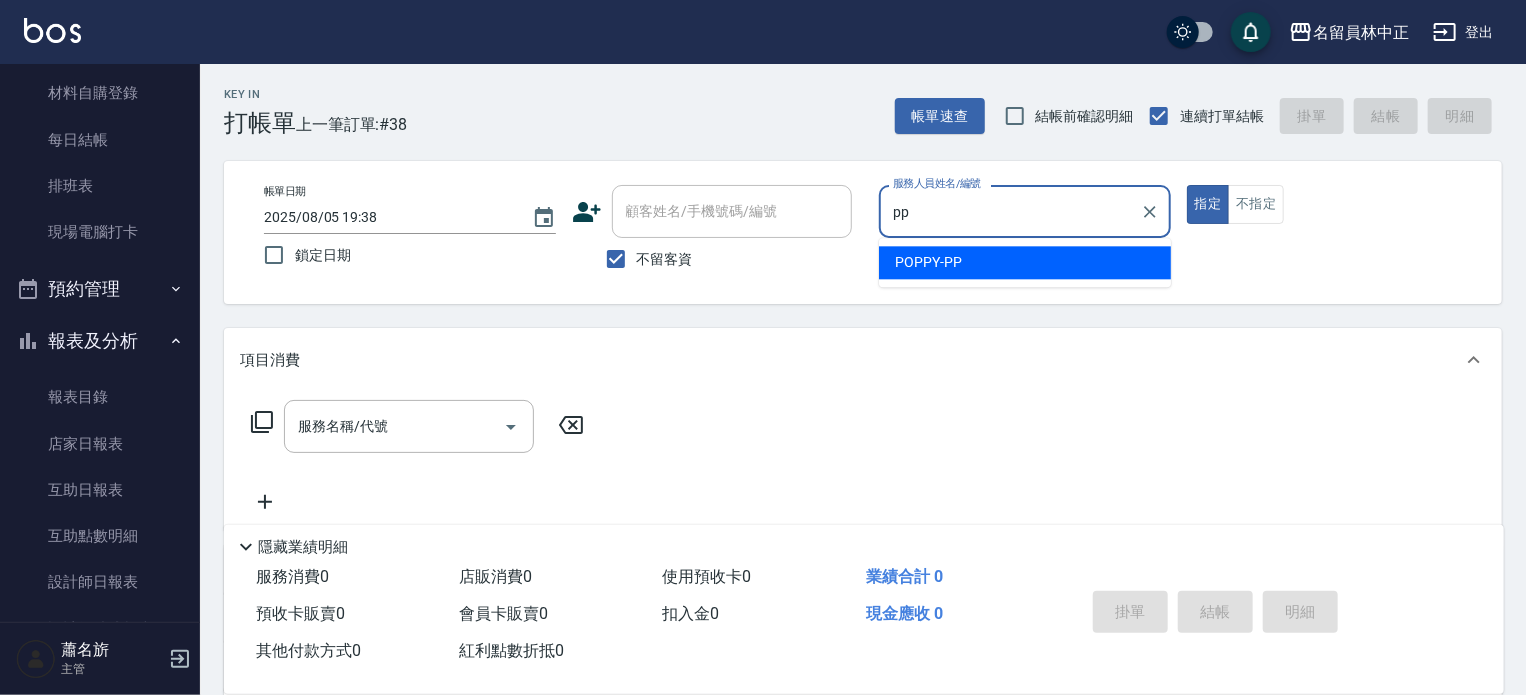 type on "POPPY-PP" 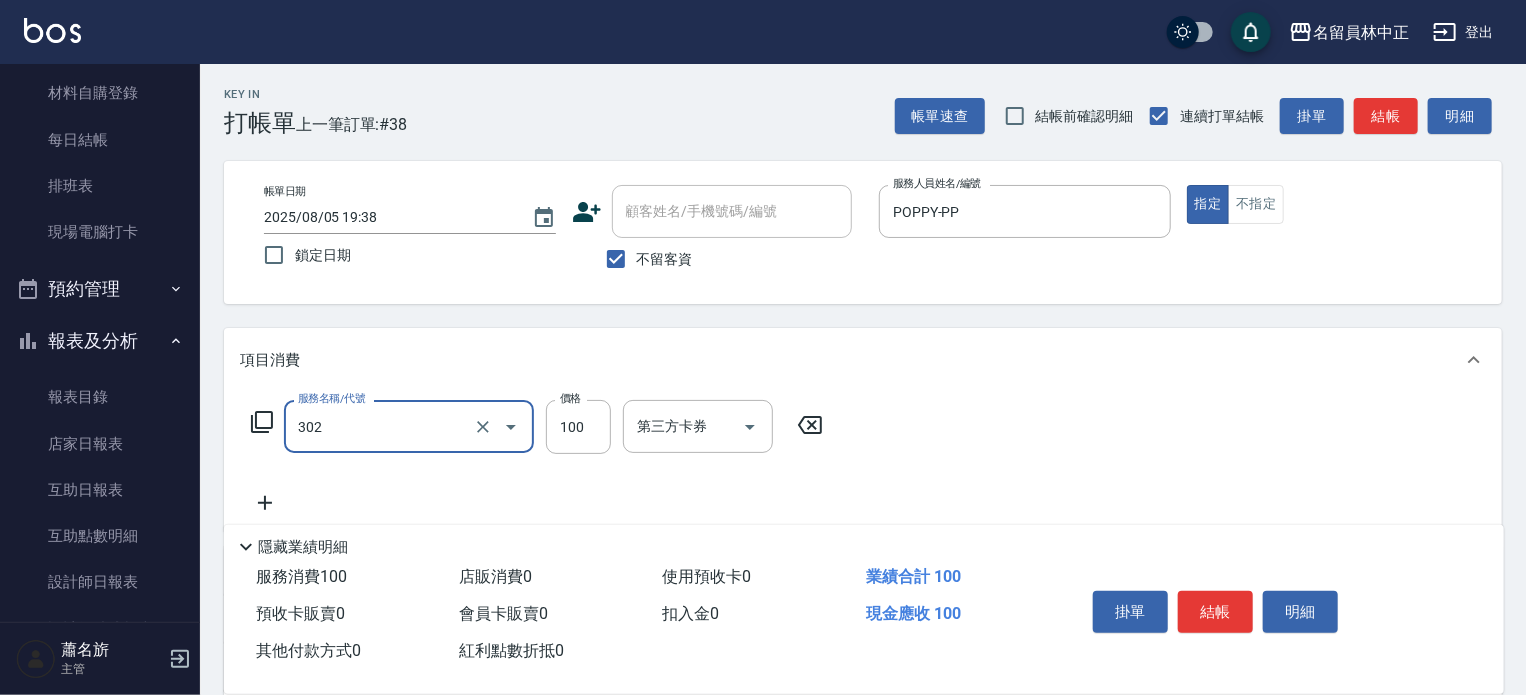 type on "剪髮(302)" 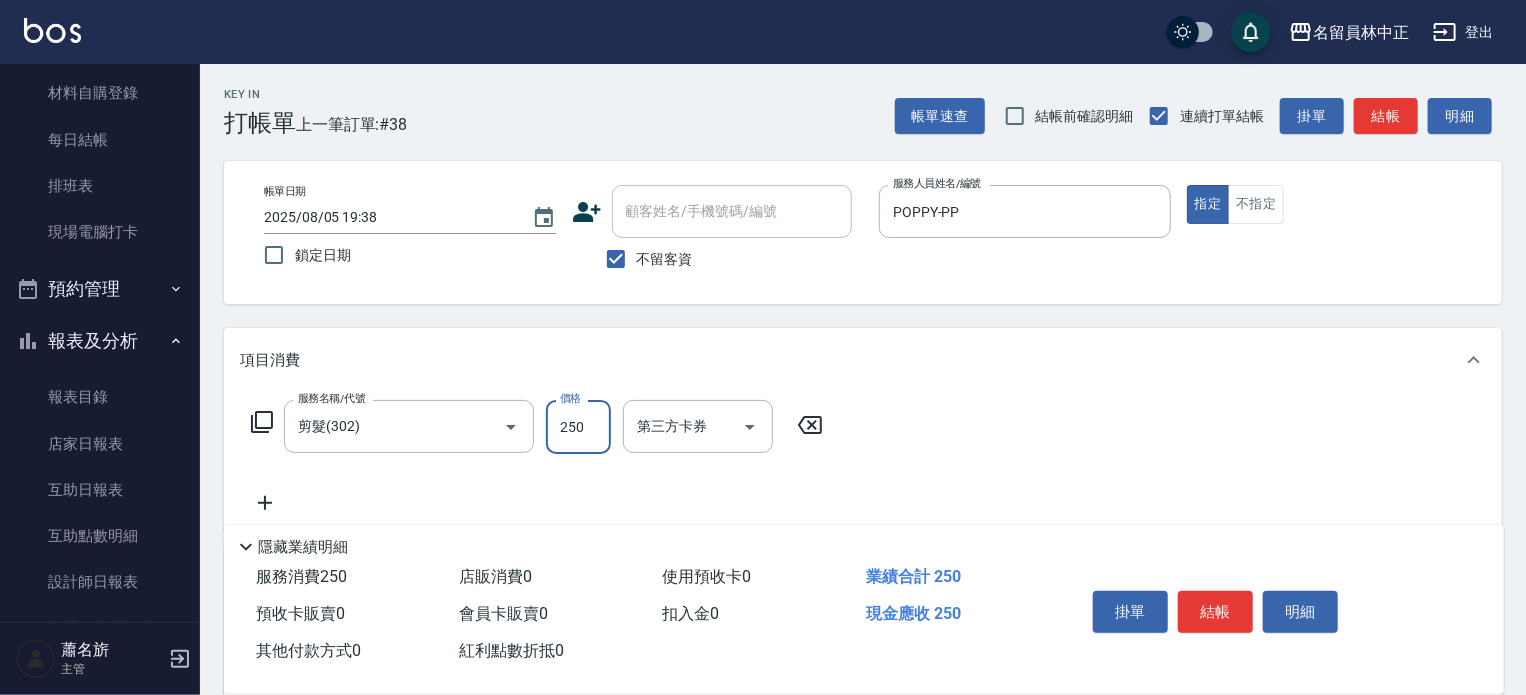 type on "250" 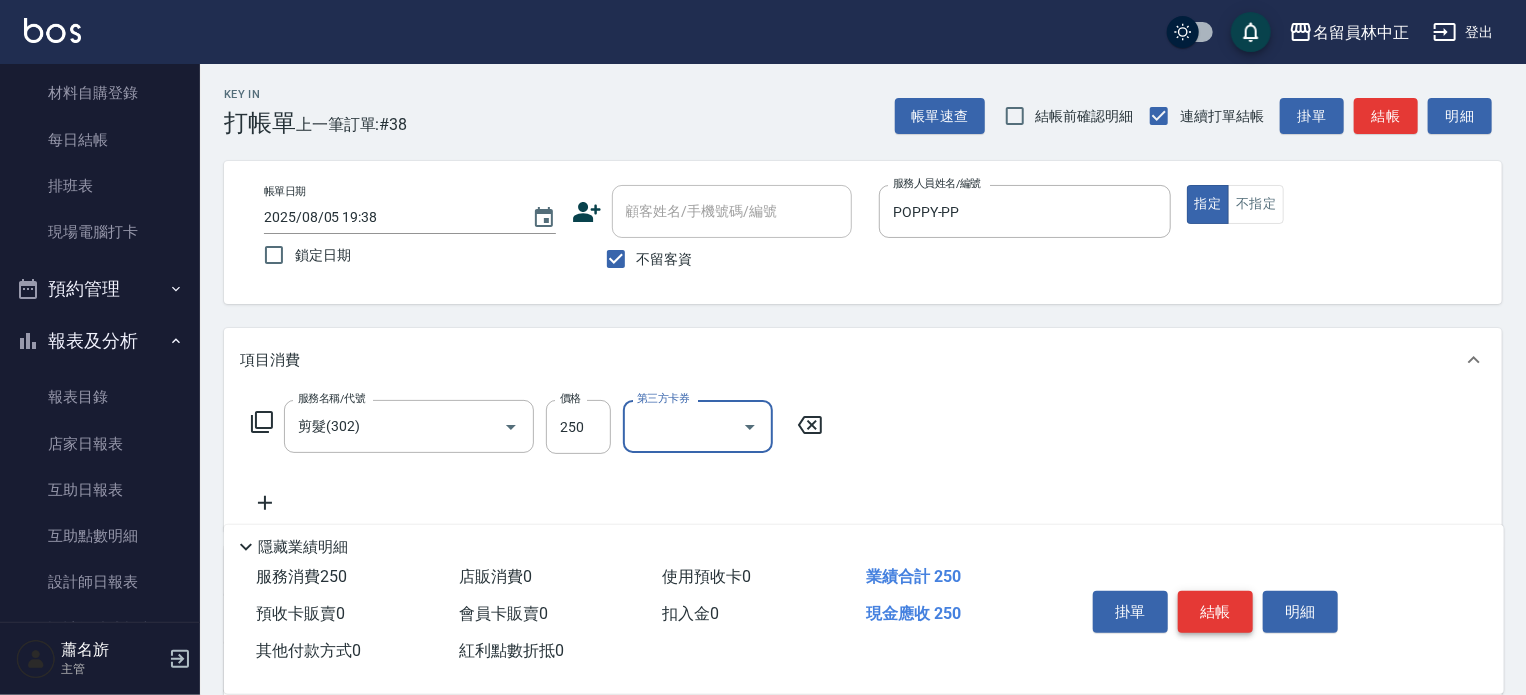 click on "結帳" at bounding box center [1215, 612] 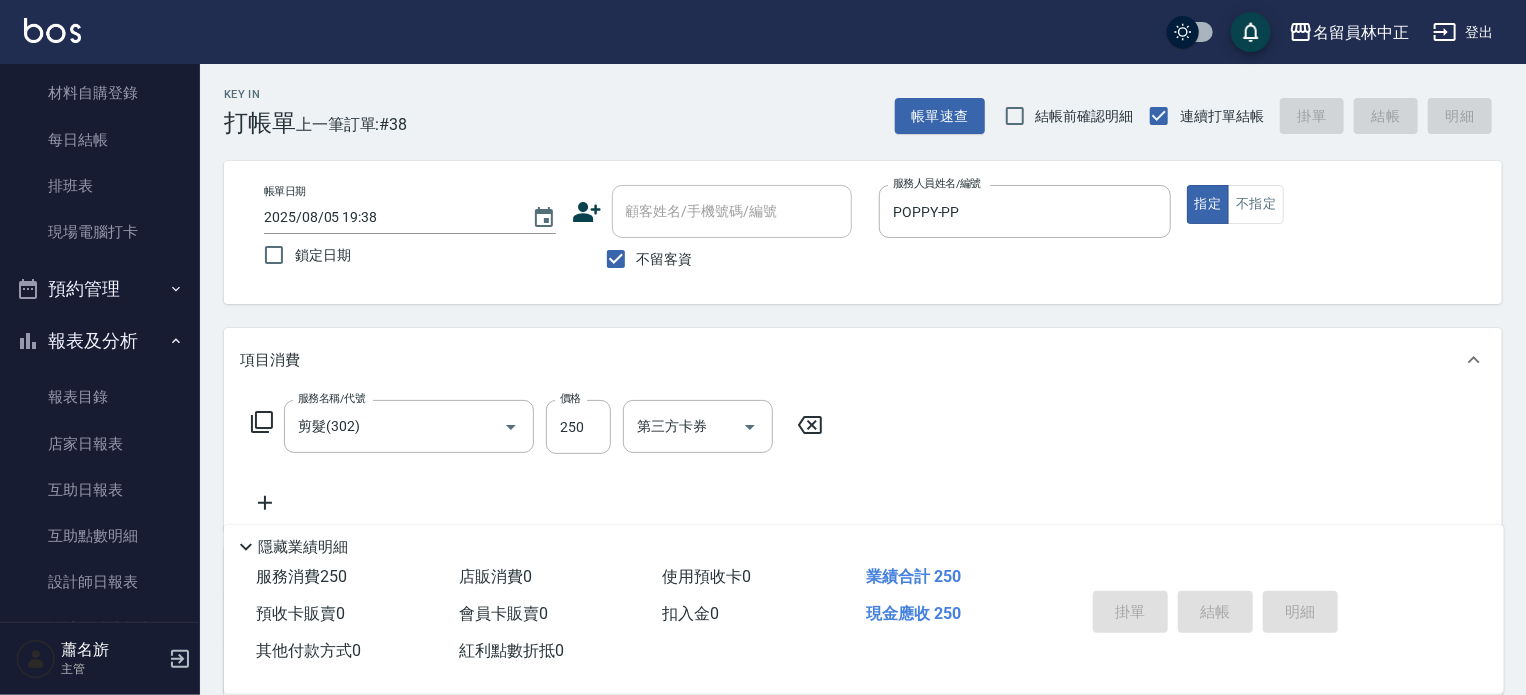 type 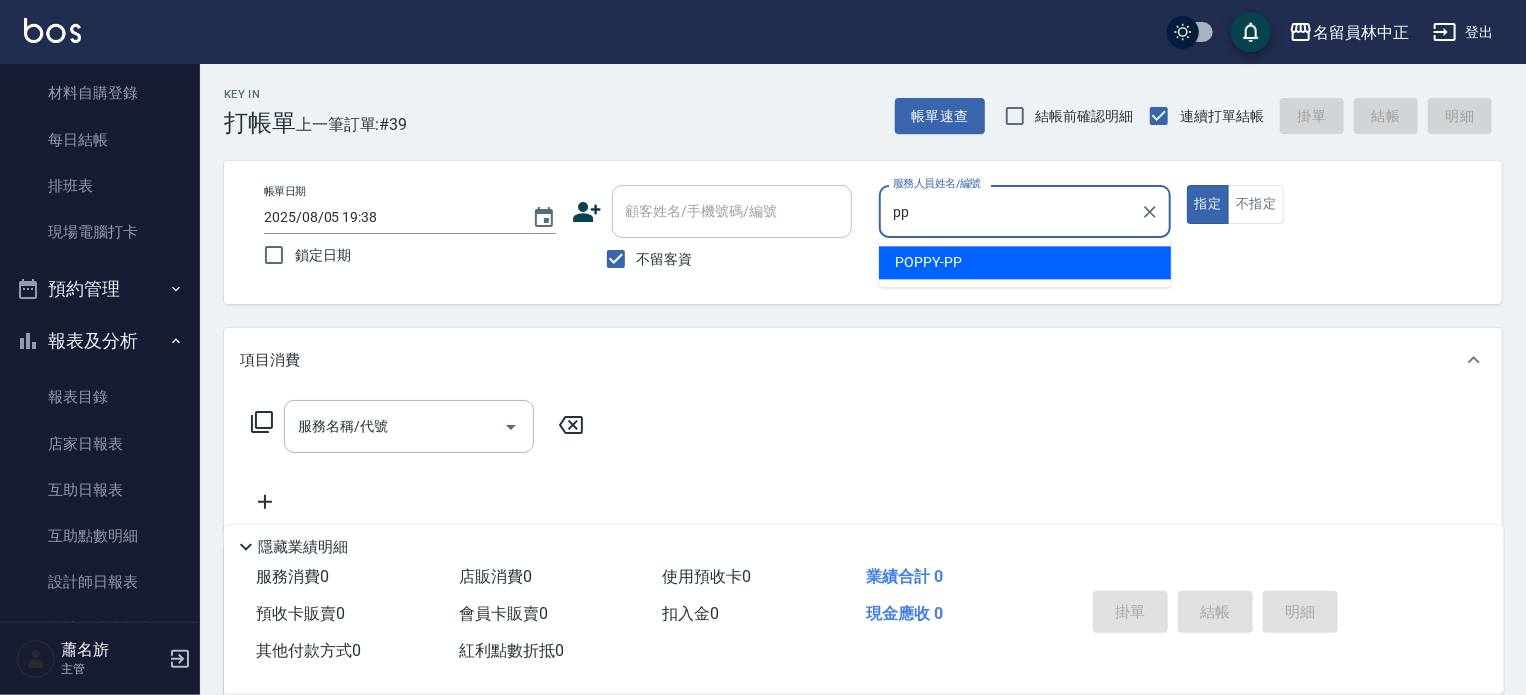 type on "POPPY-PP" 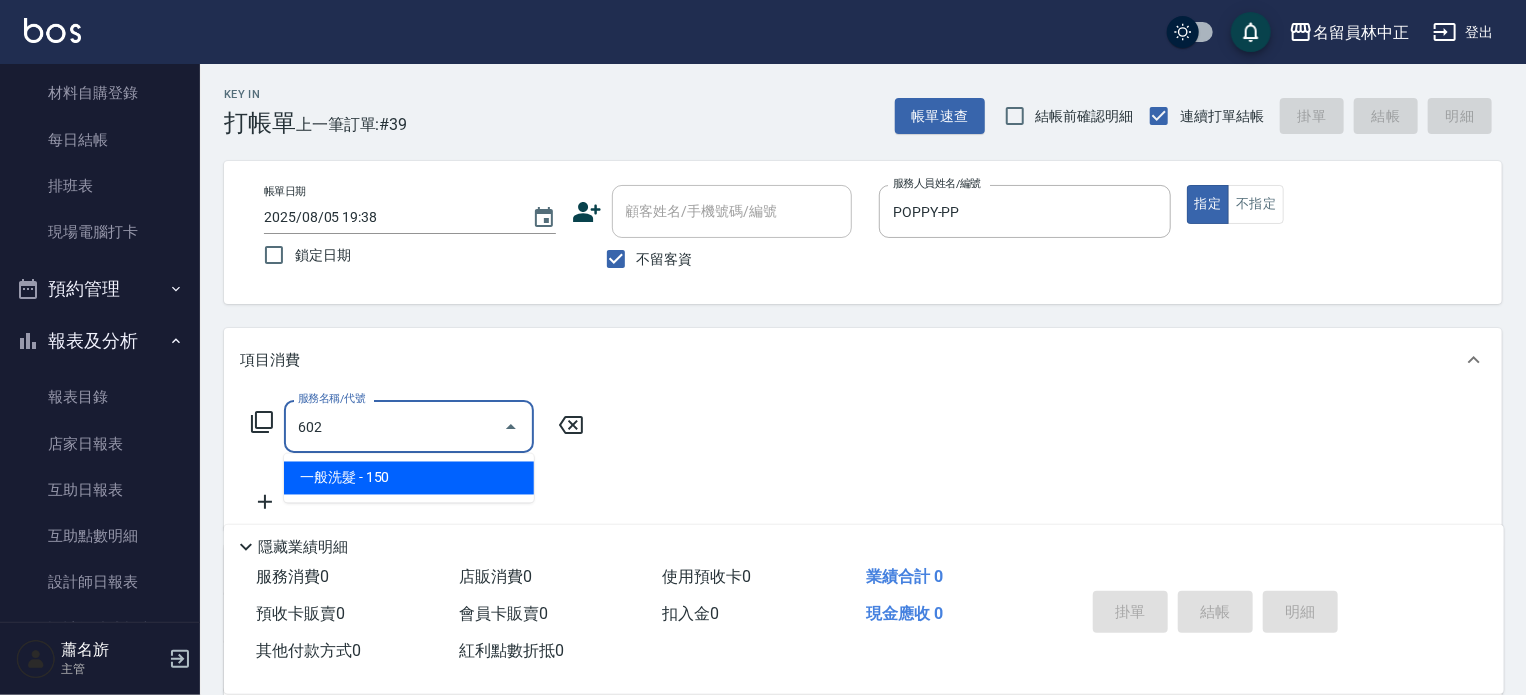 type on "一般洗髮(602)" 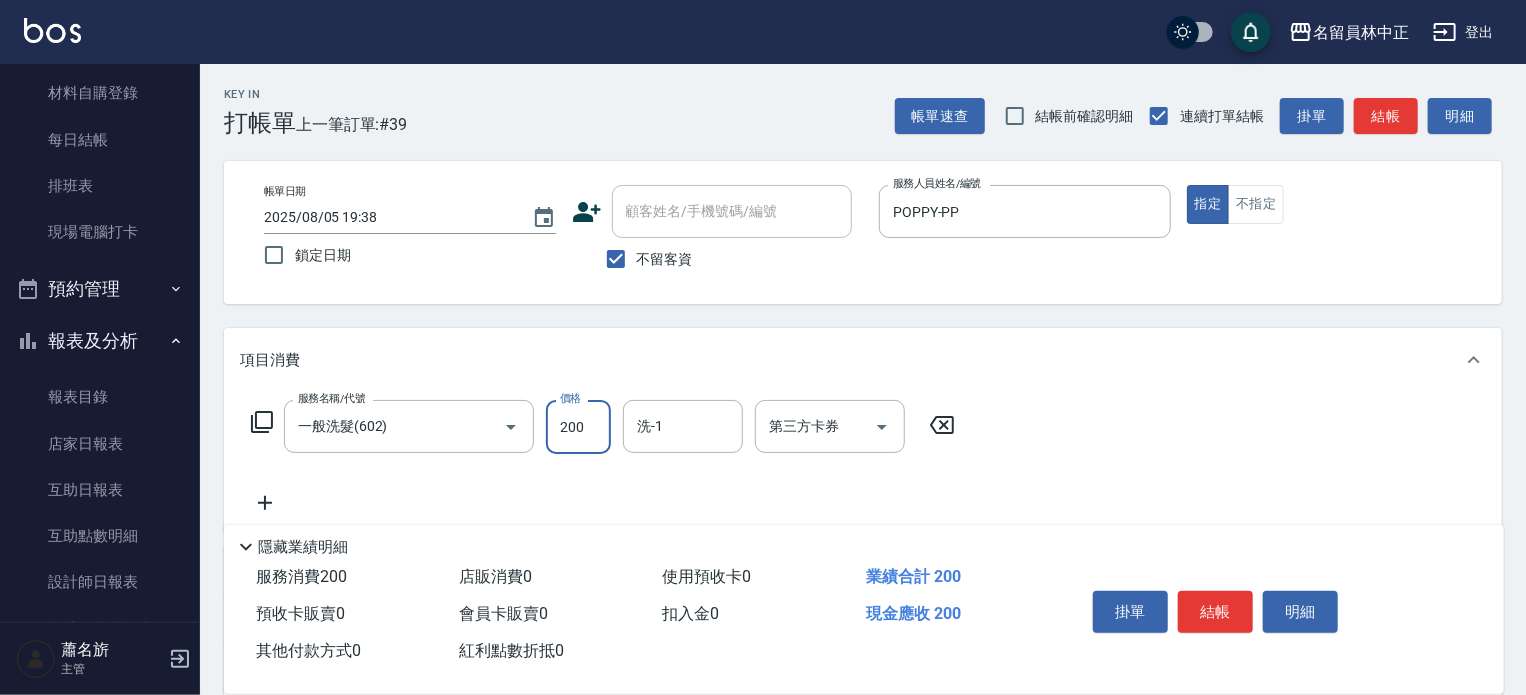 type on "200" 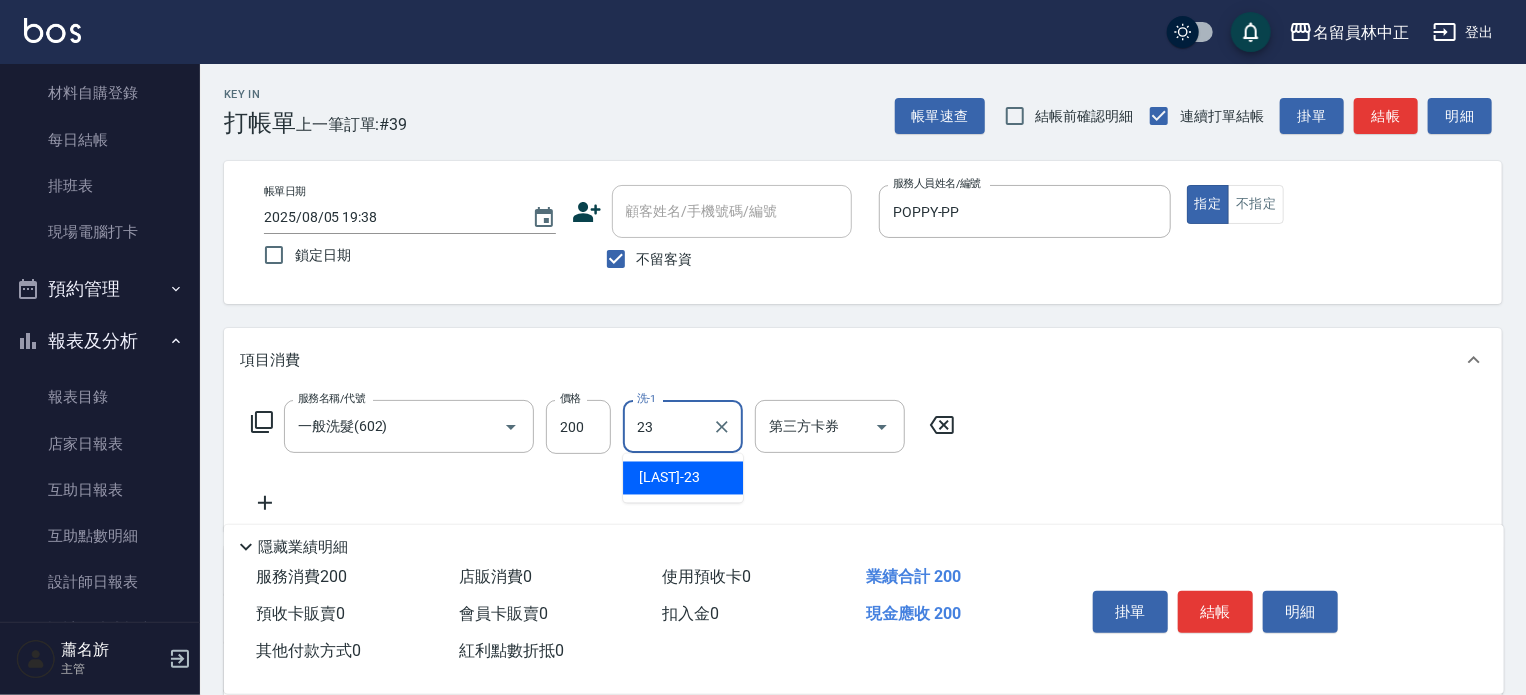 type on "[LAST]-23" 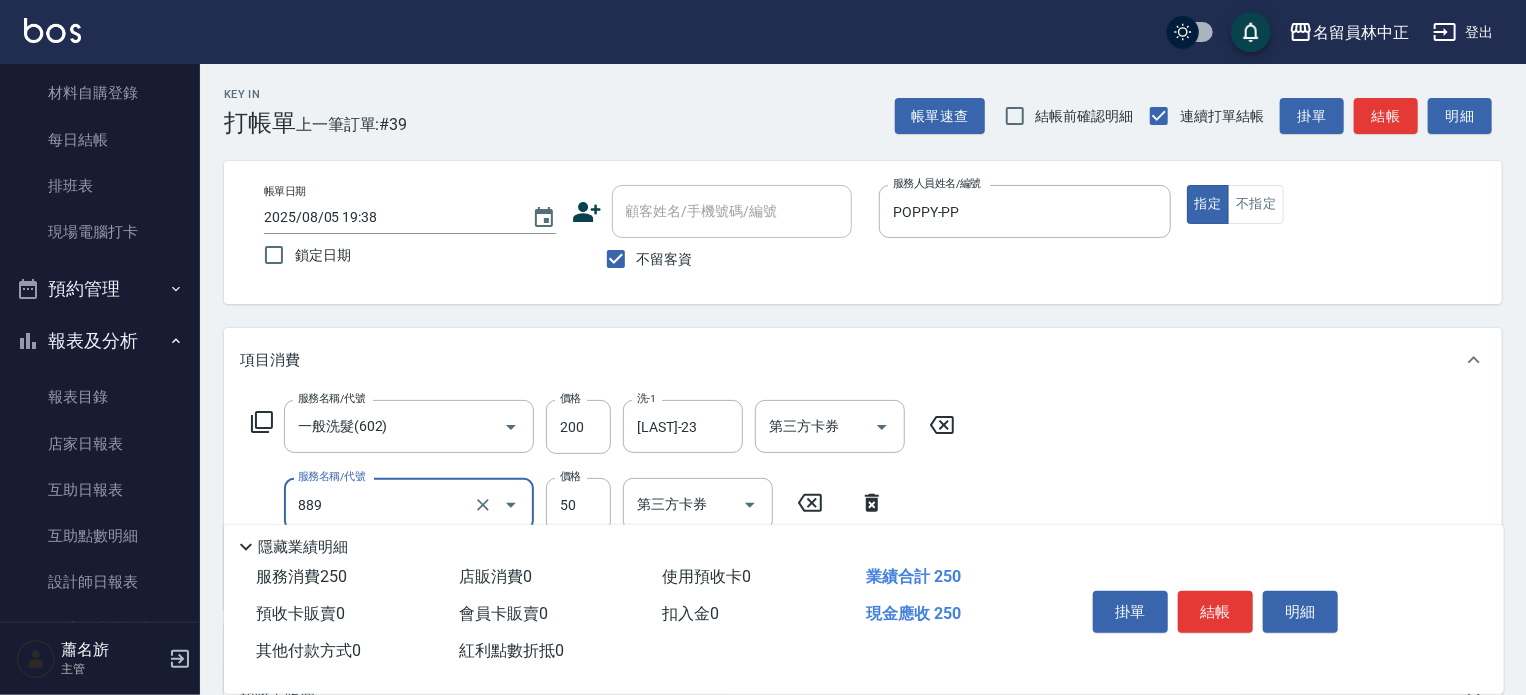 type on "精油(889)" 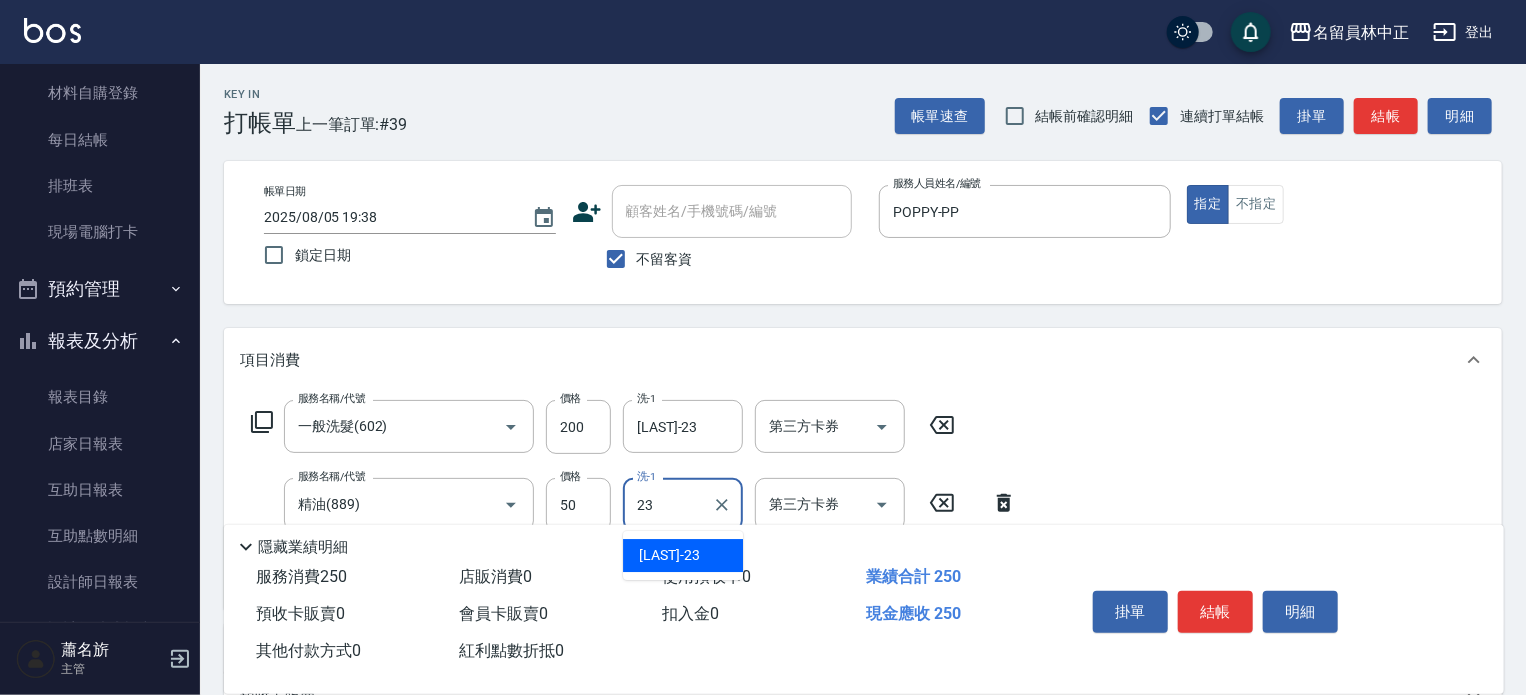 type on "[LAST]-23" 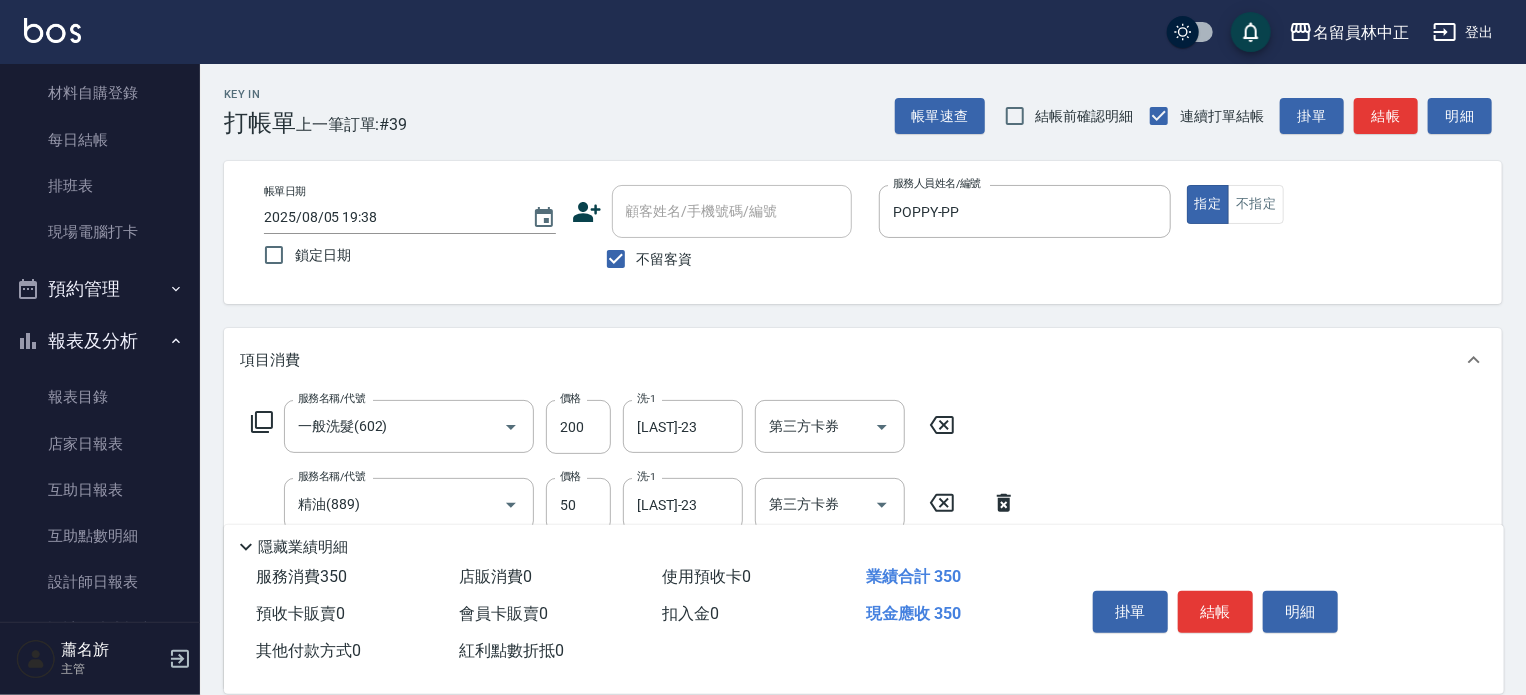 type on "剪髮(302)" 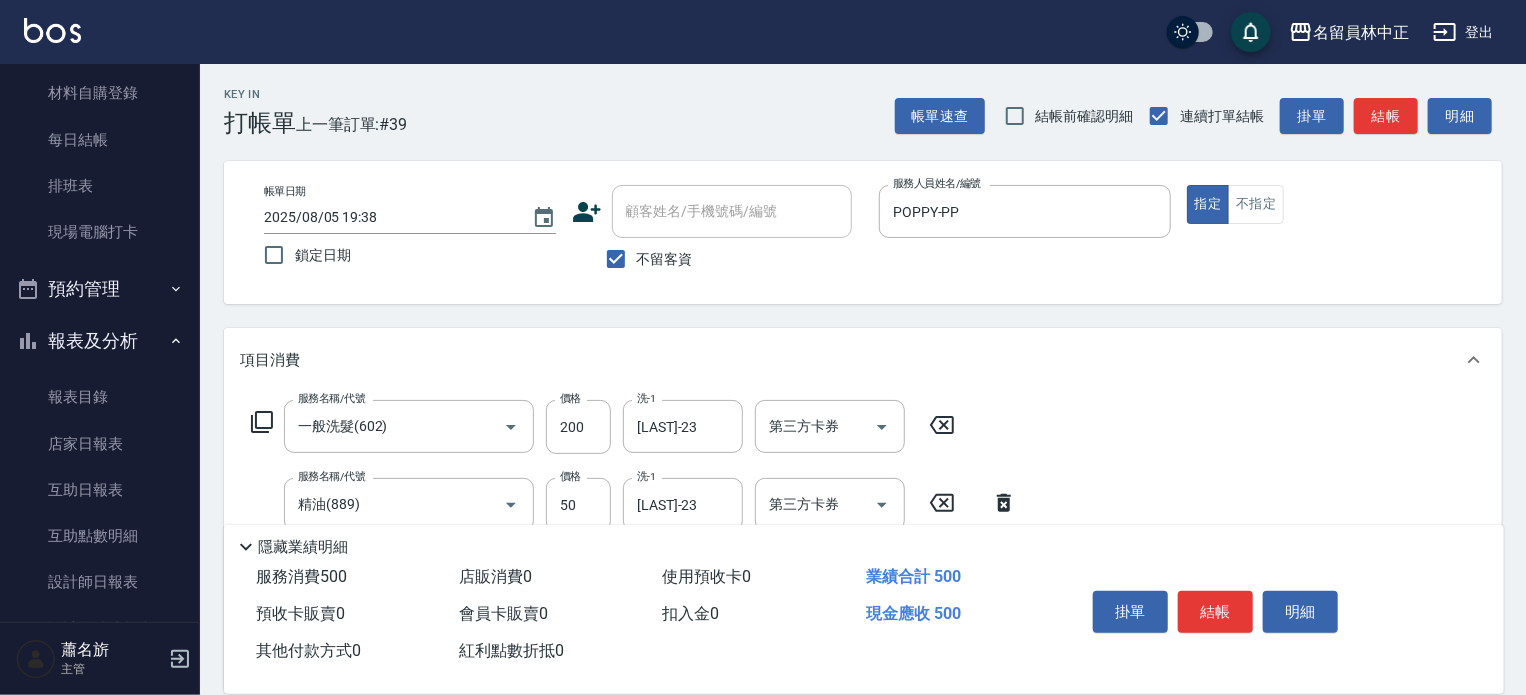type on "250" 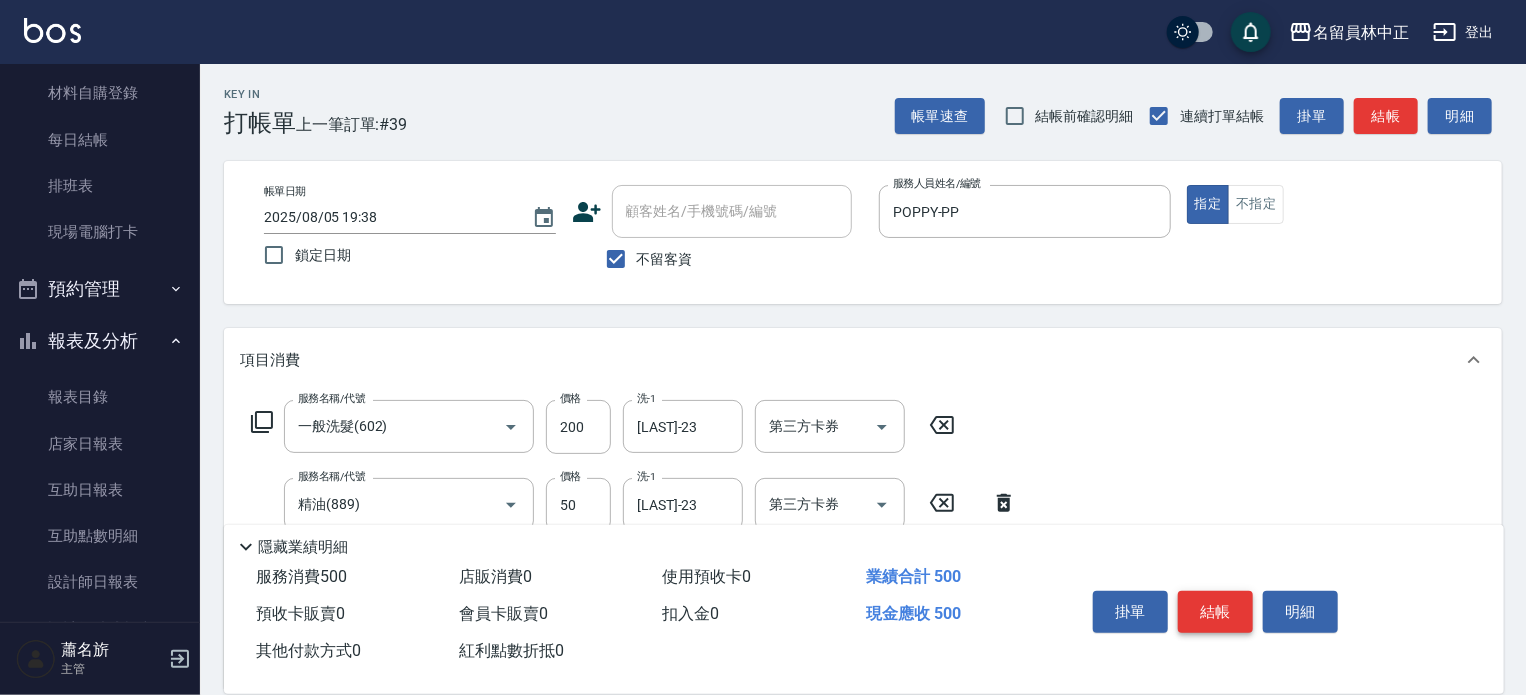 click on "結帳" at bounding box center [1215, 612] 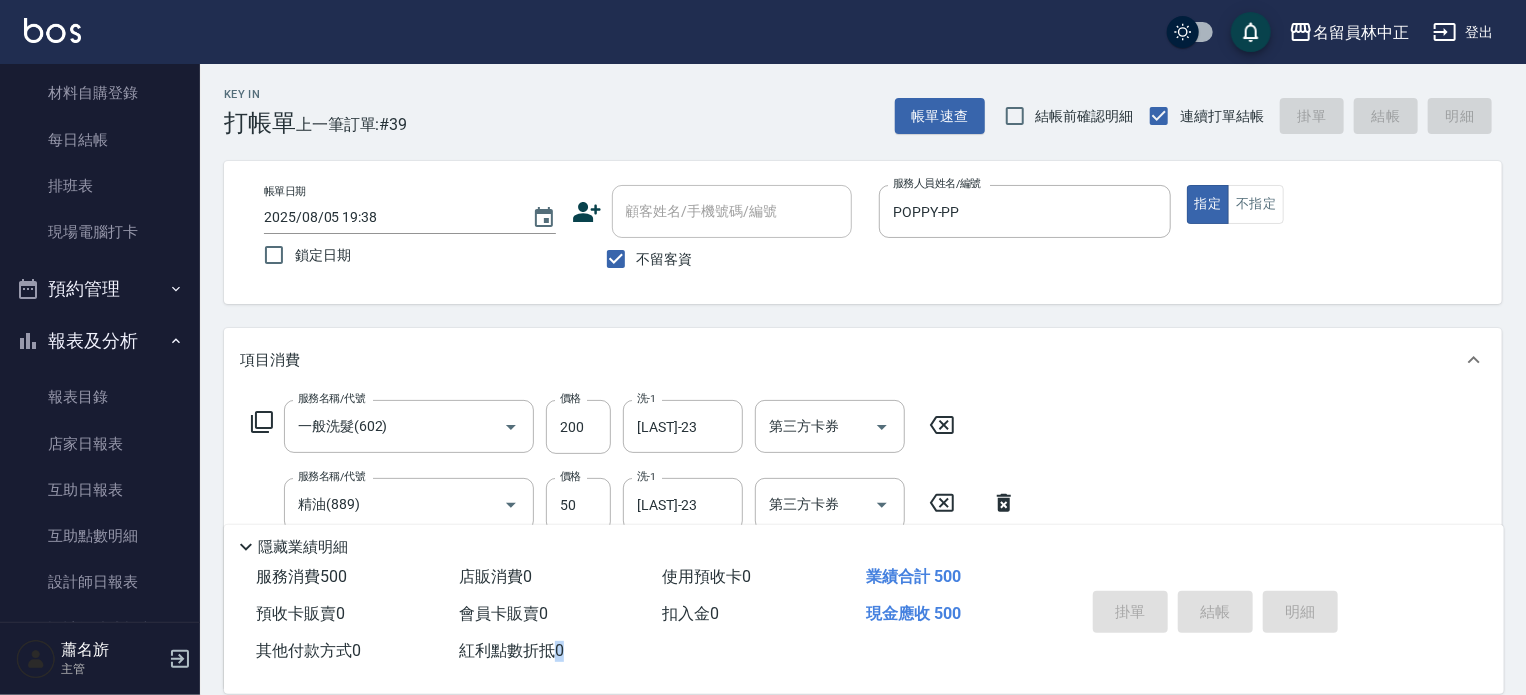 type on "2025/08/05 19:39" 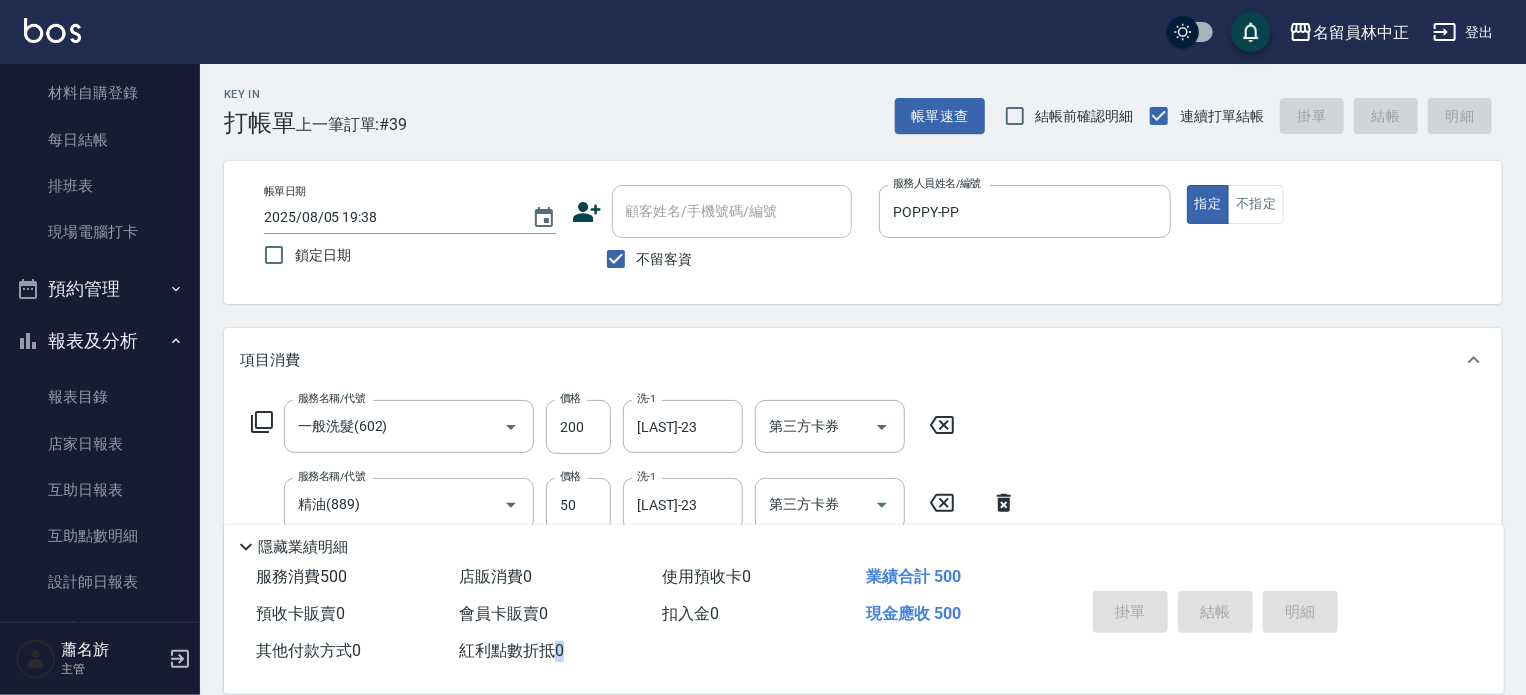 type 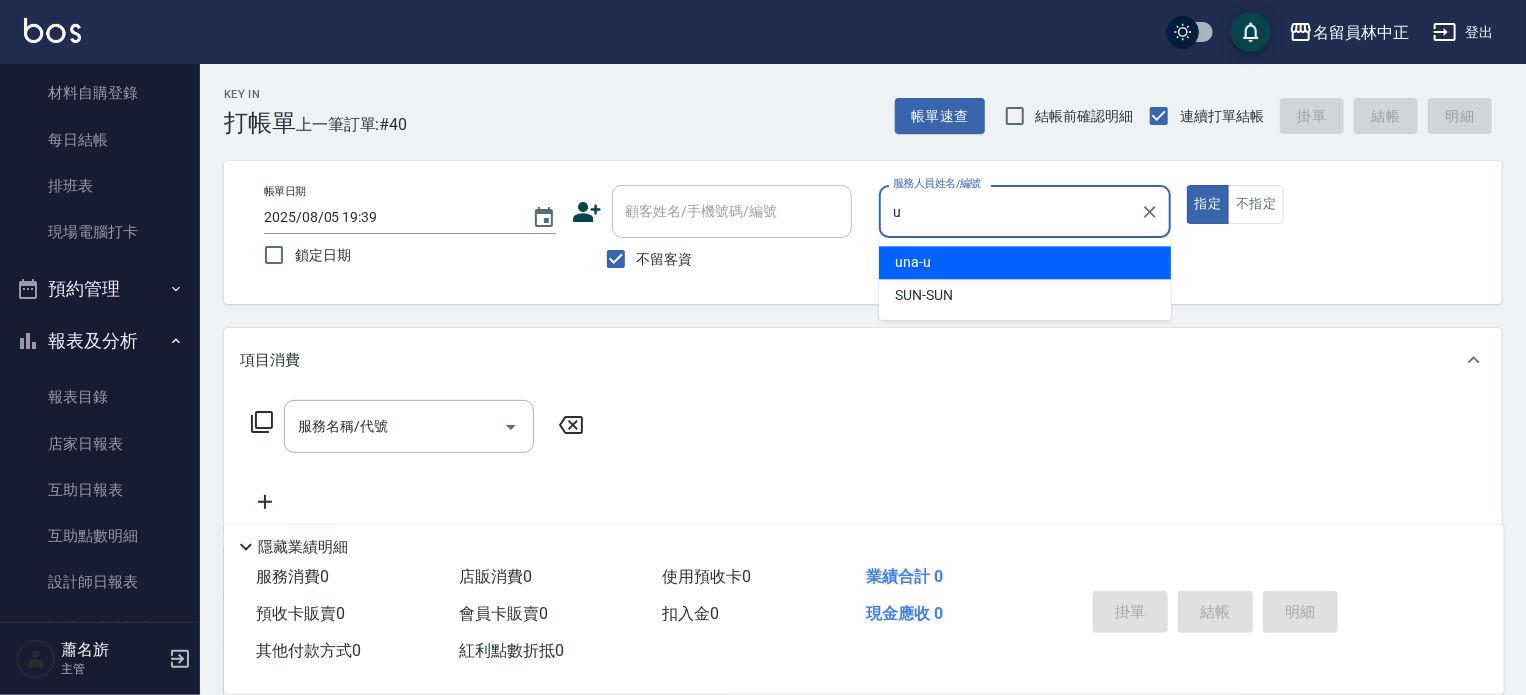type on "una-u" 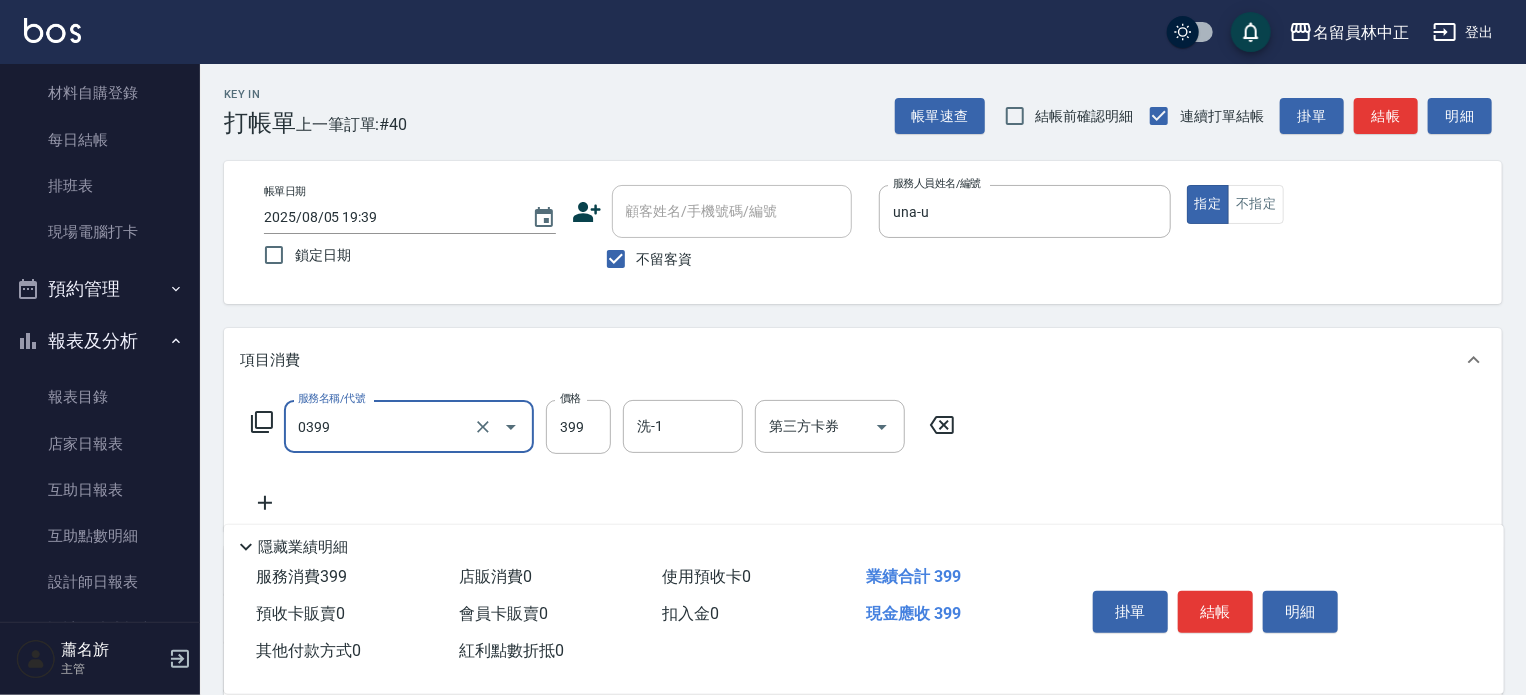 type on "海鹽SPA(0399)" 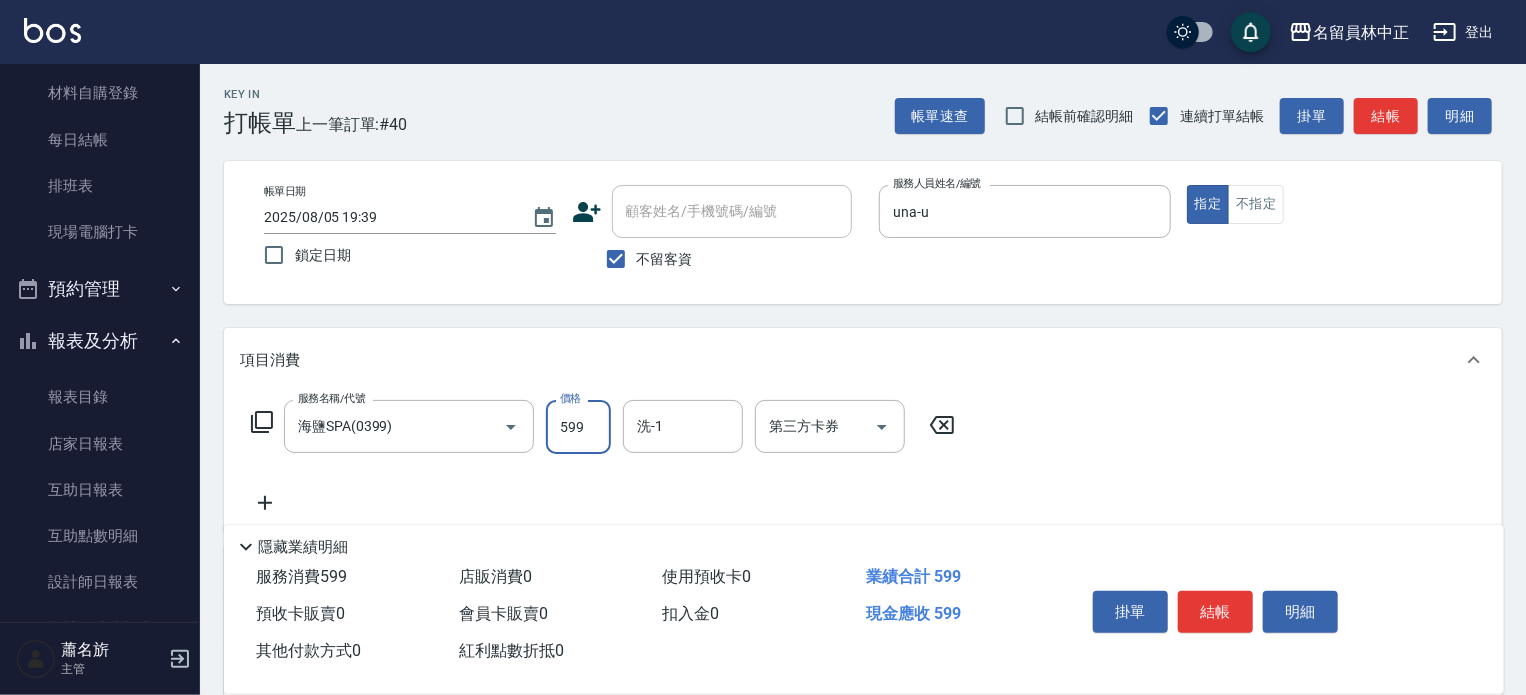 type on "599" 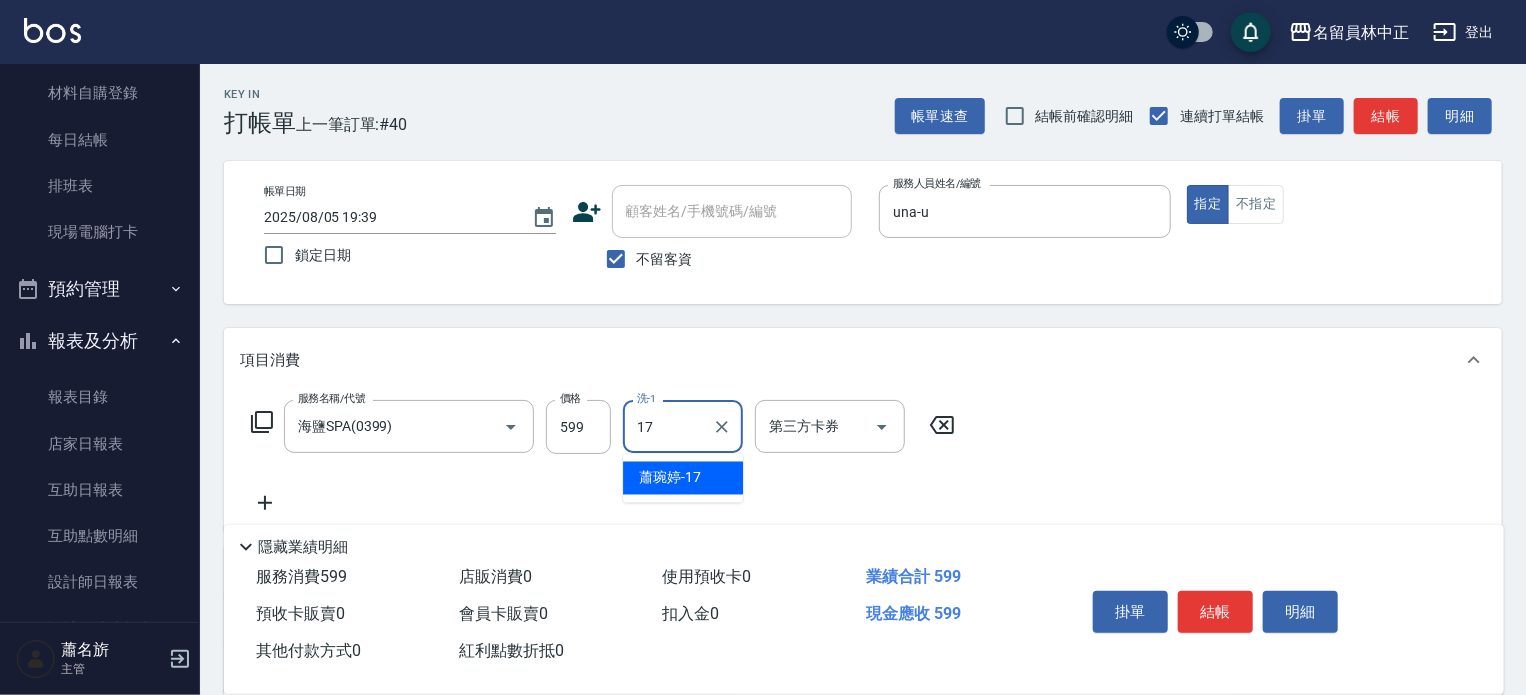 type on "[LAST]-17" 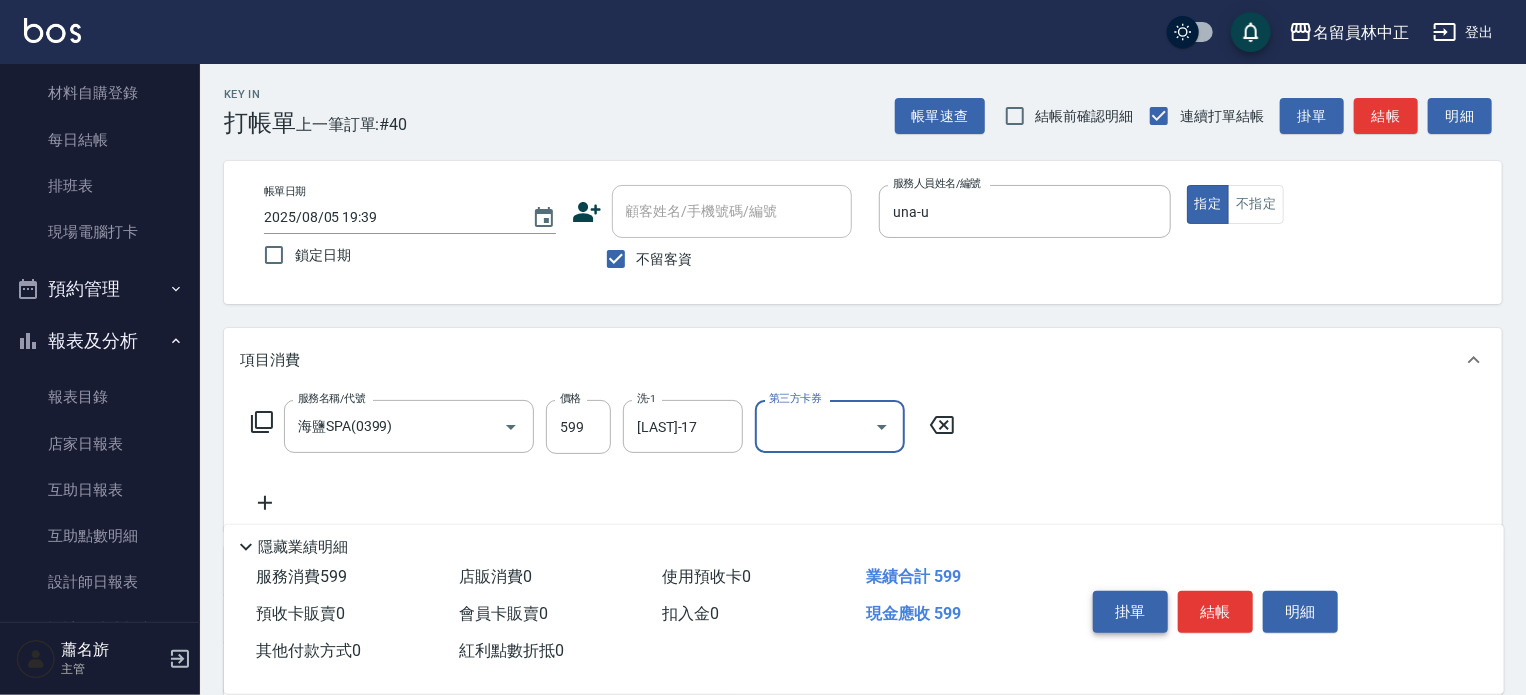 click on "掛單" at bounding box center (1130, 612) 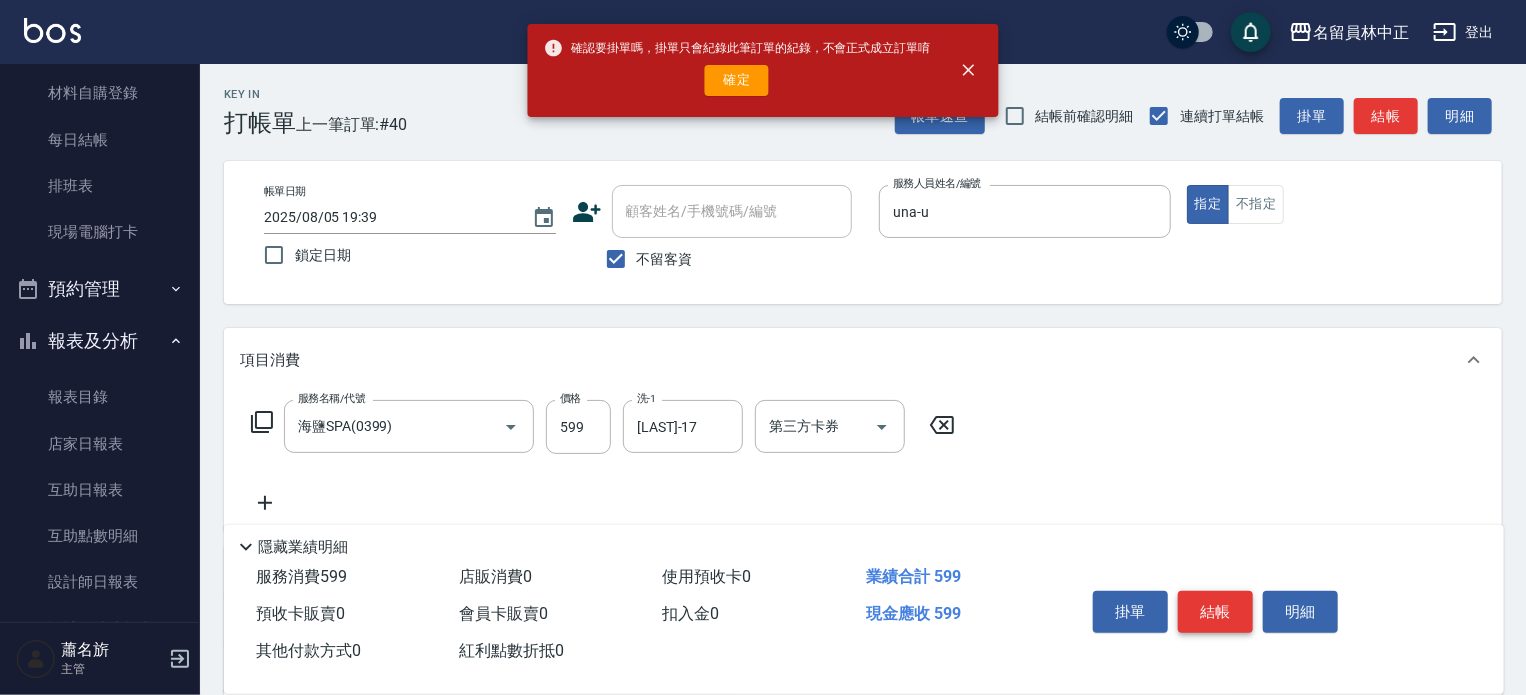 click on "結帳" at bounding box center [1215, 612] 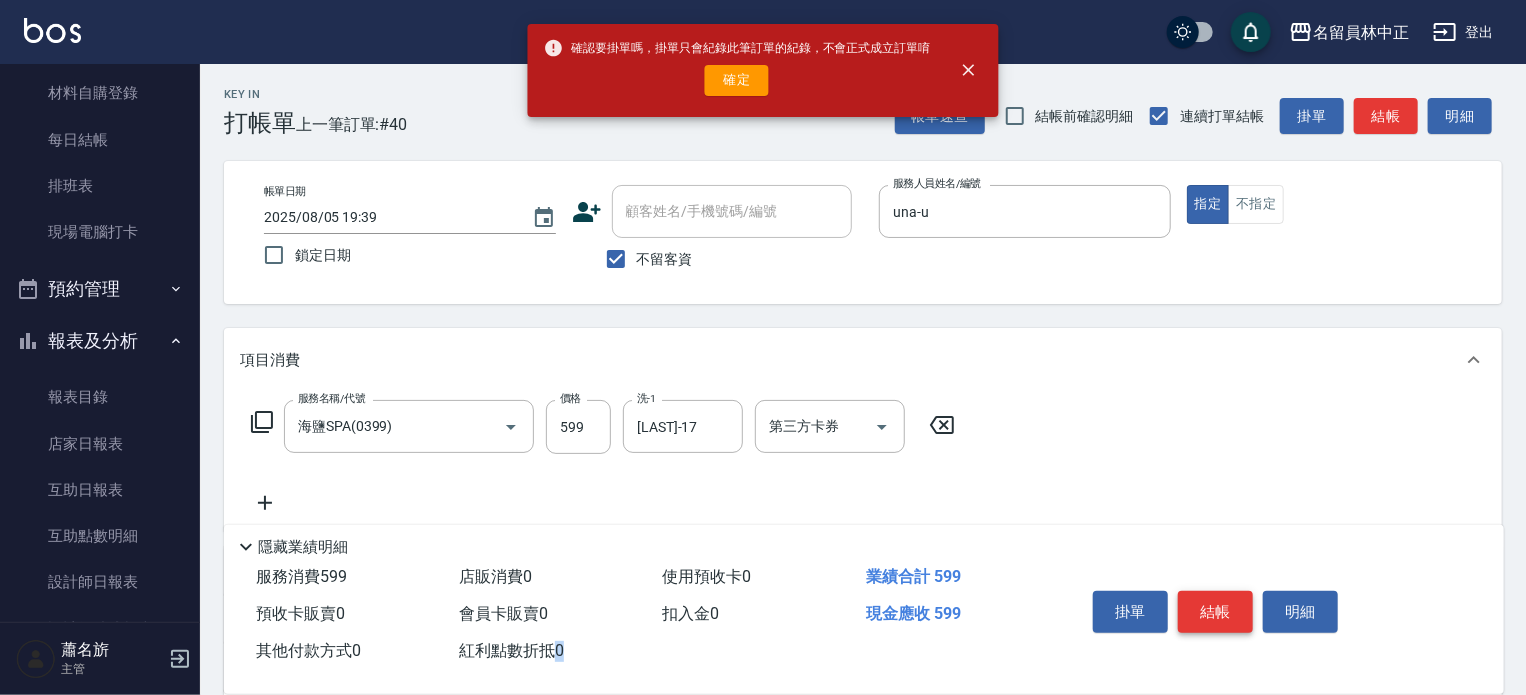 click on "掛單 結帳 明細" at bounding box center (1215, 614) 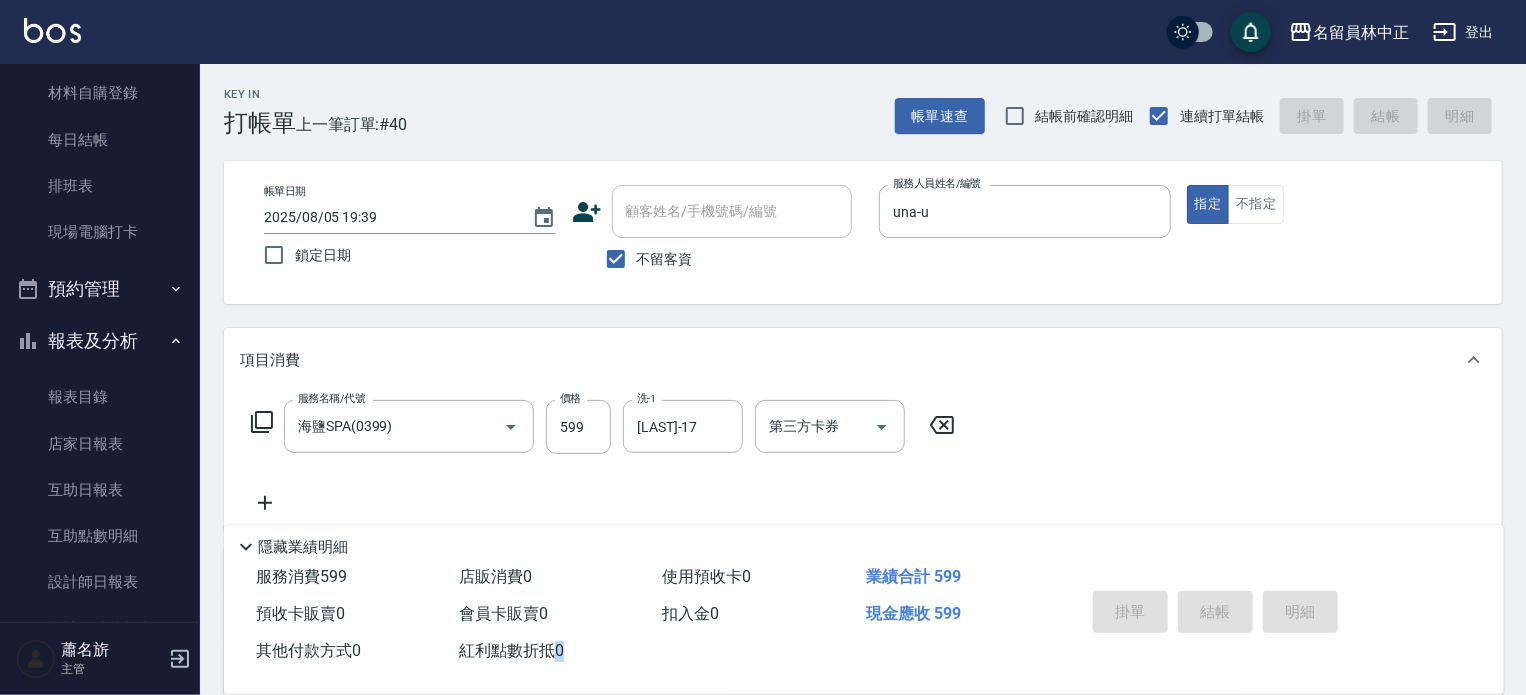 type 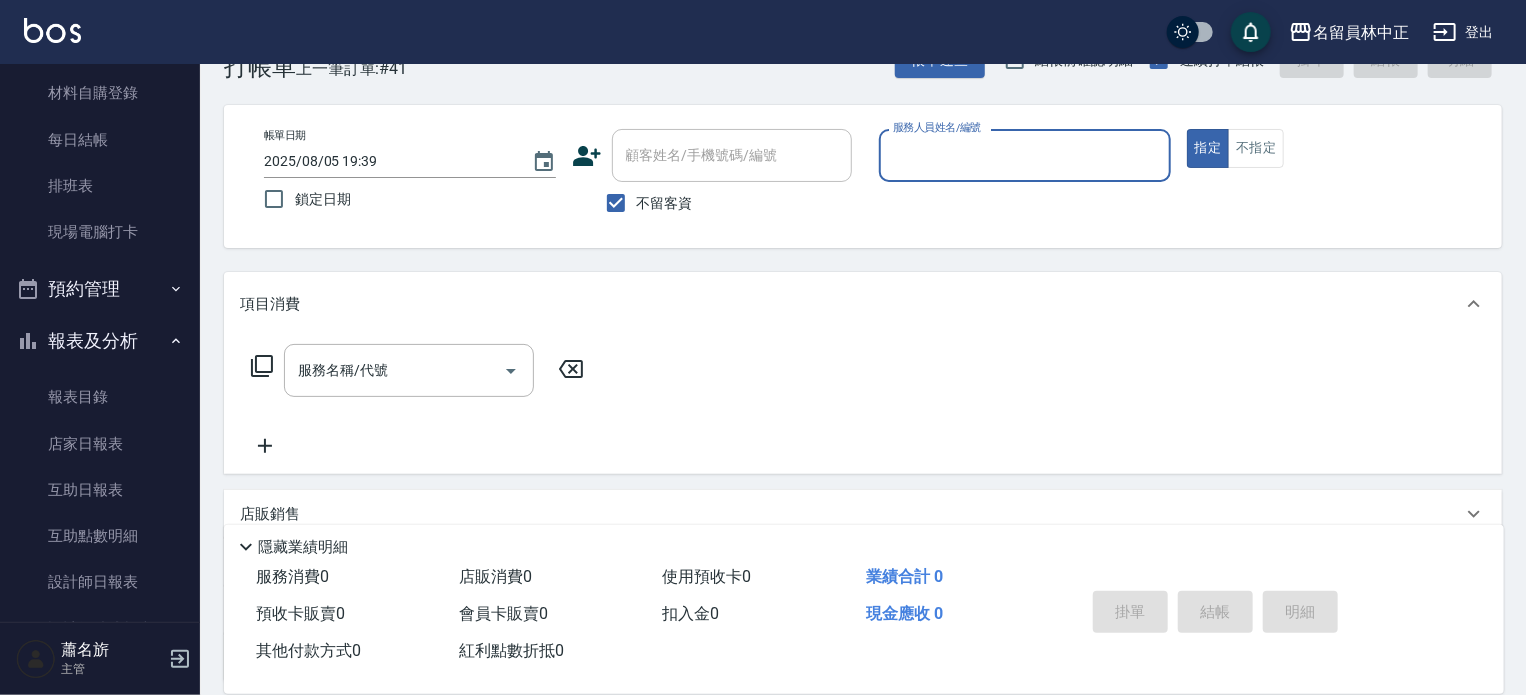 scroll, scrollTop: 100, scrollLeft: 0, axis: vertical 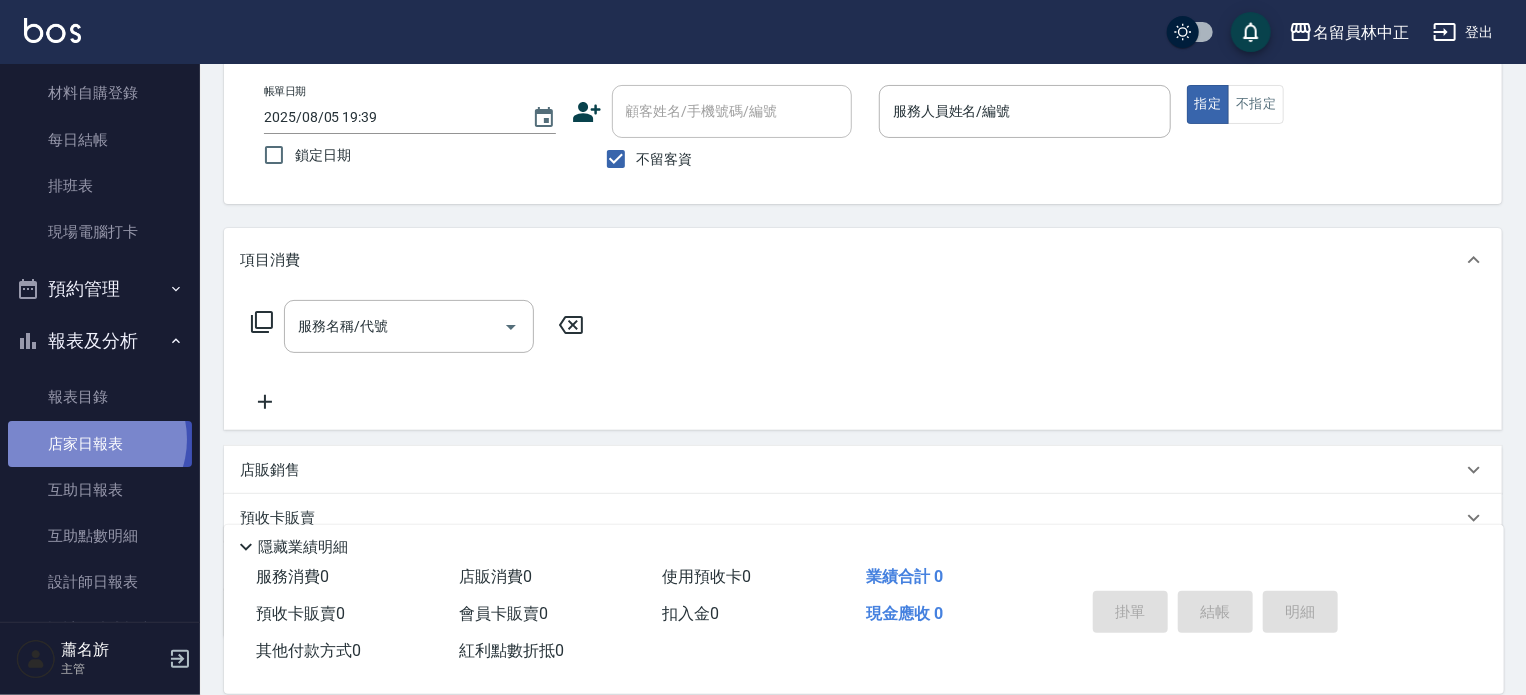 click on "店家日報表" at bounding box center [100, 444] 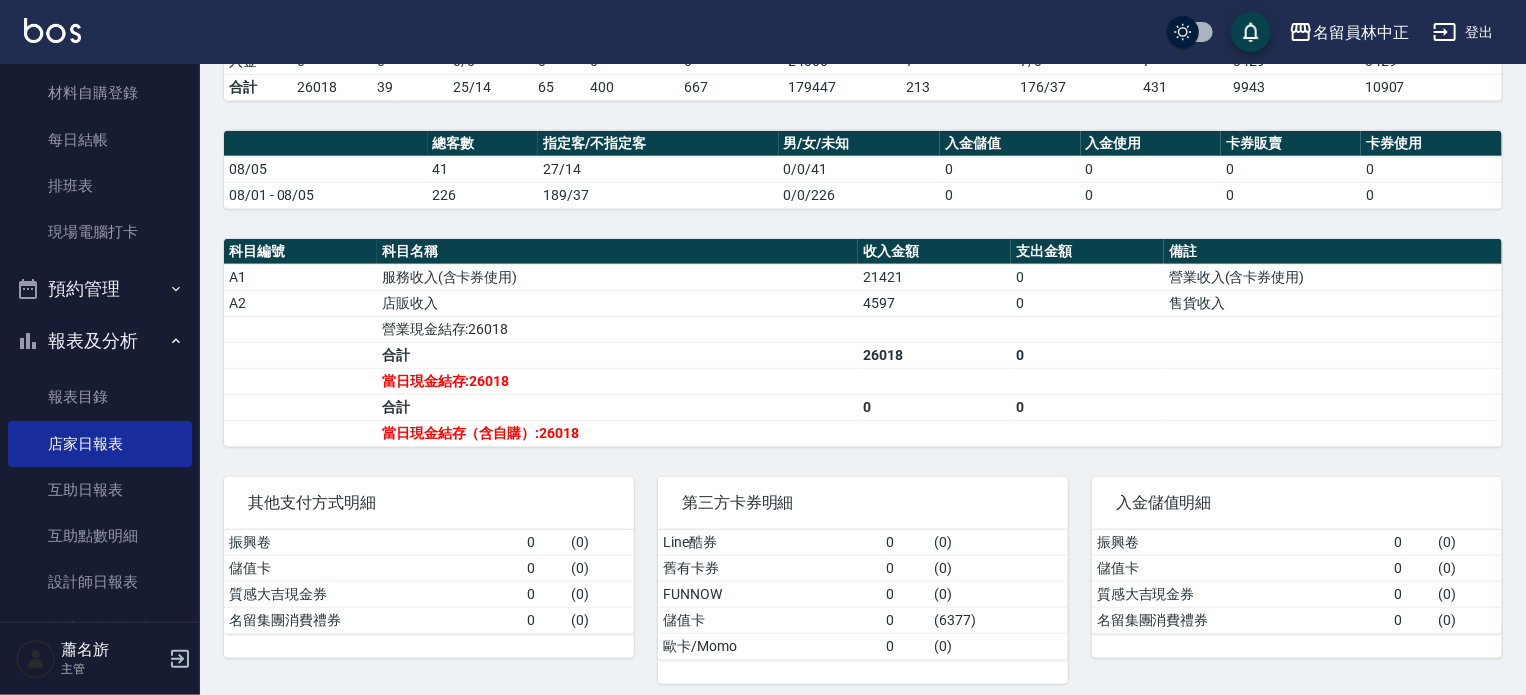scroll, scrollTop: 542, scrollLeft: 0, axis: vertical 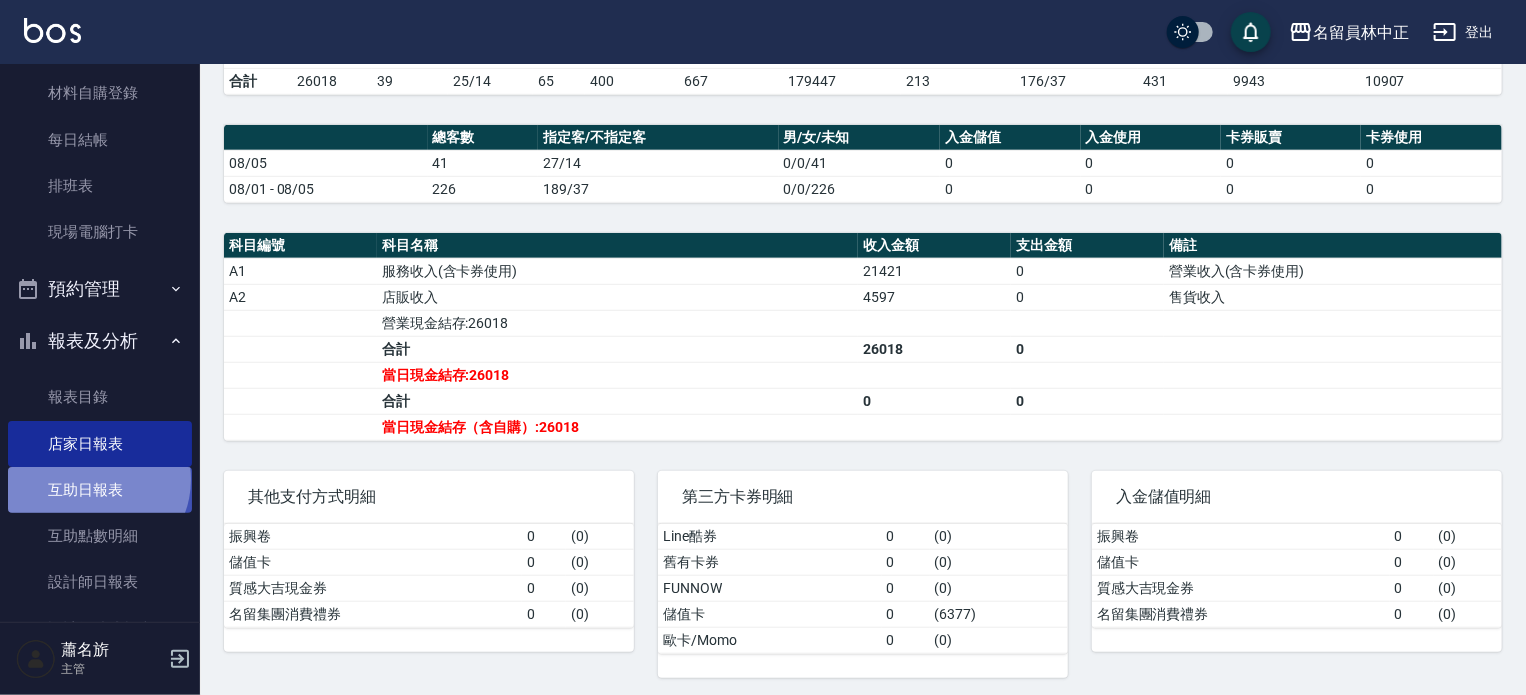 click on "互助日報表" at bounding box center (100, 490) 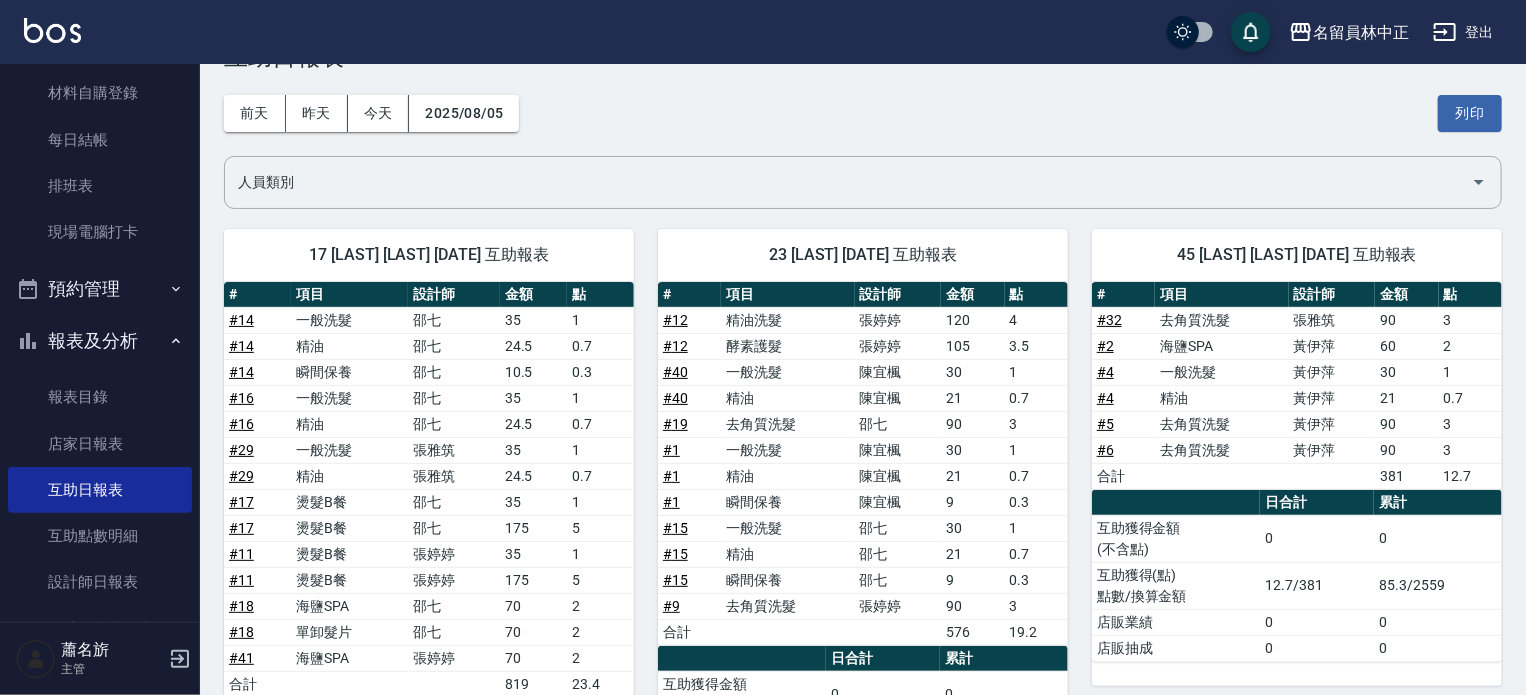 scroll, scrollTop: 100, scrollLeft: 0, axis: vertical 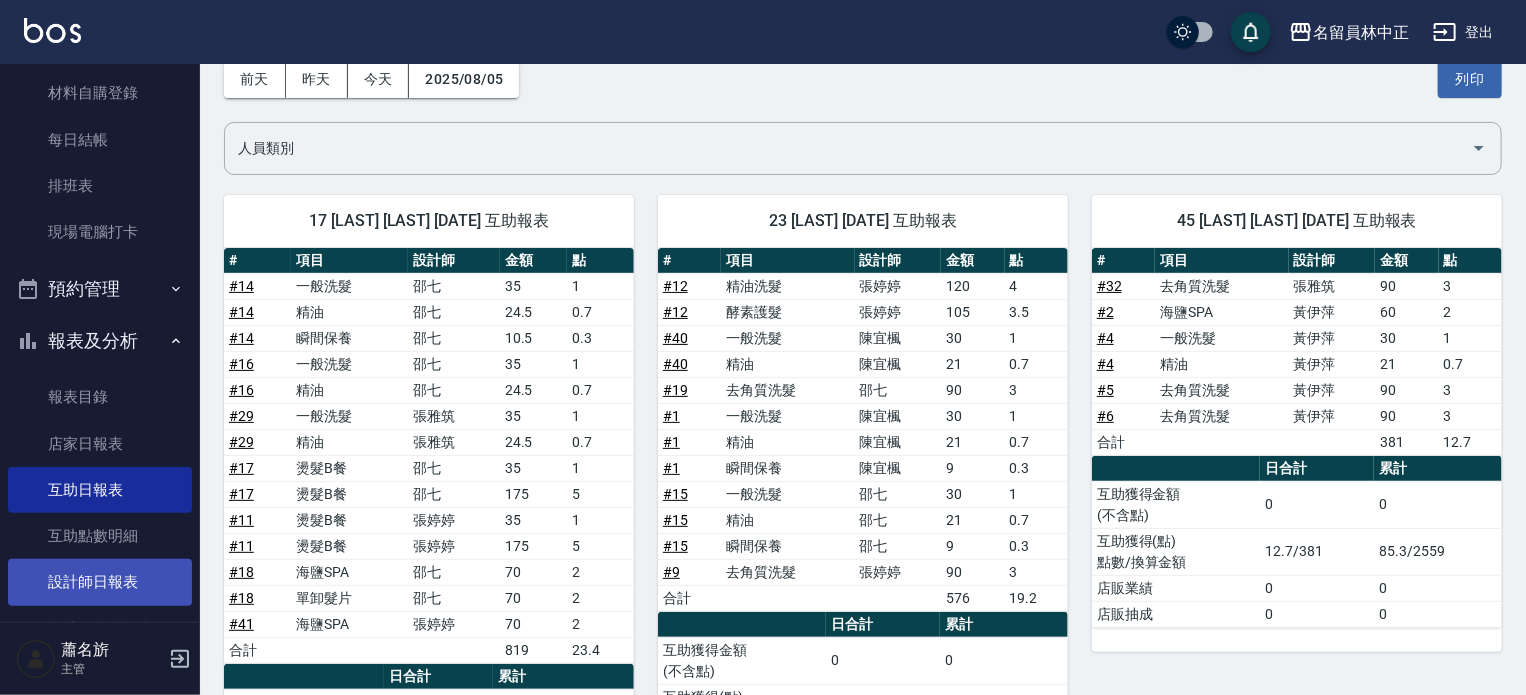 click on "設計師日報表" at bounding box center [100, 582] 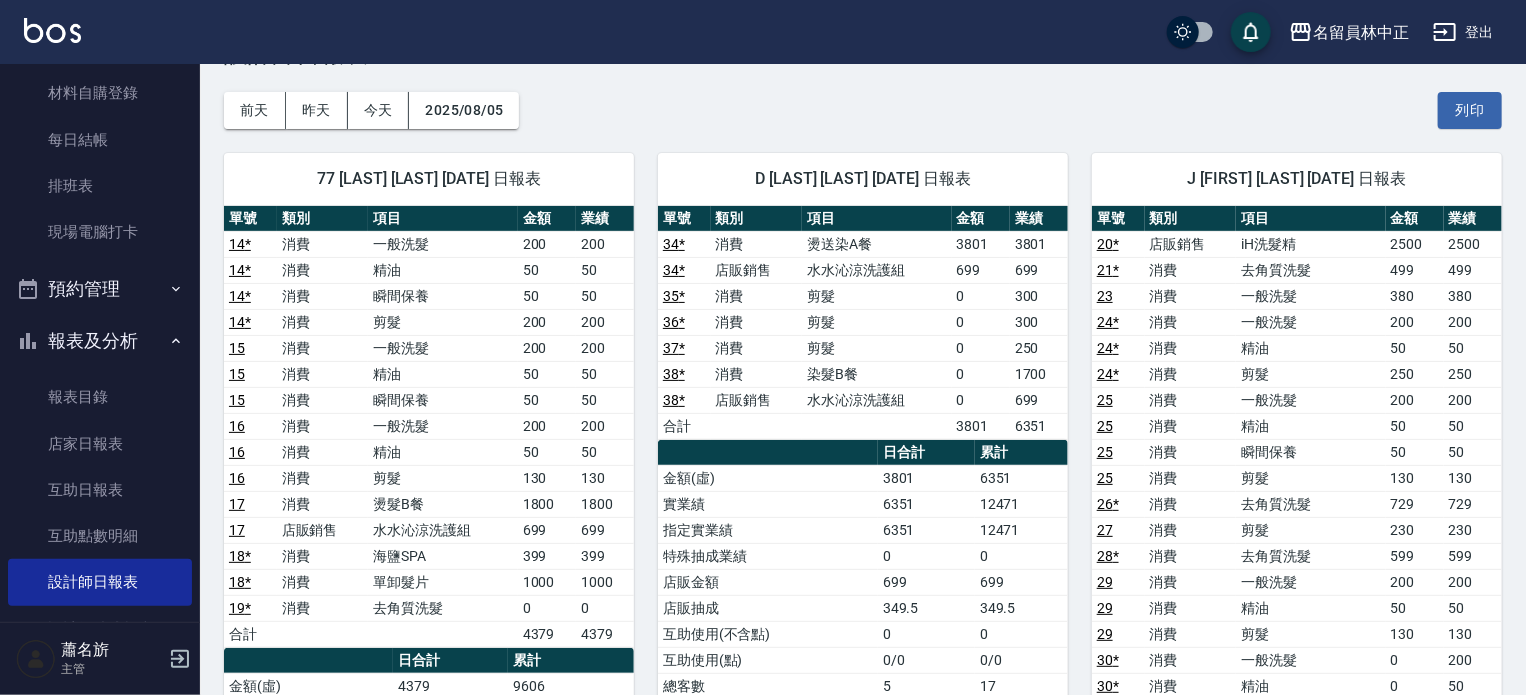 scroll, scrollTop: 100, scrollLeft: 0, axis: vertical 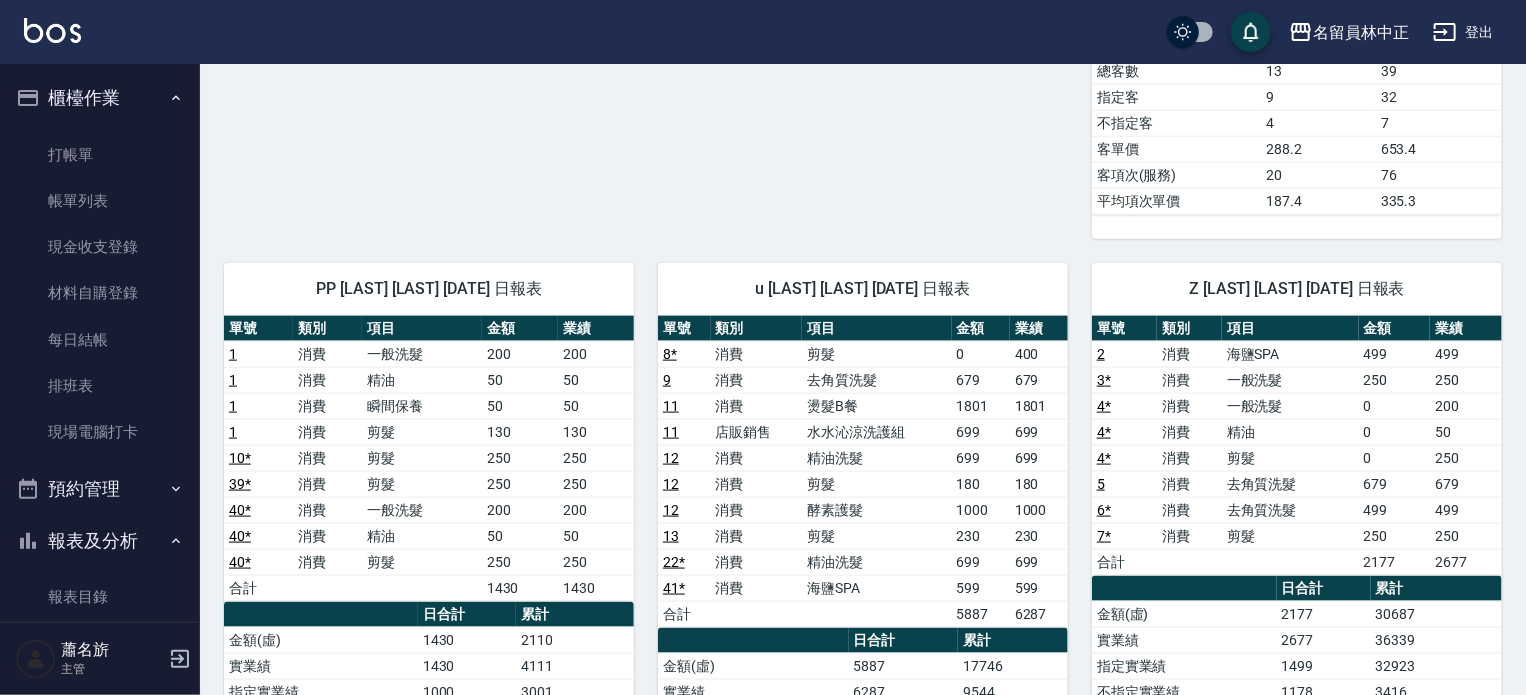 click on "Z [LAST] [LAST] [DATE] 日報表" at bounding box center [1297, 289] 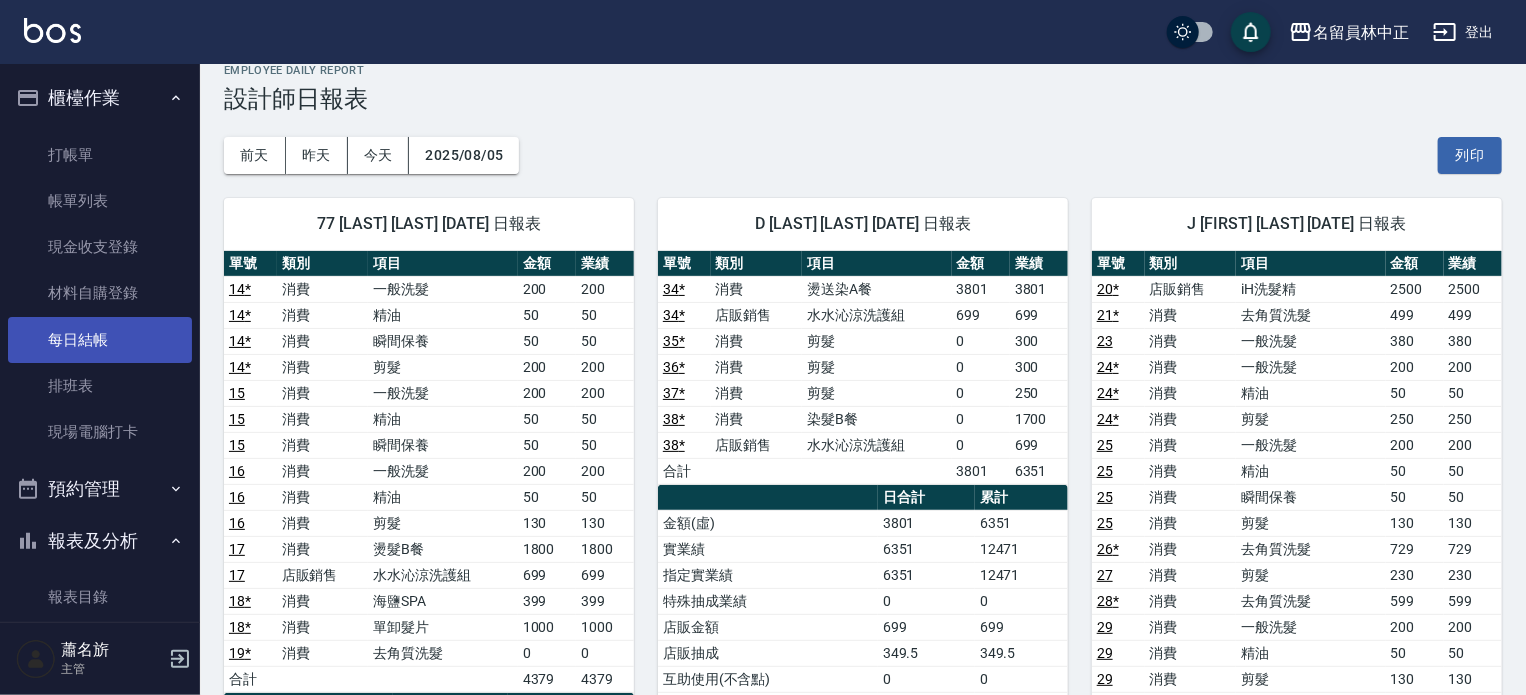 scroll, scrollTop: 0, scrollLeft: 0, axis: both 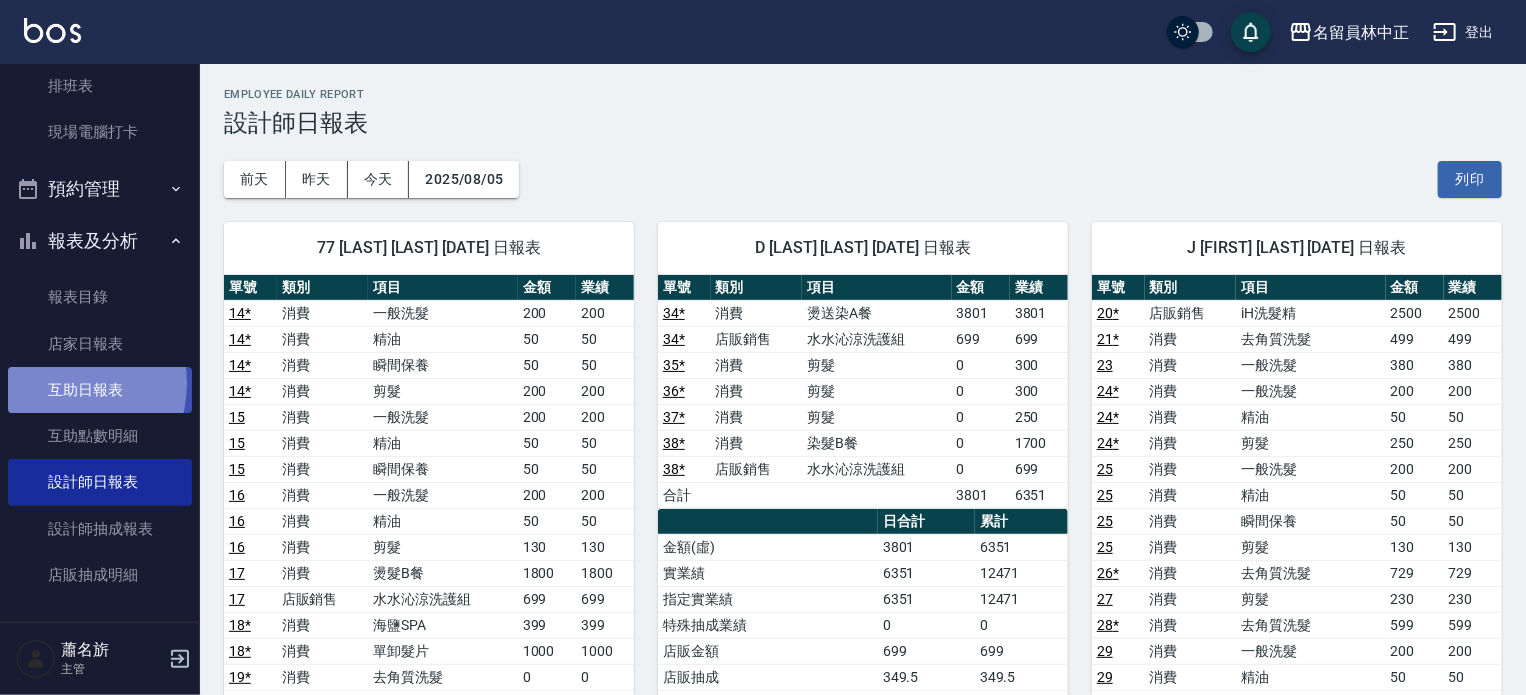 click on "互助日報表" at bounding box center (100, 390) 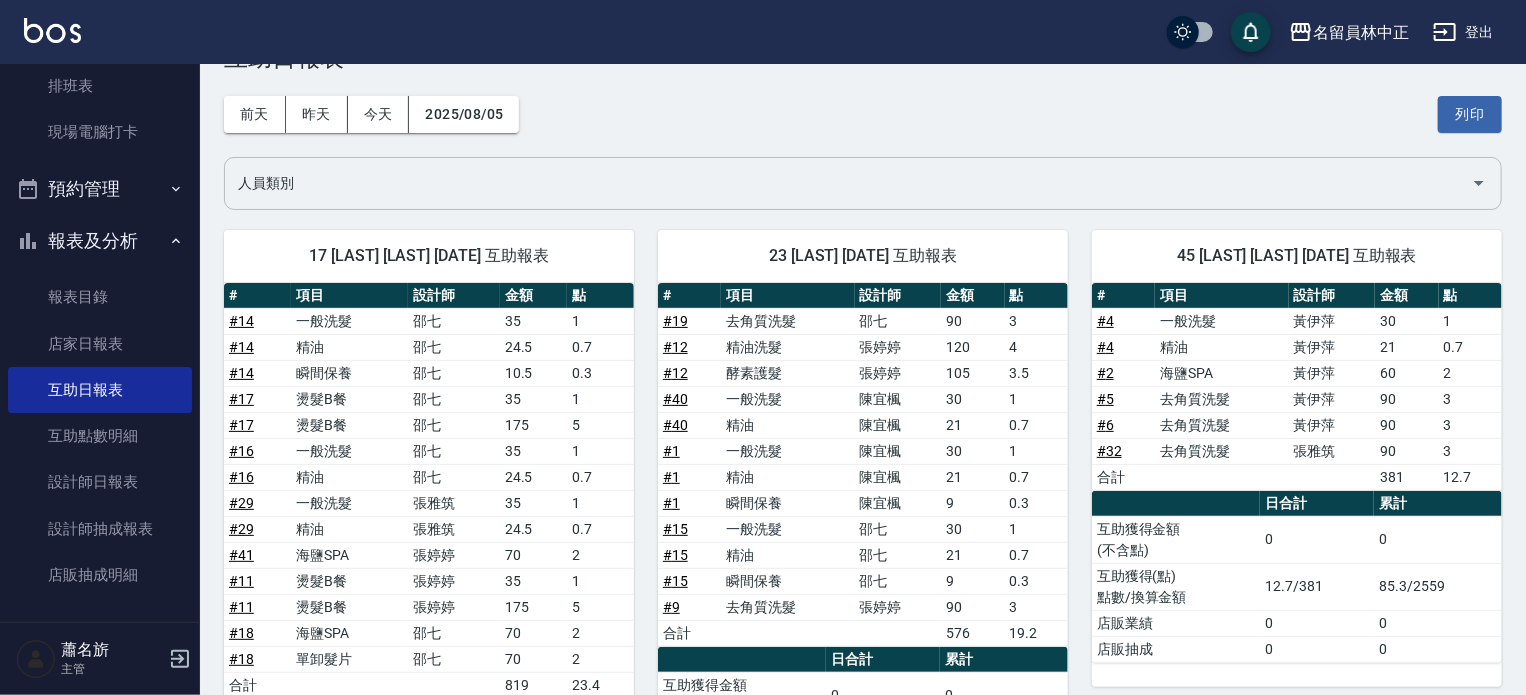 scroll, scrollTop: 0, scrollLeft: 0, axis: both 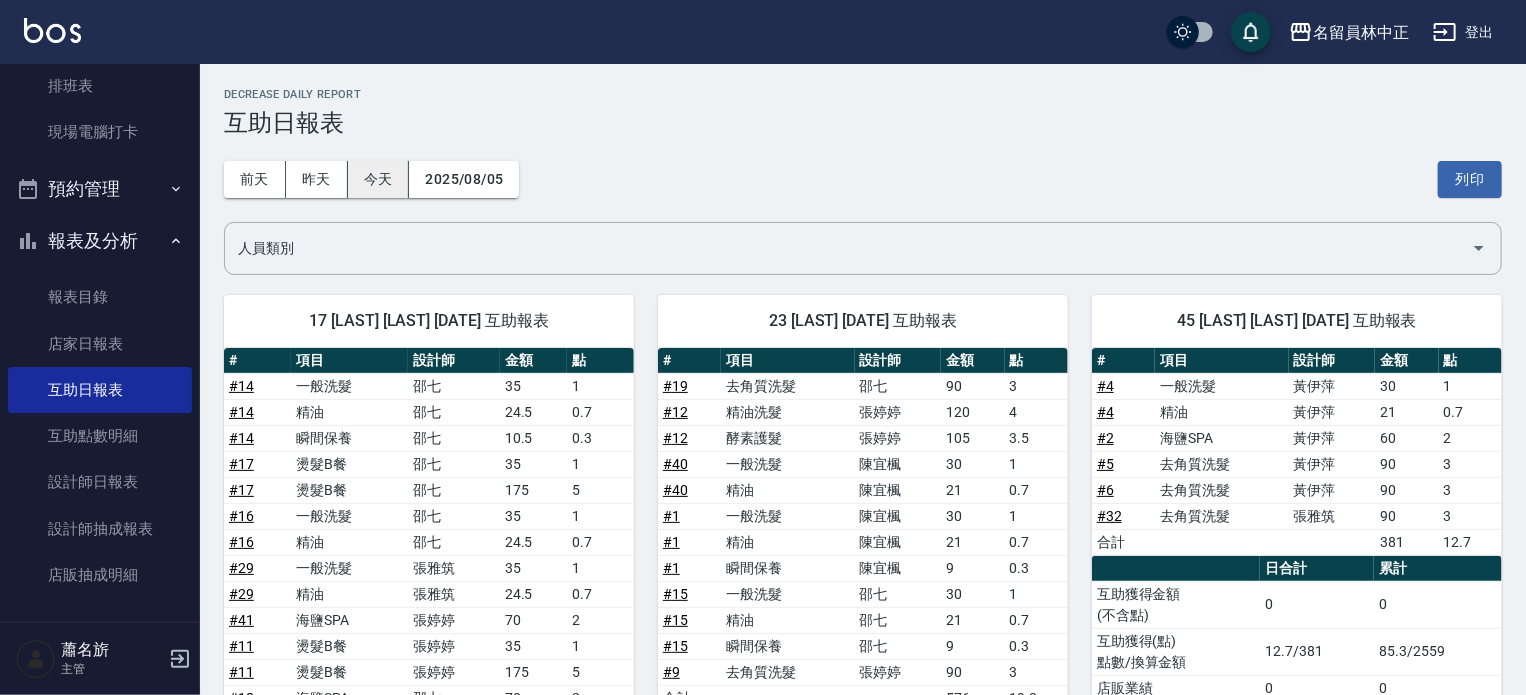 click on "今天" at bounding box center [379, 179] 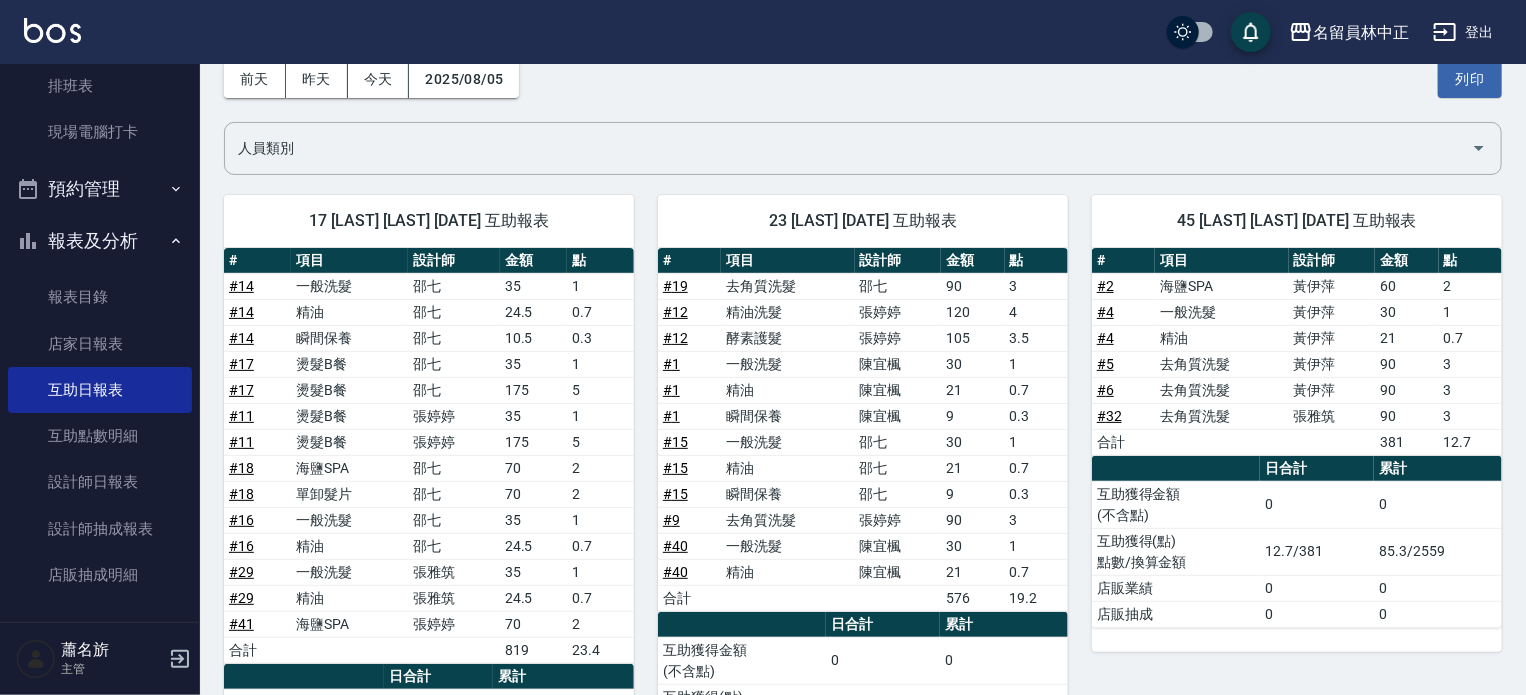 scroll, scrollTop: 0, scrollLeft: 0, axis: both 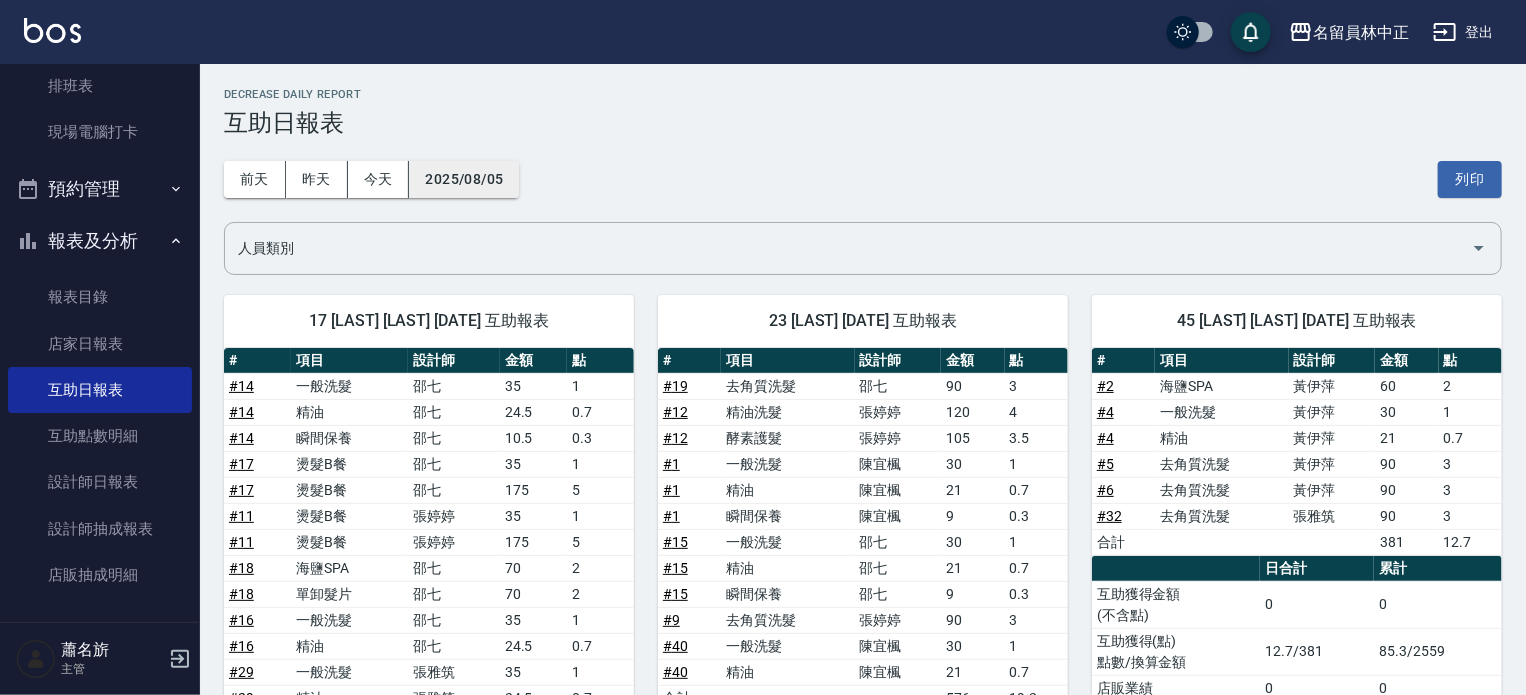 click on "2025/08/05" at bounding box center [464, 179] 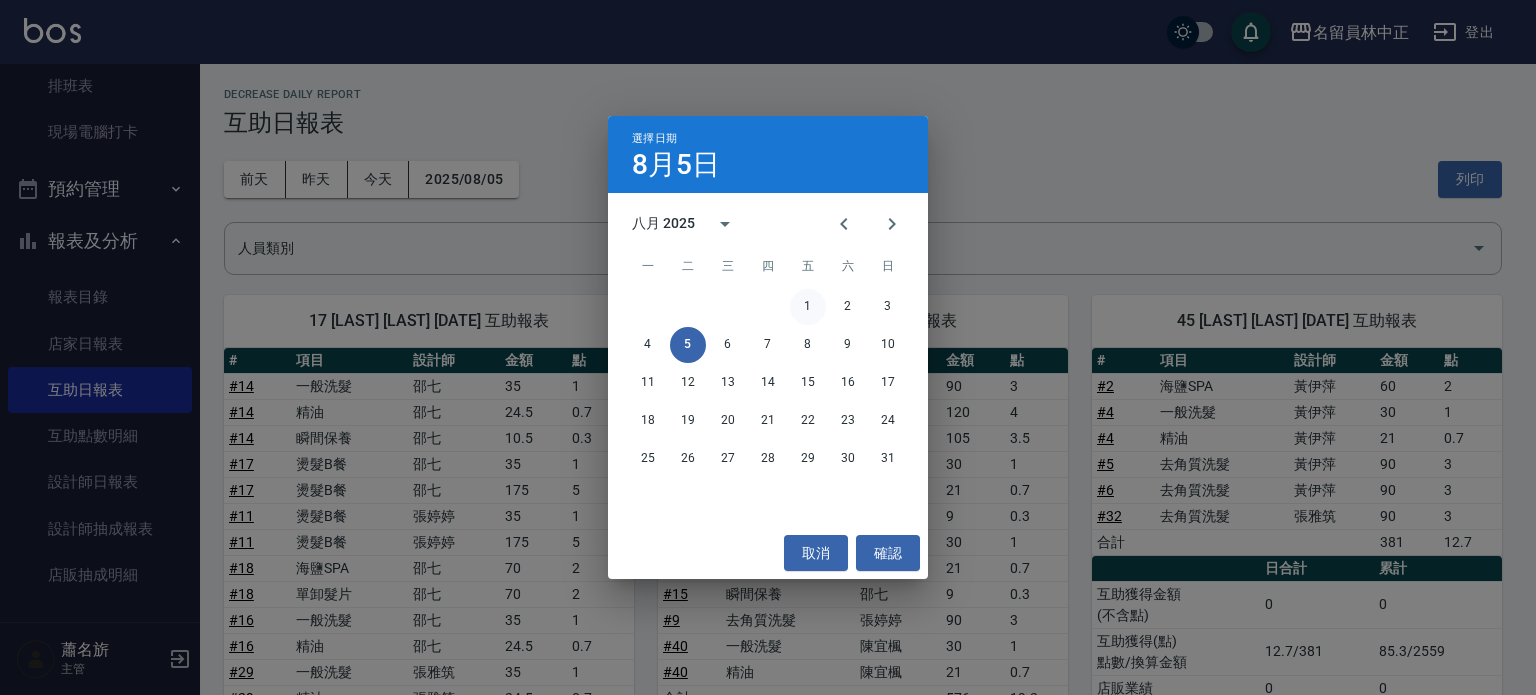 click on "1" at bounding box center [808, 307] 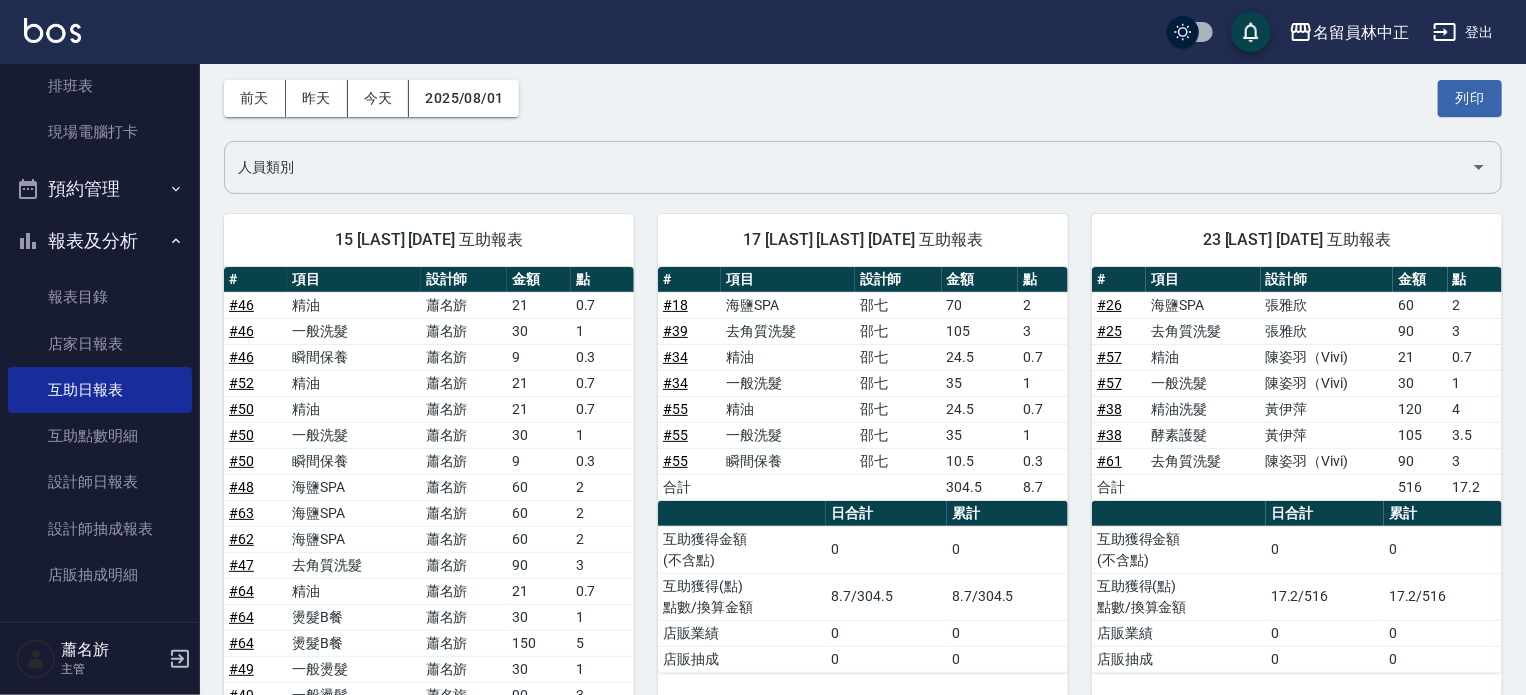 scroll, scrollTop: 0, scrollLeft: 0, axis: both 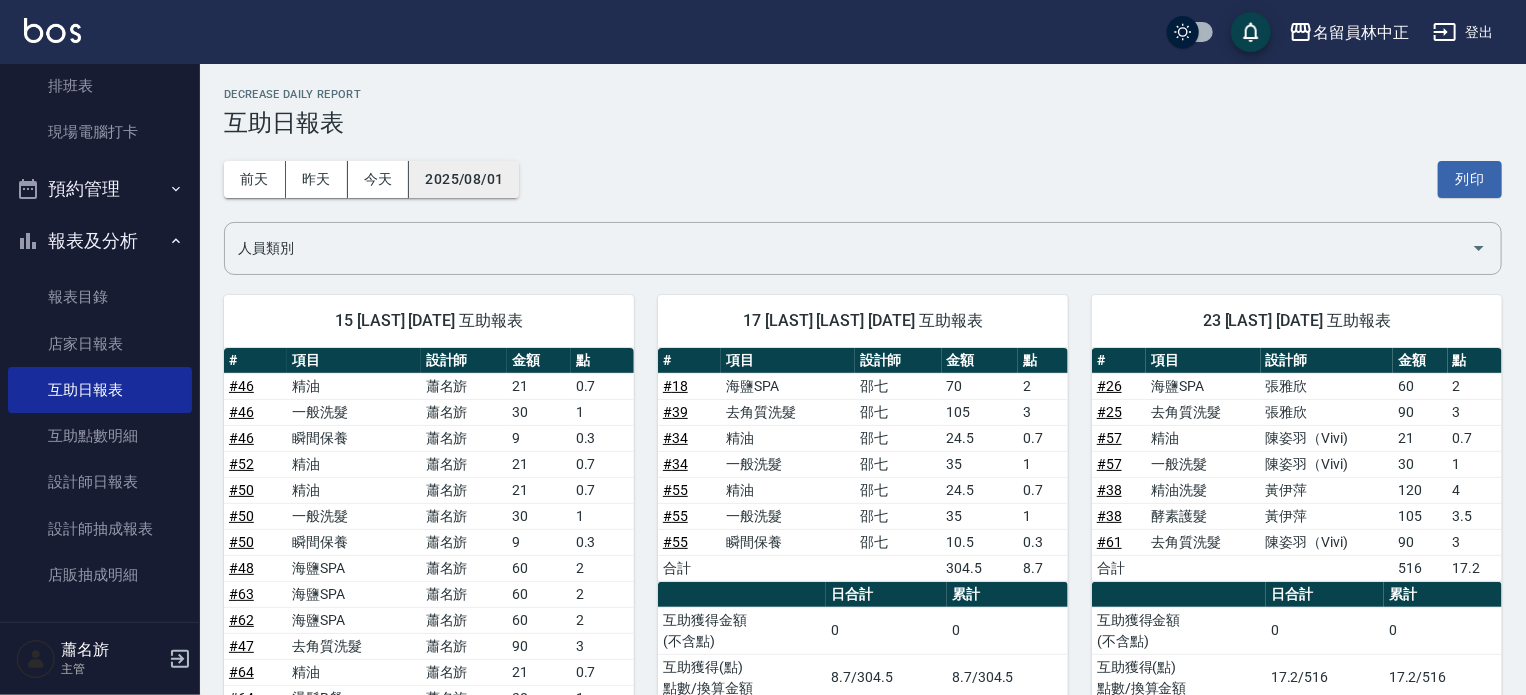 click on "2025/08/01" at bounding box center (464, 179) 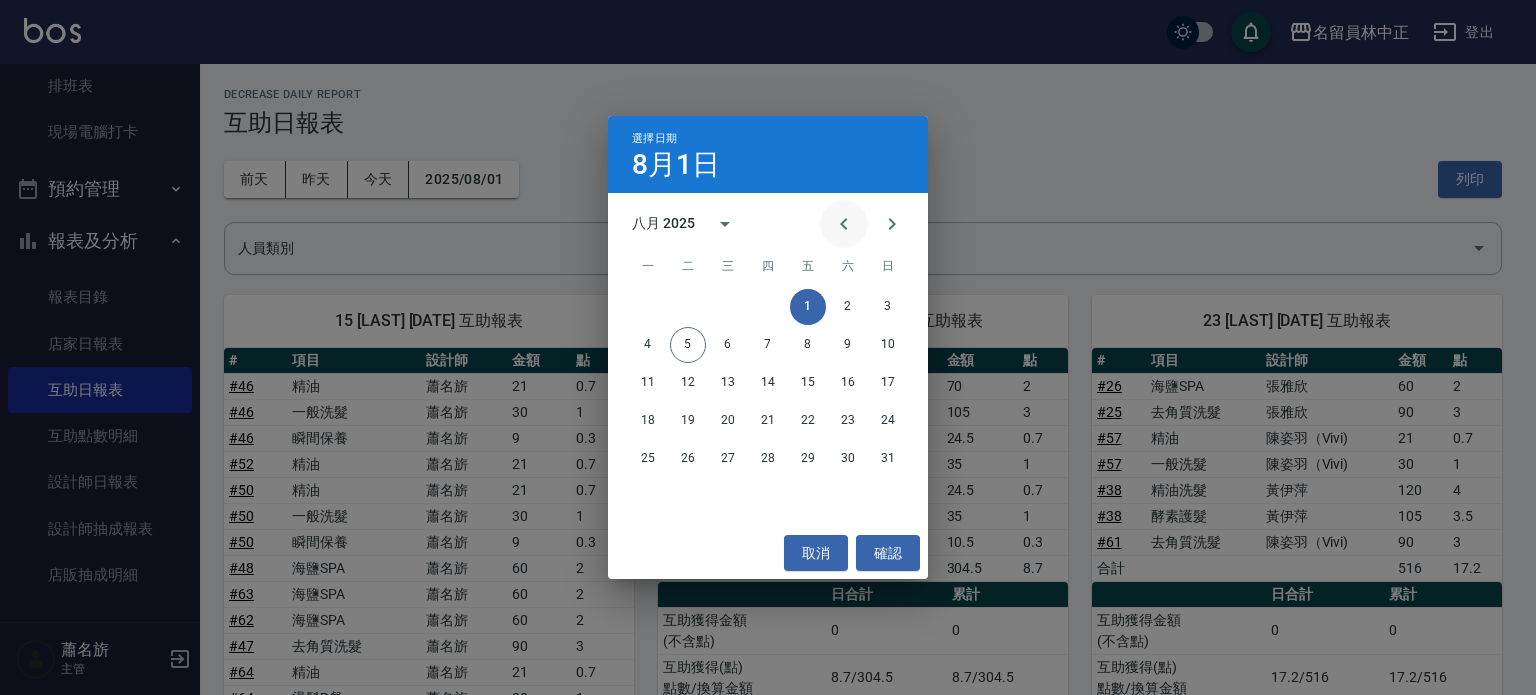 click 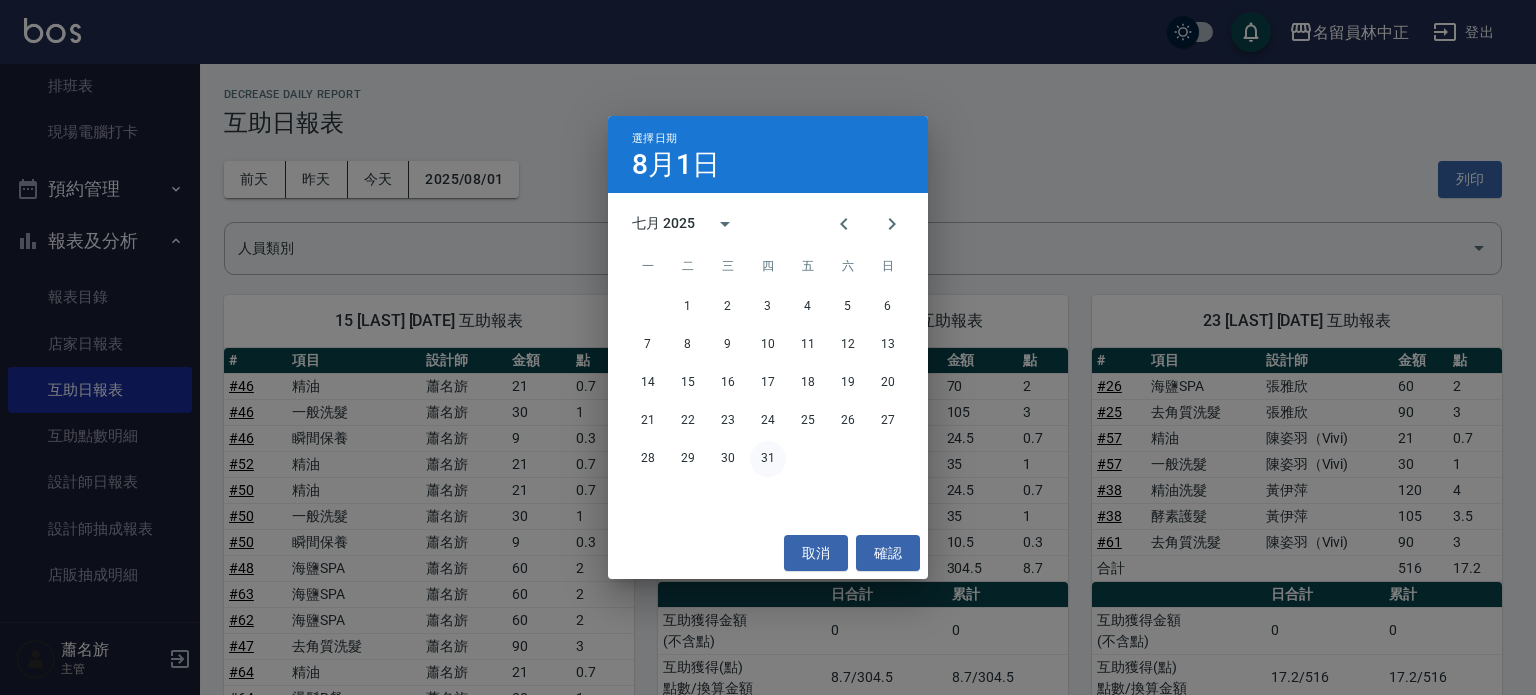 click on "31" at bounding box center (768, 459) 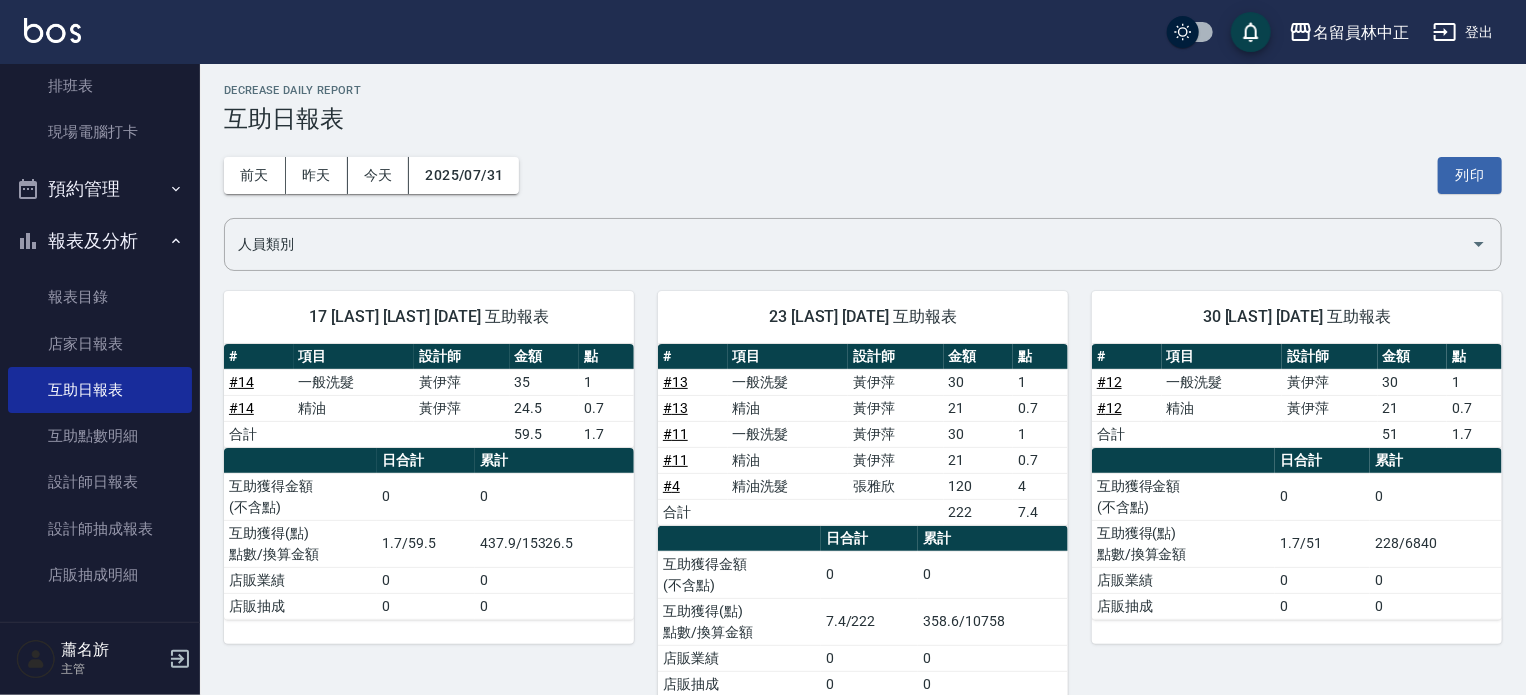 scroll, scrollTop: 0, scrollLeft: 0, axis: both 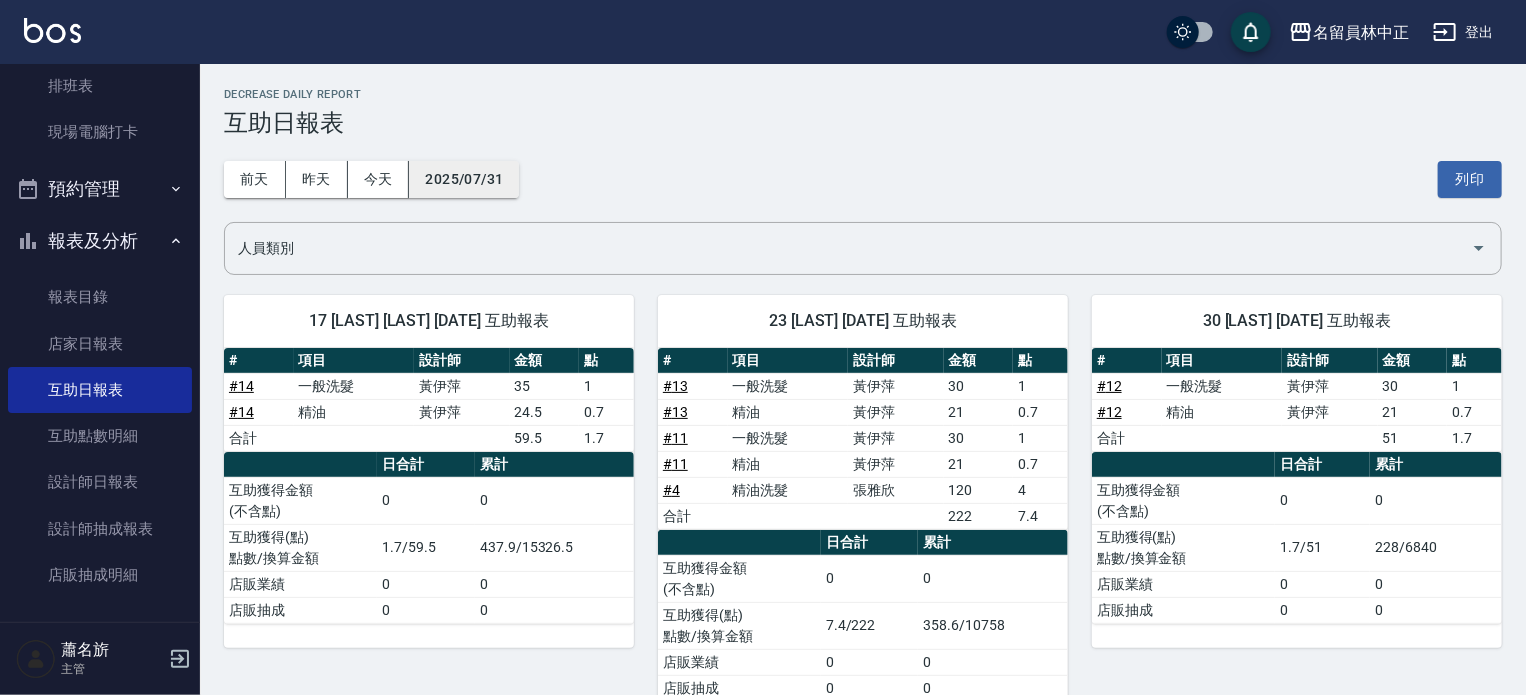 click on "2025/07/31" at bounding box center [464, 179] 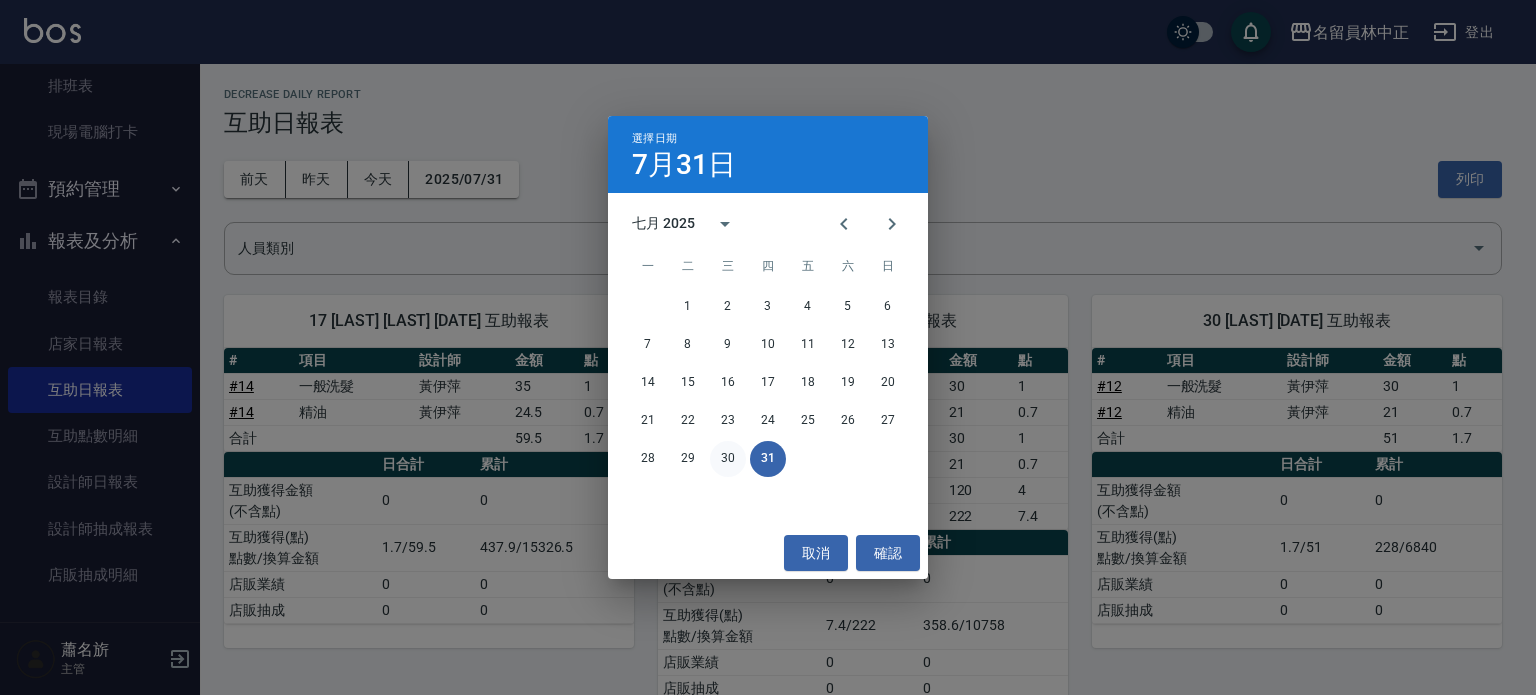 click on "30" at bounding box center [728, 459] 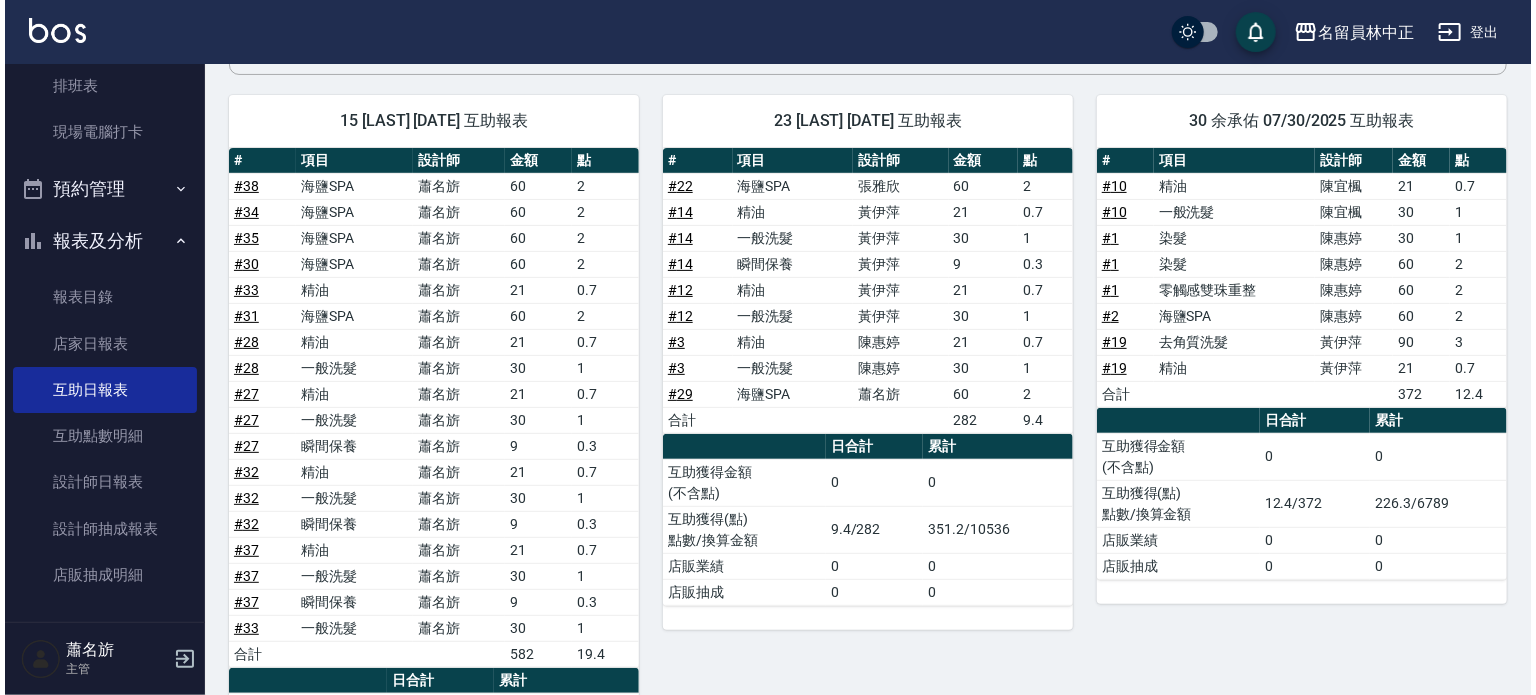 scroll, scrollTop: 100, scrollLeft: 0, axis: vertical 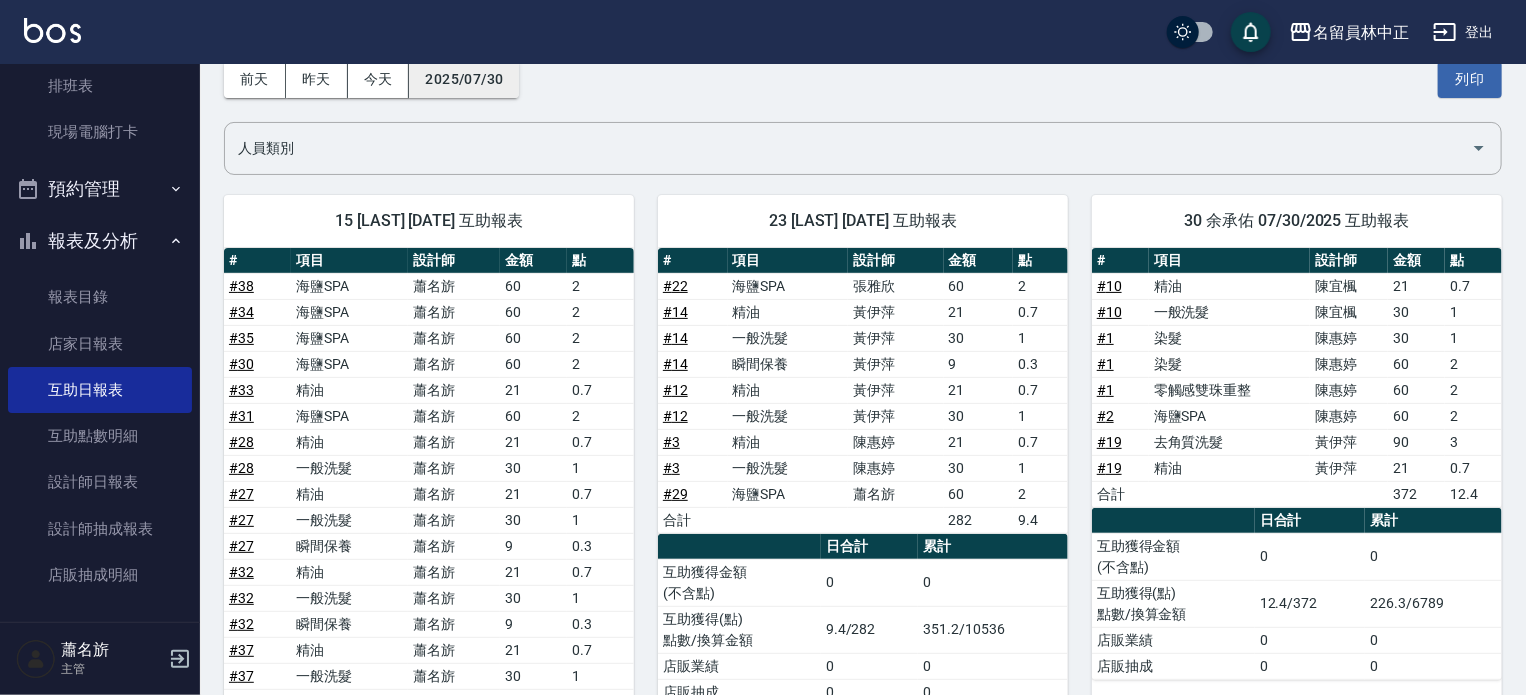 click on "2025/07/30" at bounding box center (464, 79) 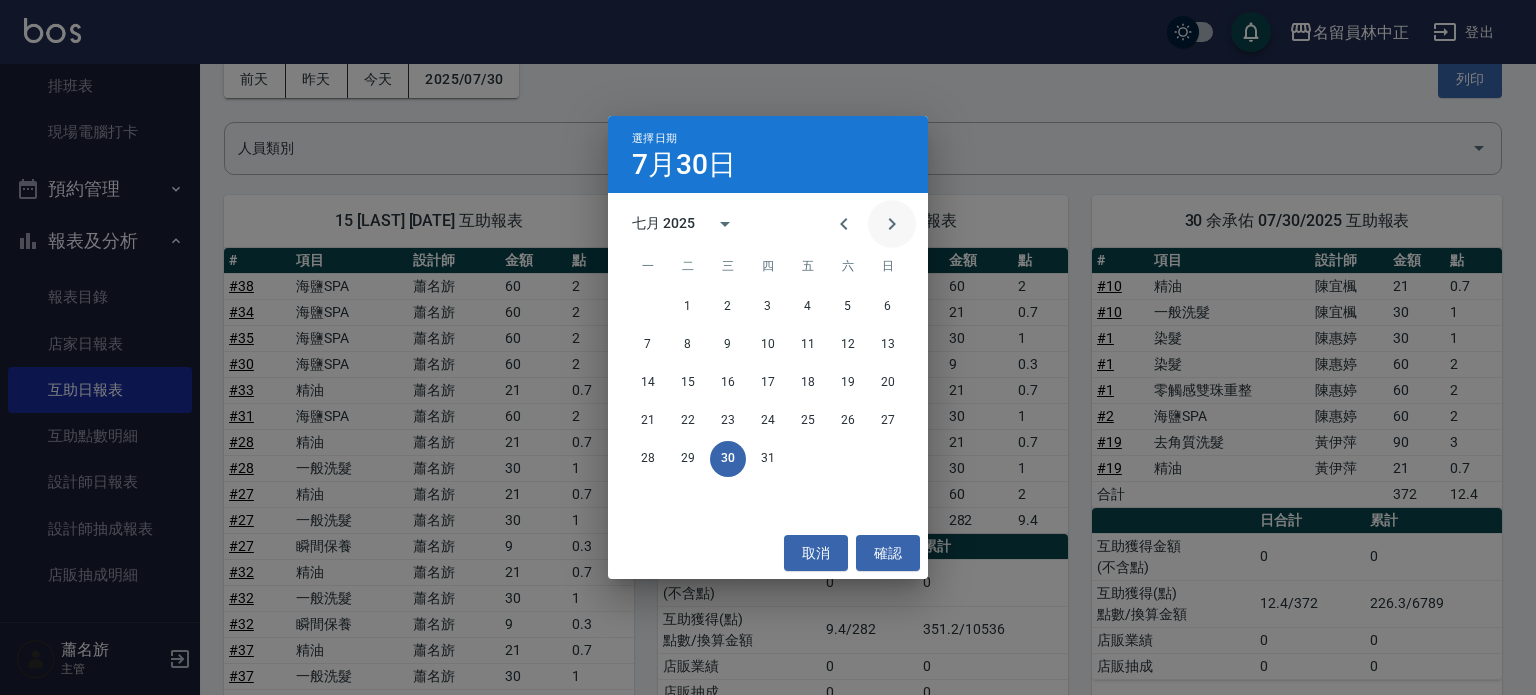 click 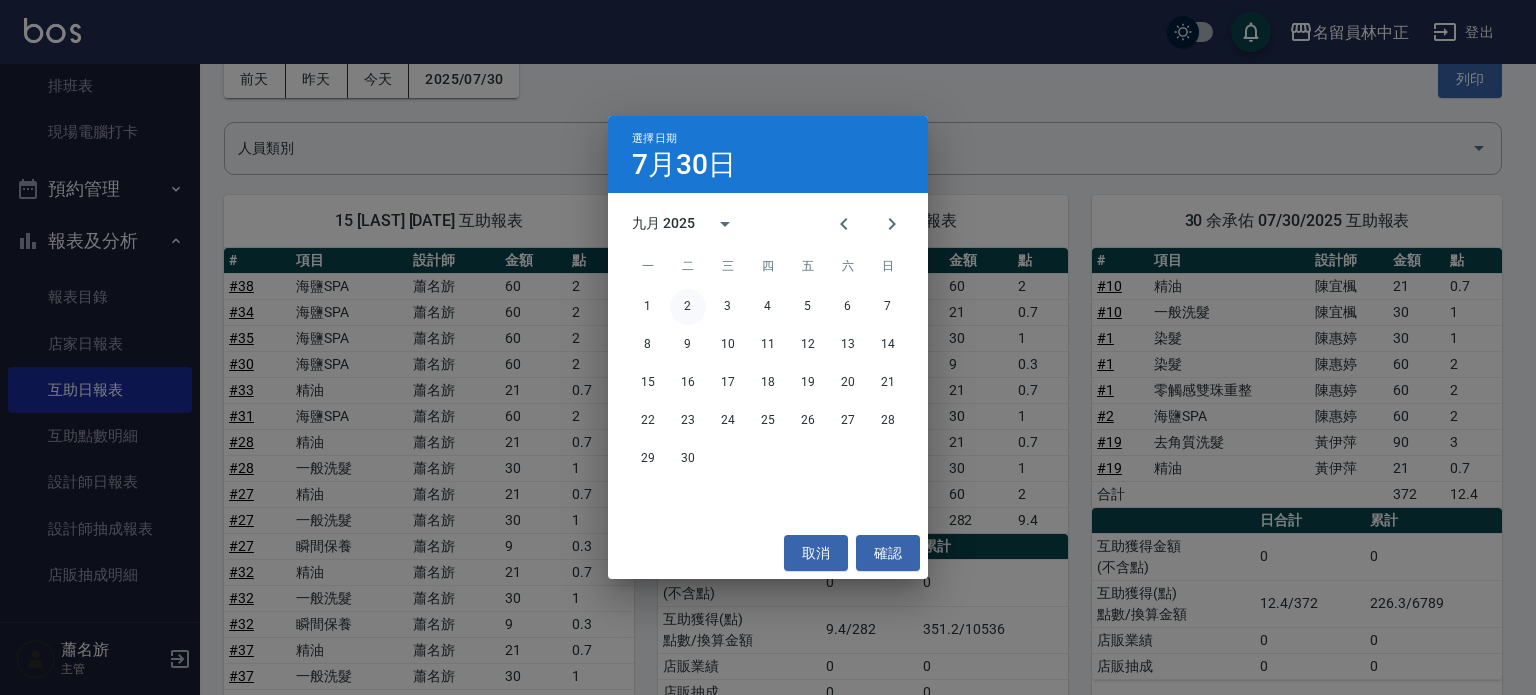 click on "2" at bounding box center (688, 307) 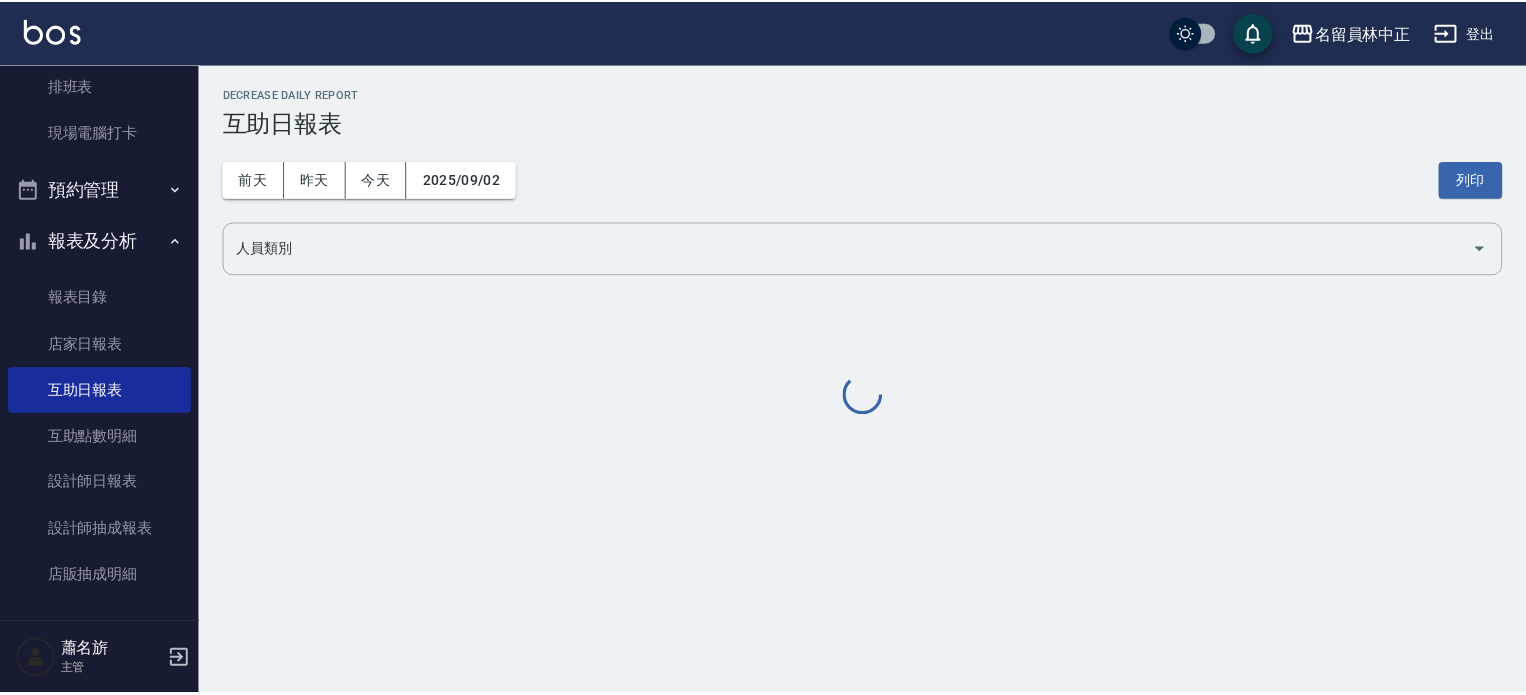 scroll, scrollTop: 0, scrollLeft: 0, axis: both 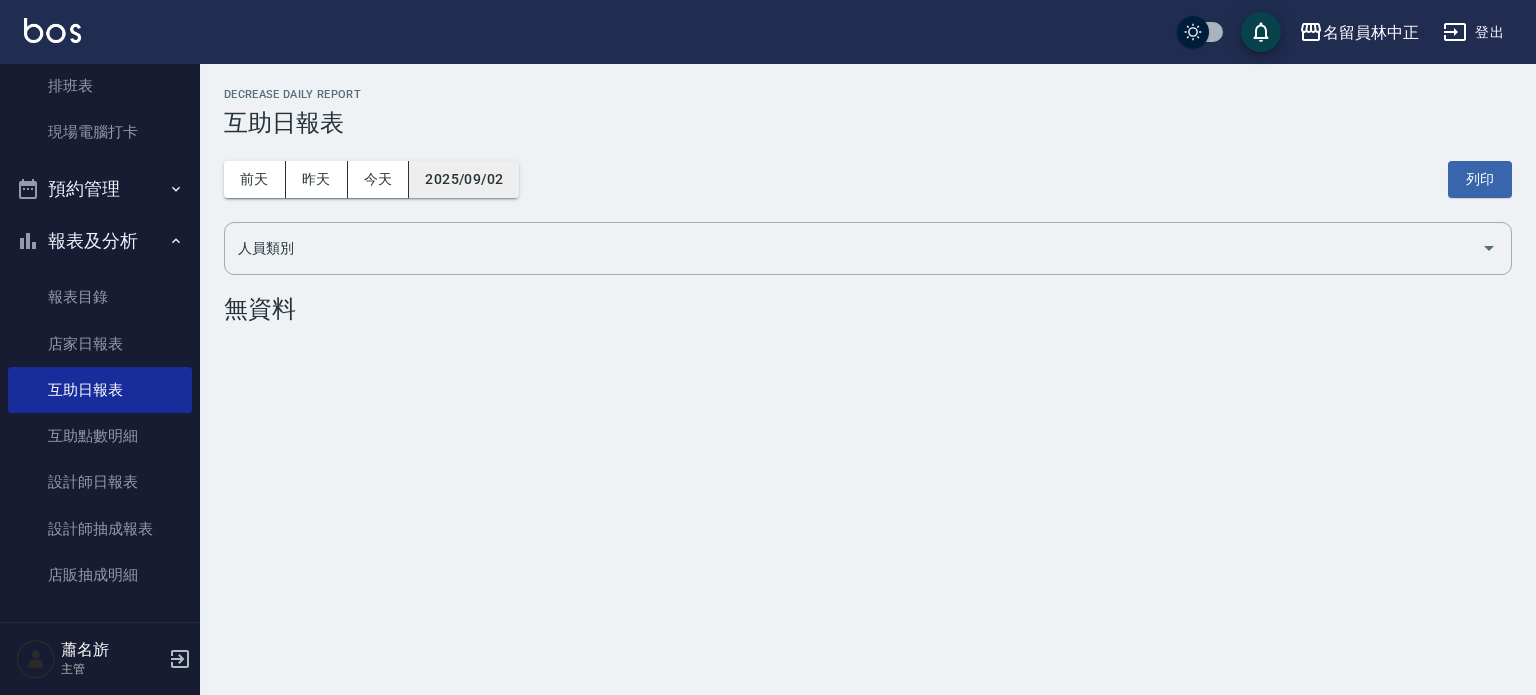 click on "2025/09/02" at bounding box center (464, 179) 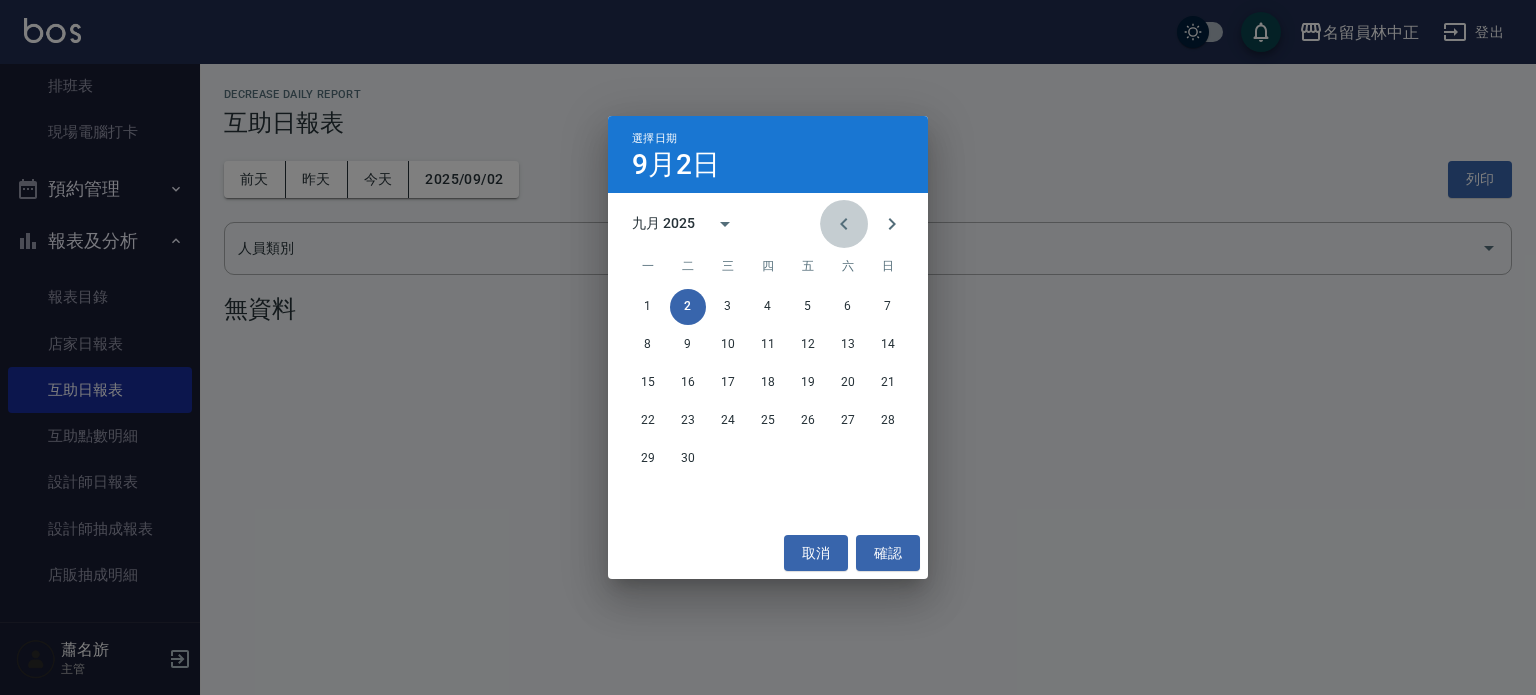 click 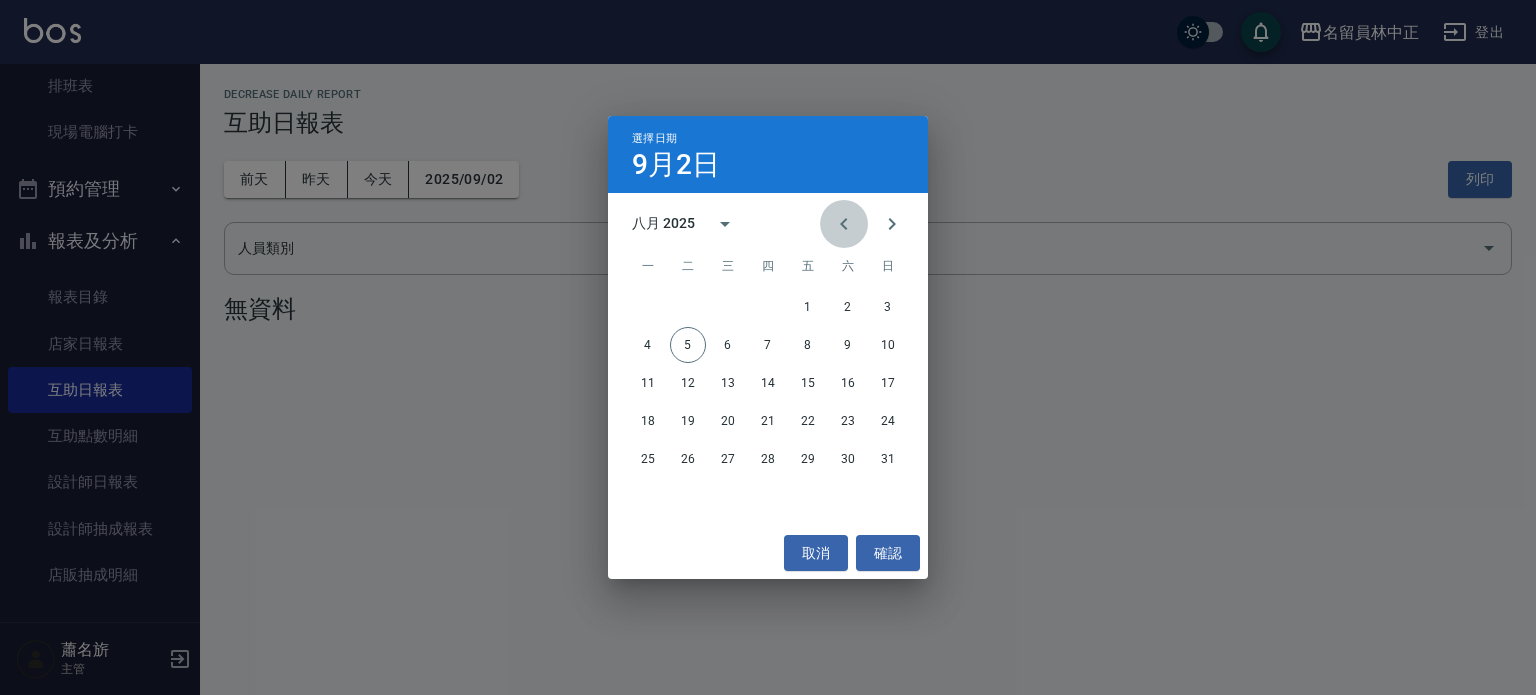 click 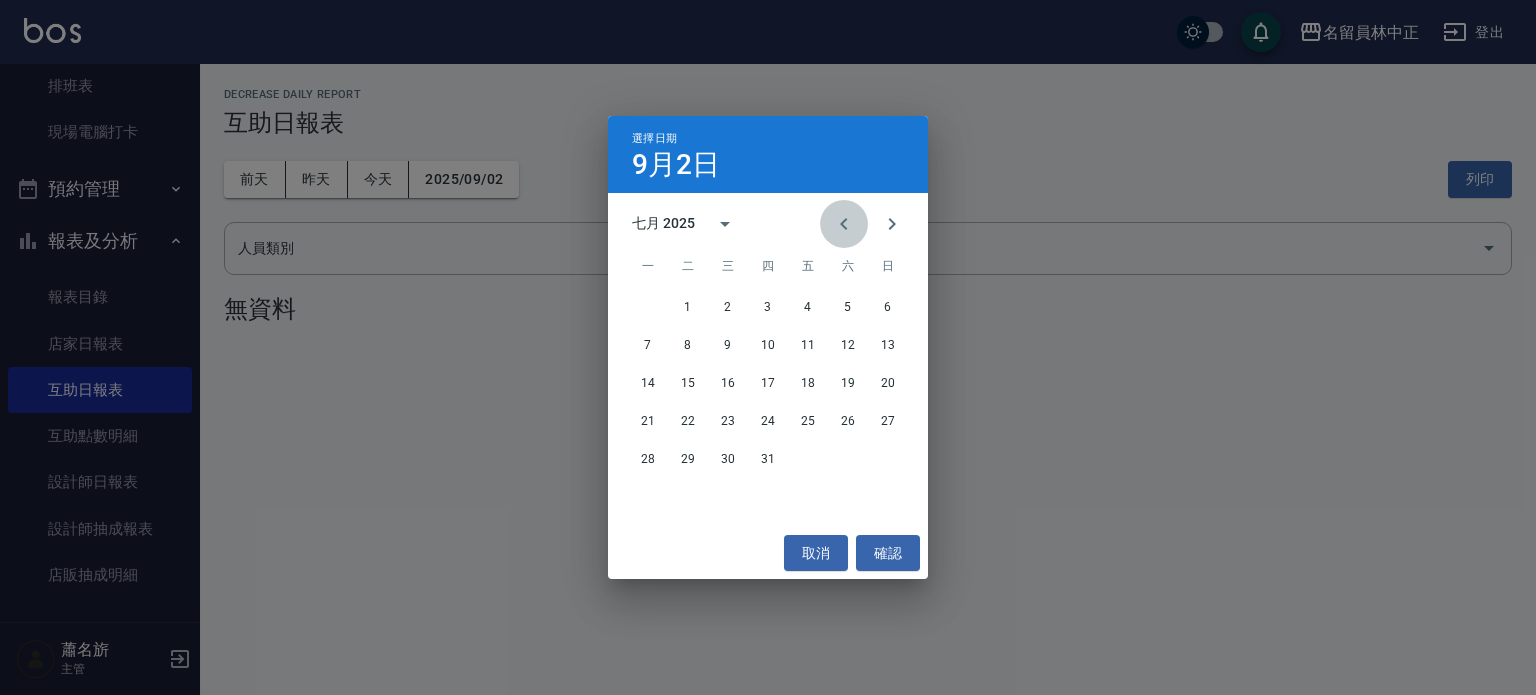 click 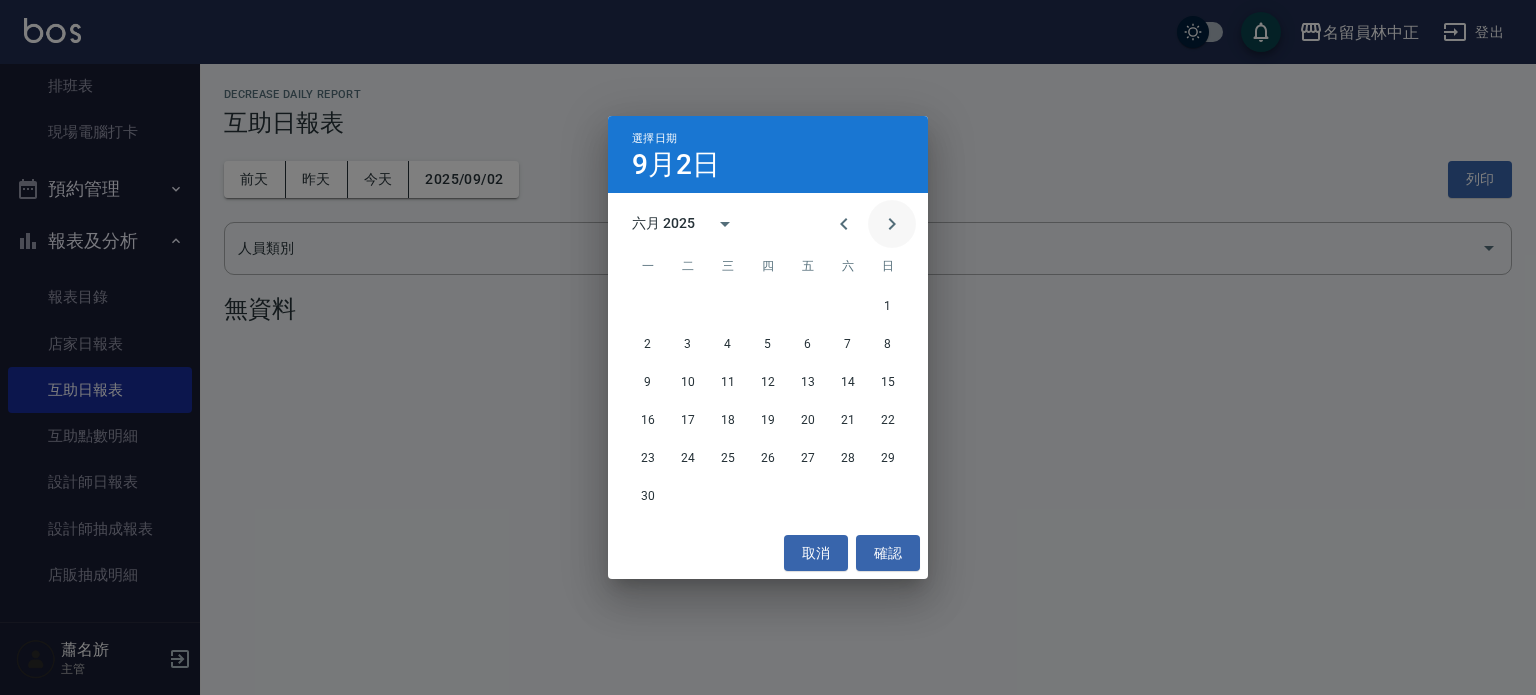 click 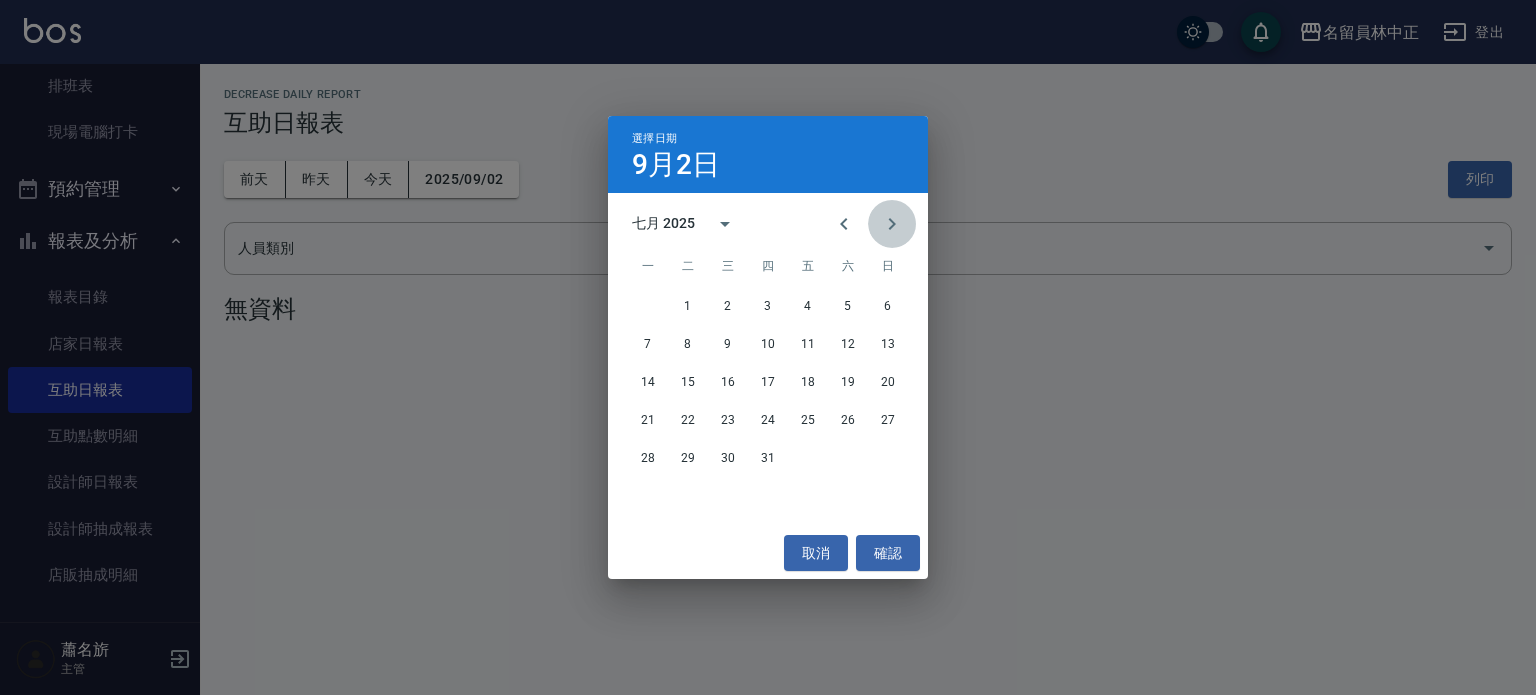 click 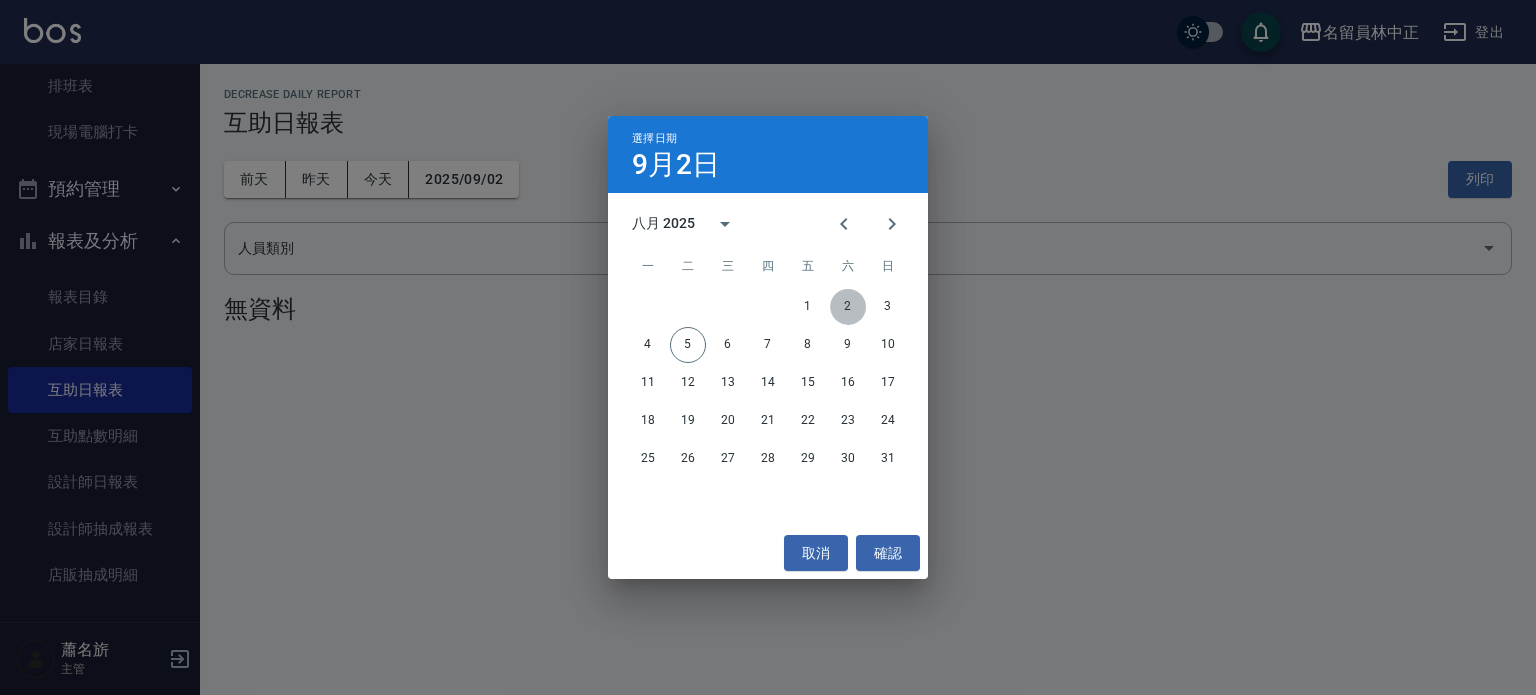click on "2" at bounding box center [848, 307] 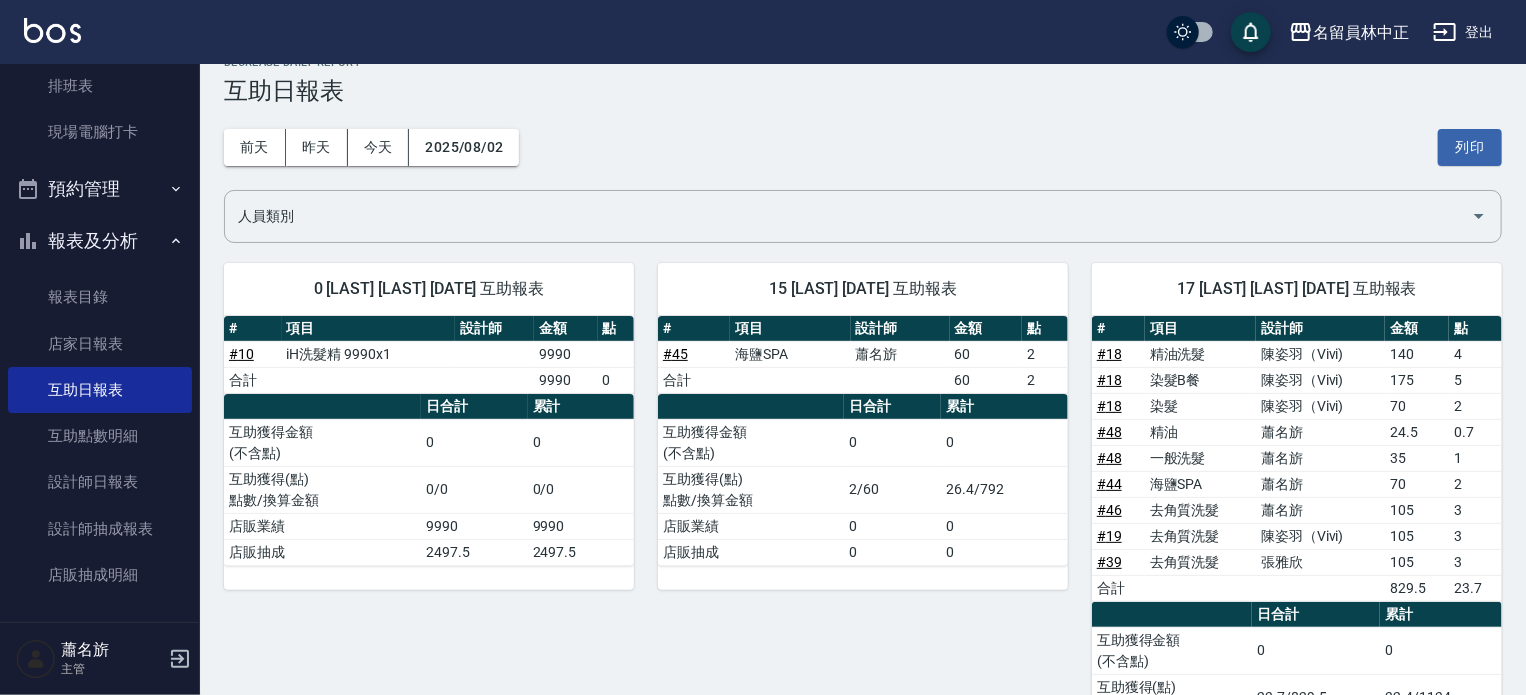 scroll, scrollTop: 0, scrollLeft: 0, axis: both 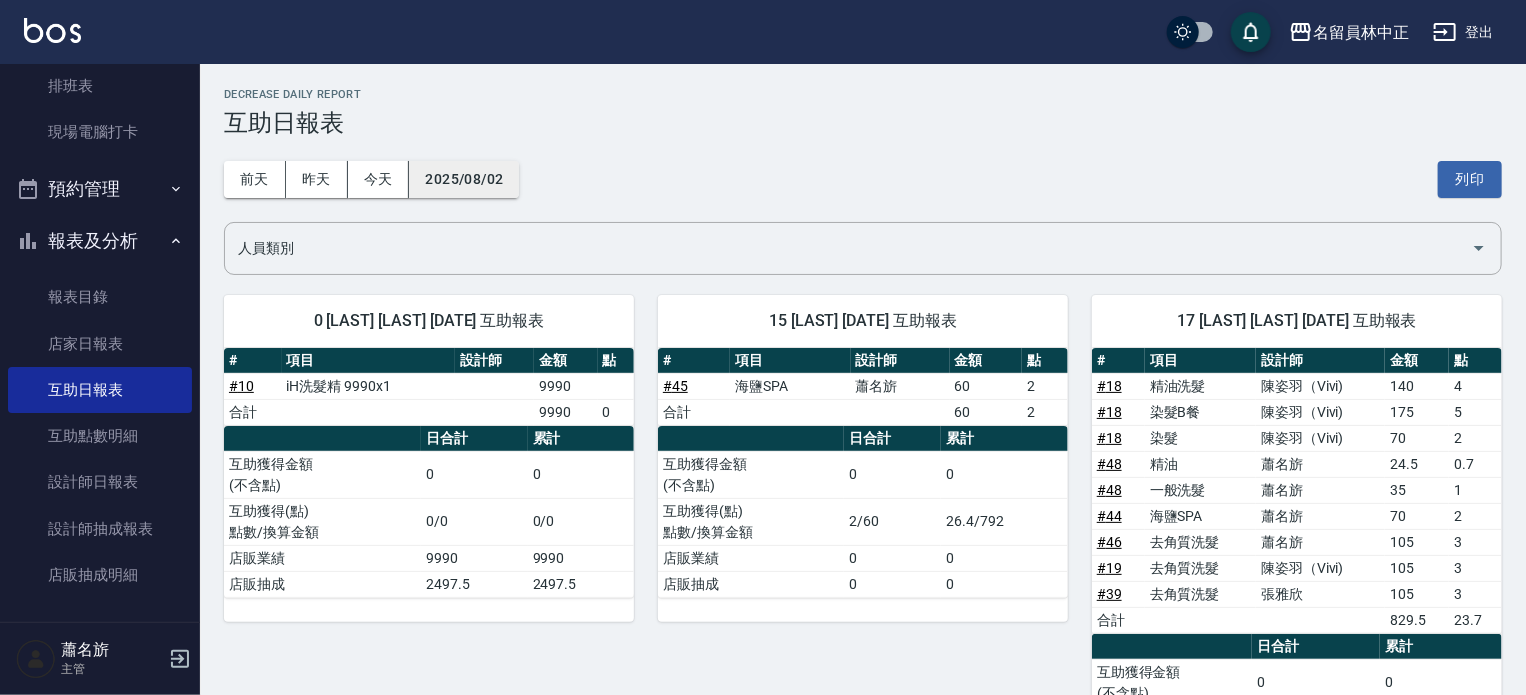 click on "2025/08/02" at bounding box center (464, 179) 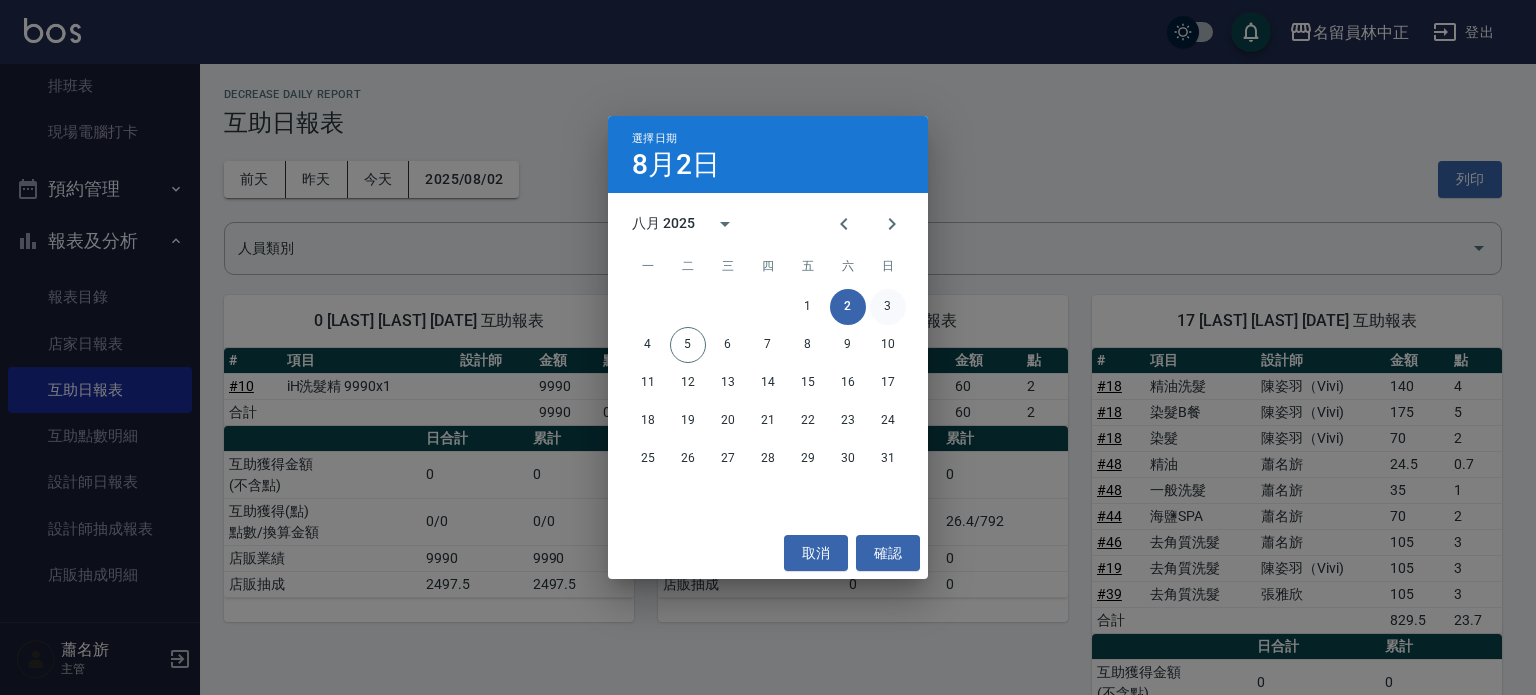 click on "3" at bounding box center (888, 307) 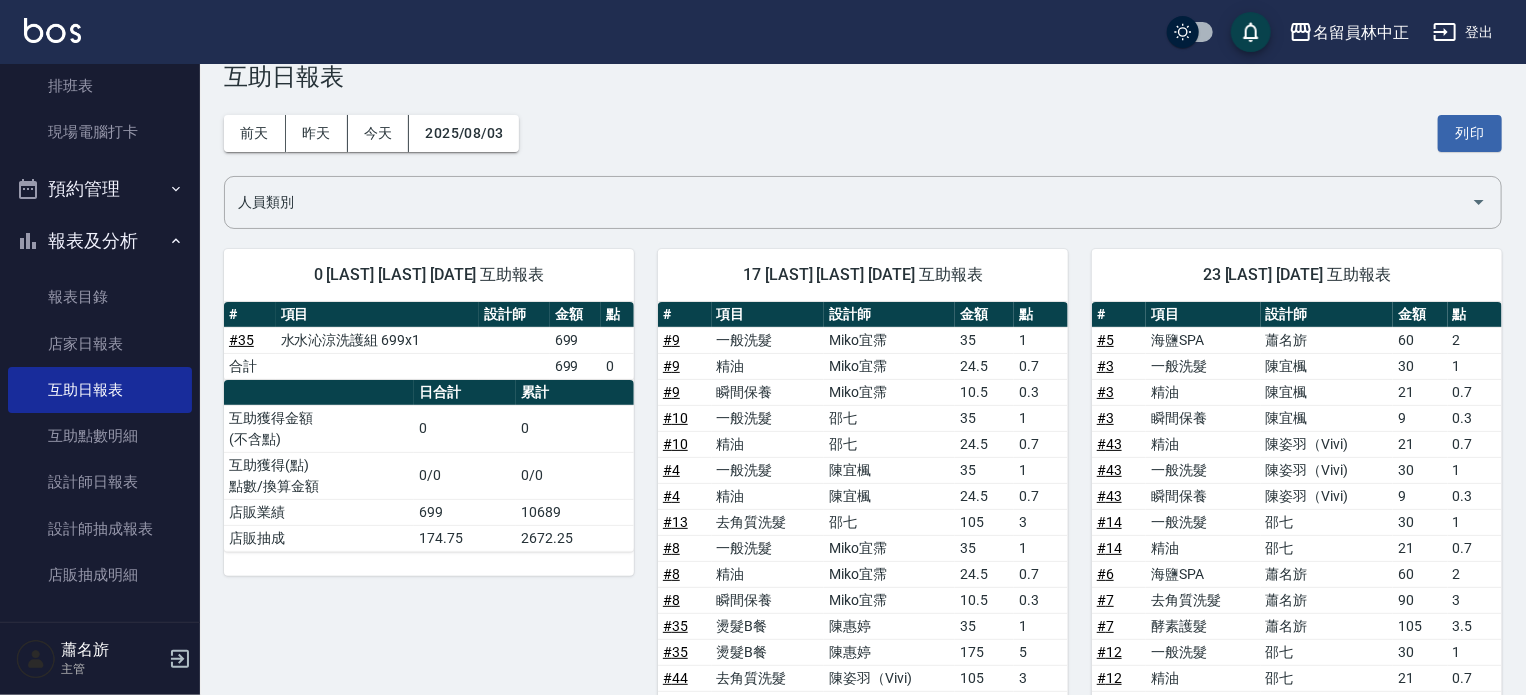scroll, scrollTop: 0, scrollLeft: 0, axis: both 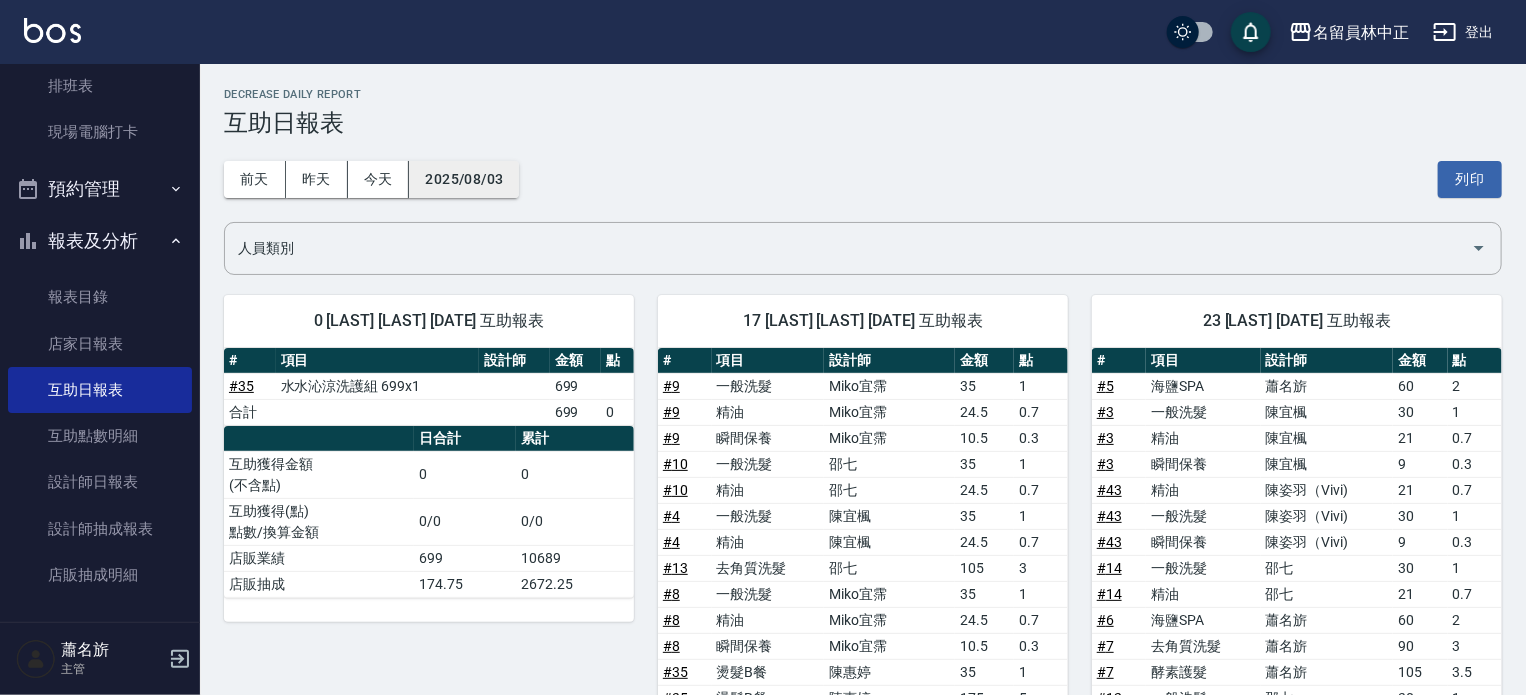 click on "2025/08/03" at bounding box center [464, 179] 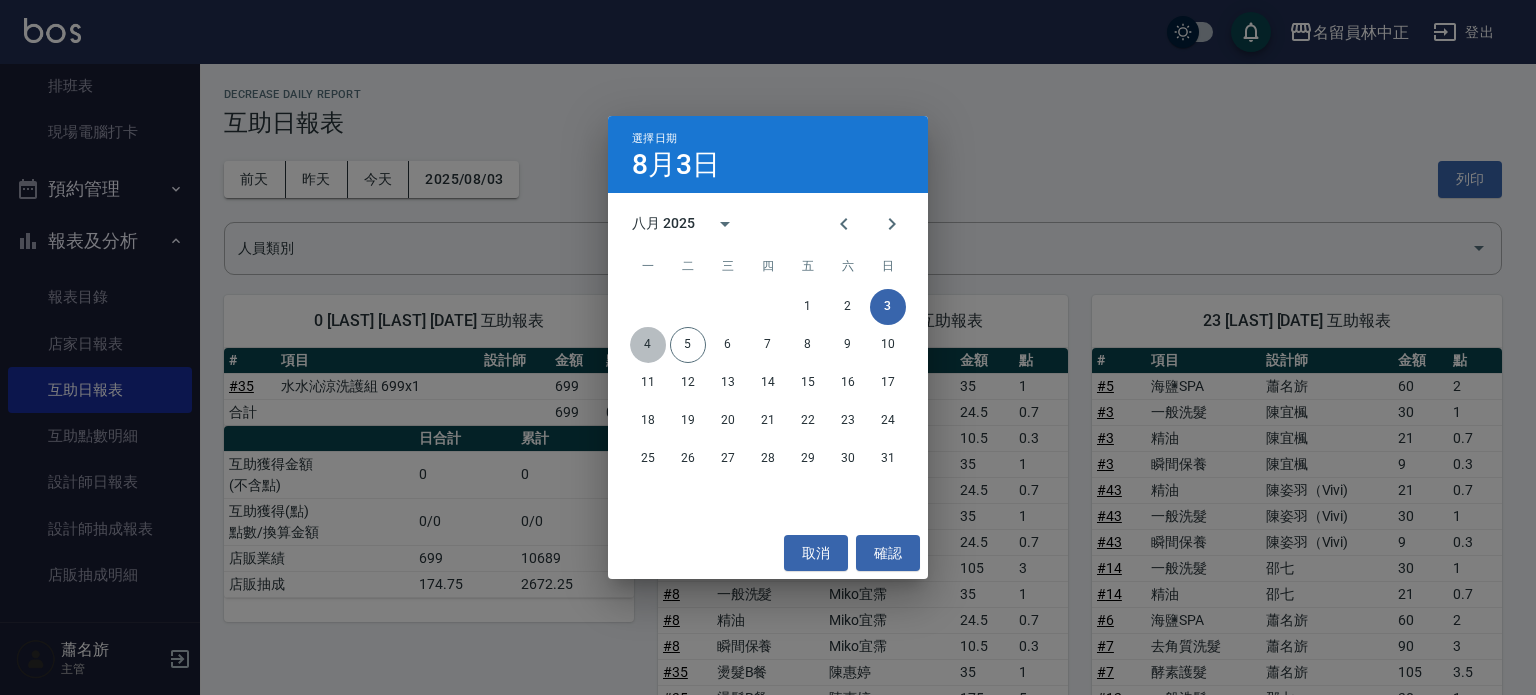 click on "4" at bounding box center (648, 345) 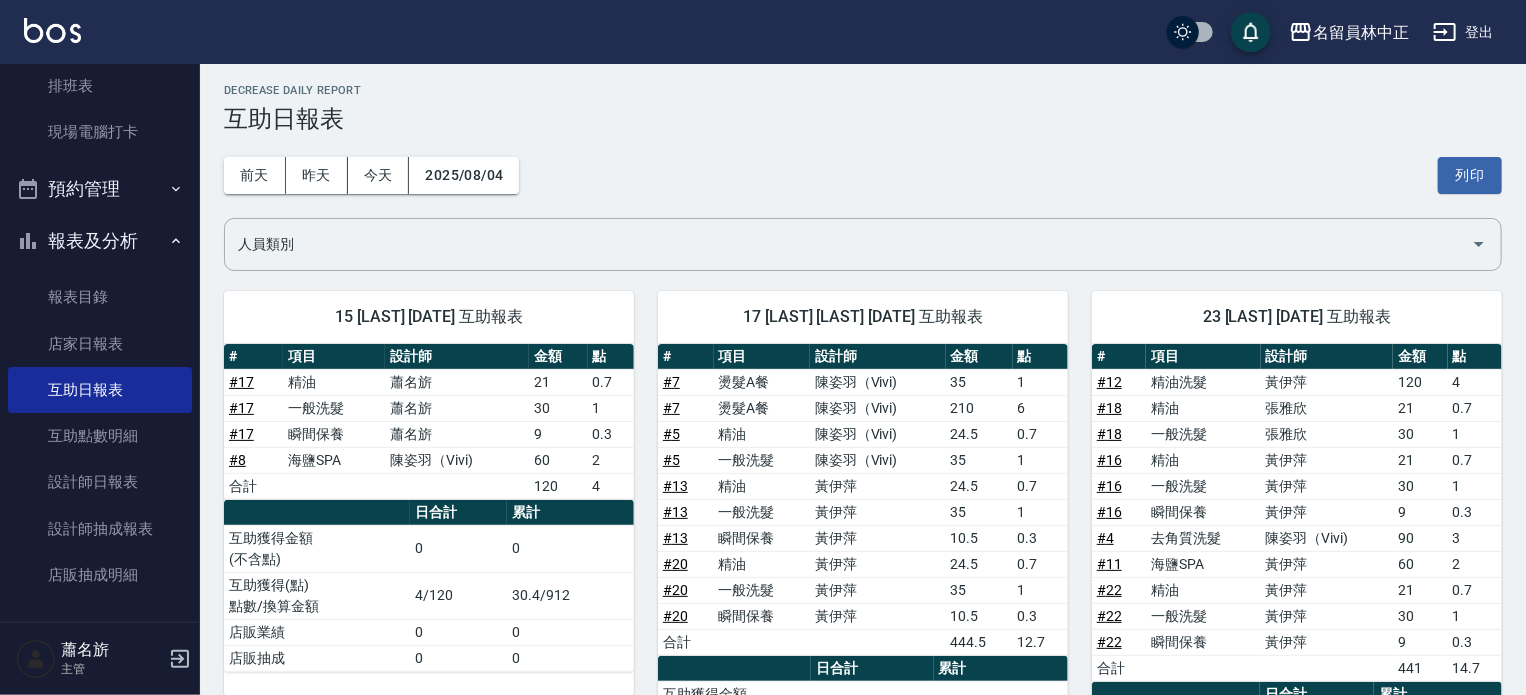 scroll, scrollTop: 0, scrollLeft: 0, axis: both 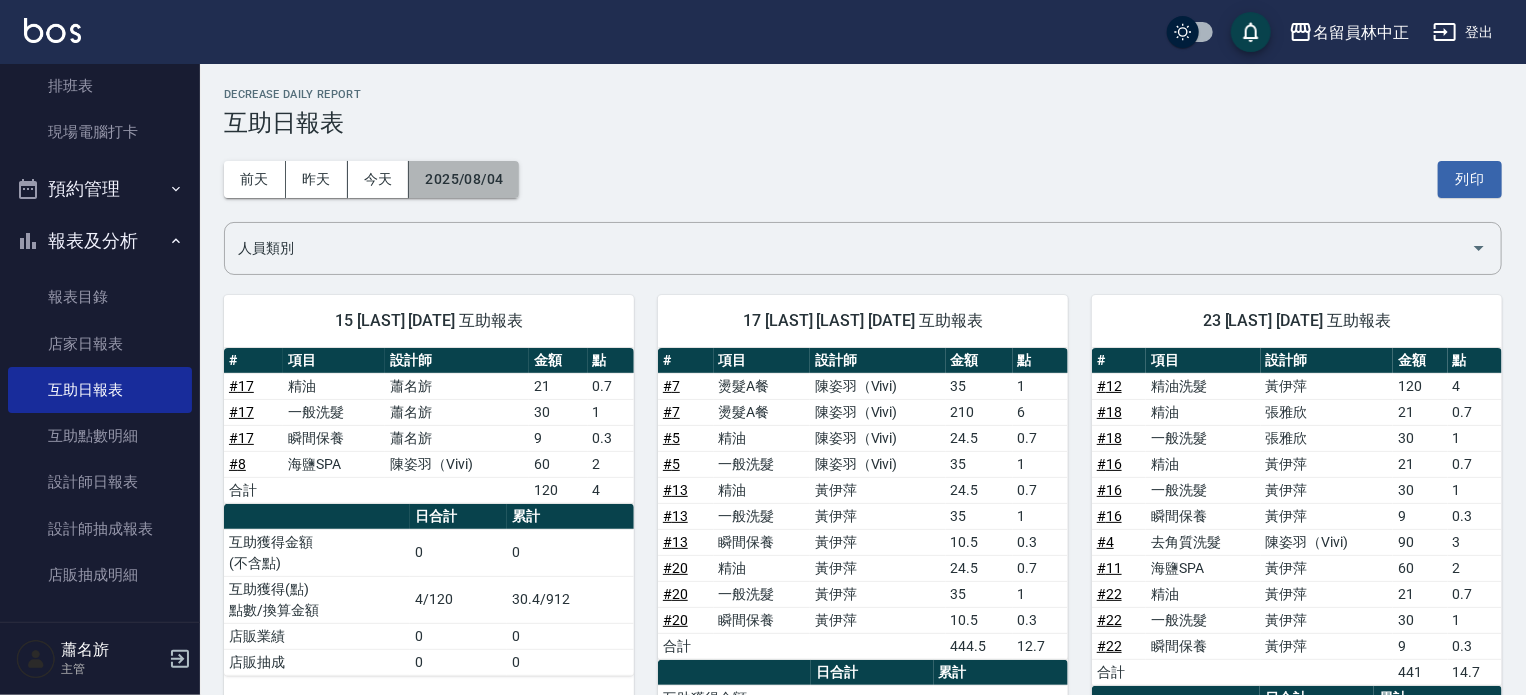 click on "2025/08/04" at bounding box center [464, 179] 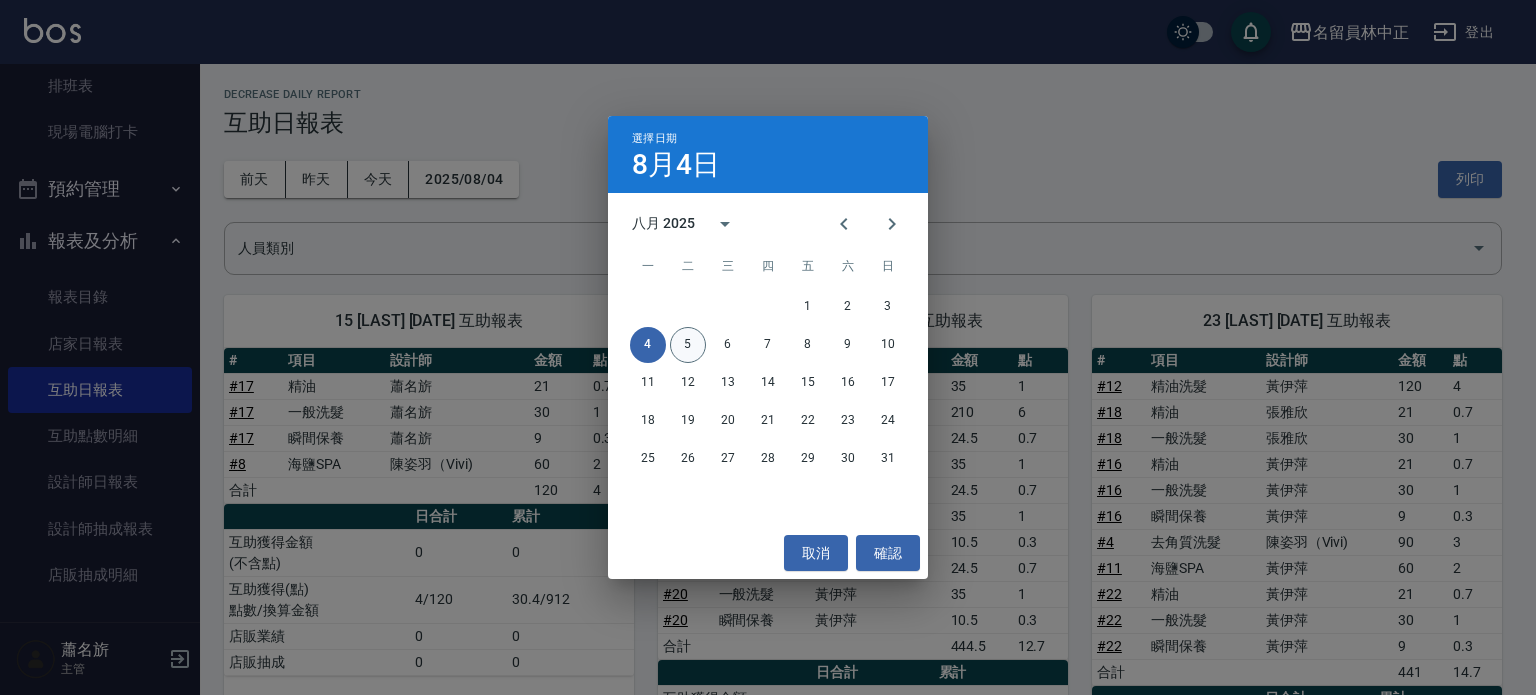 click on "5" at bounding box center [688, 345] 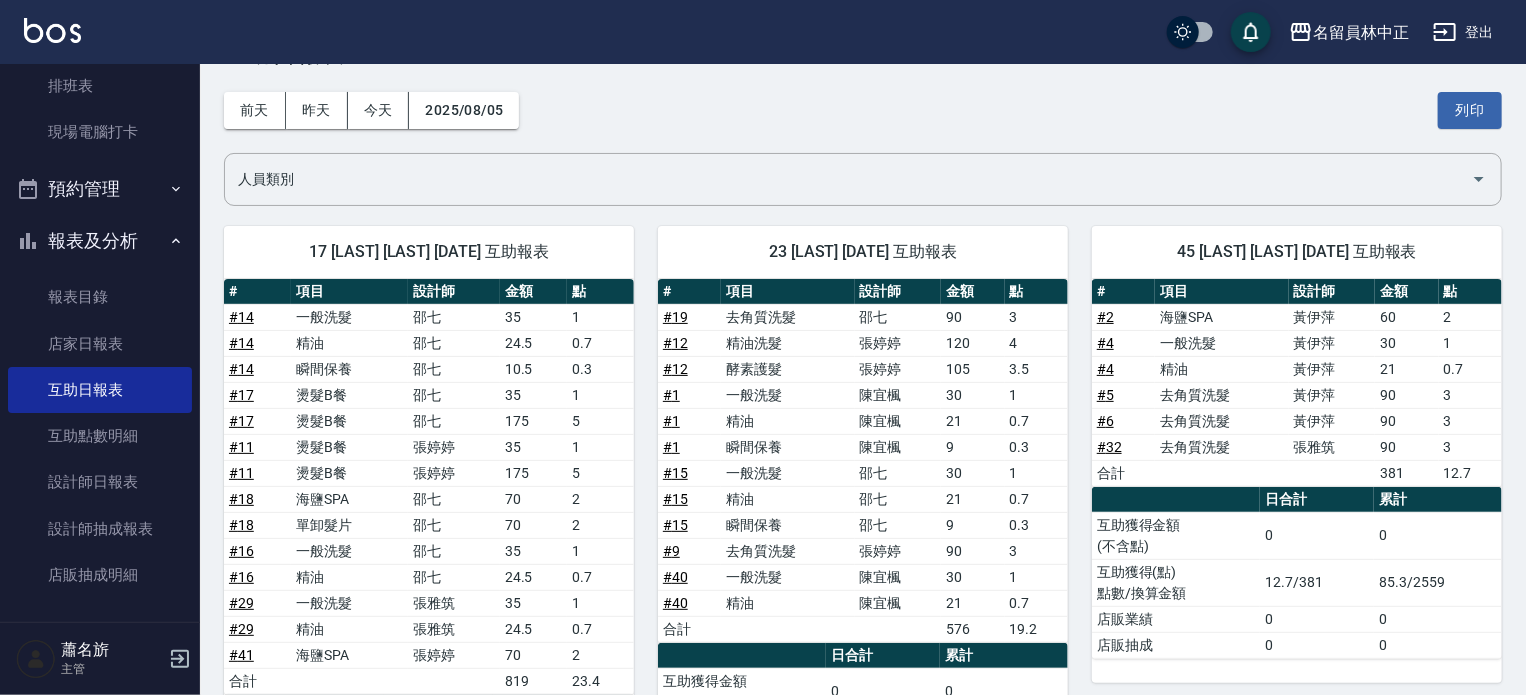 scroll, scrollTop: 100, scrollLeft: 0, axis: vertical 